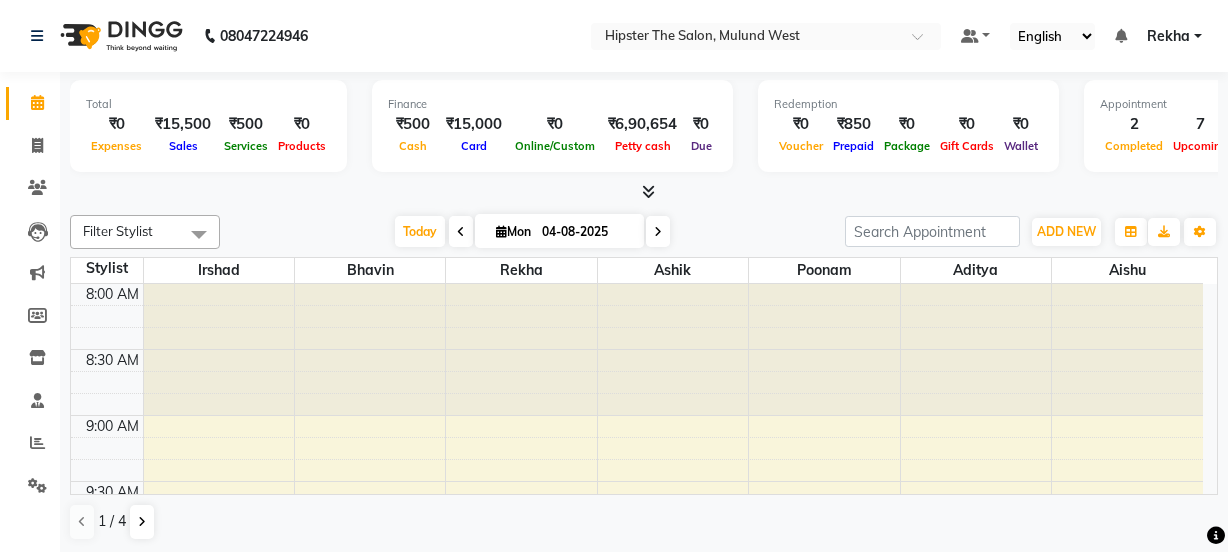scroll, scrollTop: 0, scrollLeft: 0, axis: both 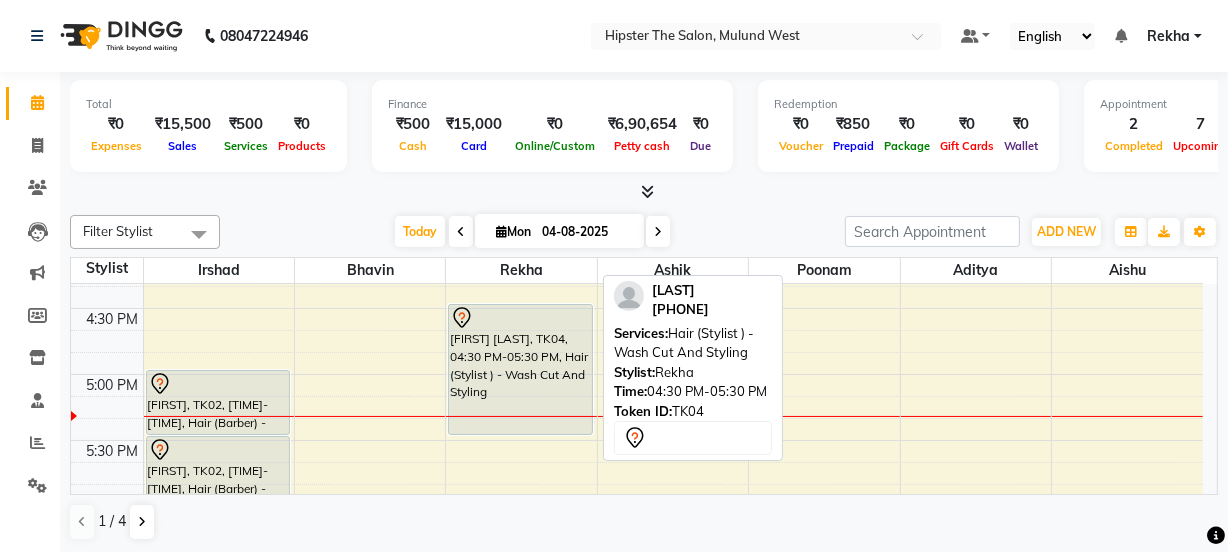 click on "[FIRST] [LAST], TK04, 04:30 PM-05:30 PM, Hair (Stylist ) - Wash Cut And Styling" at bounding box center [520, 369] 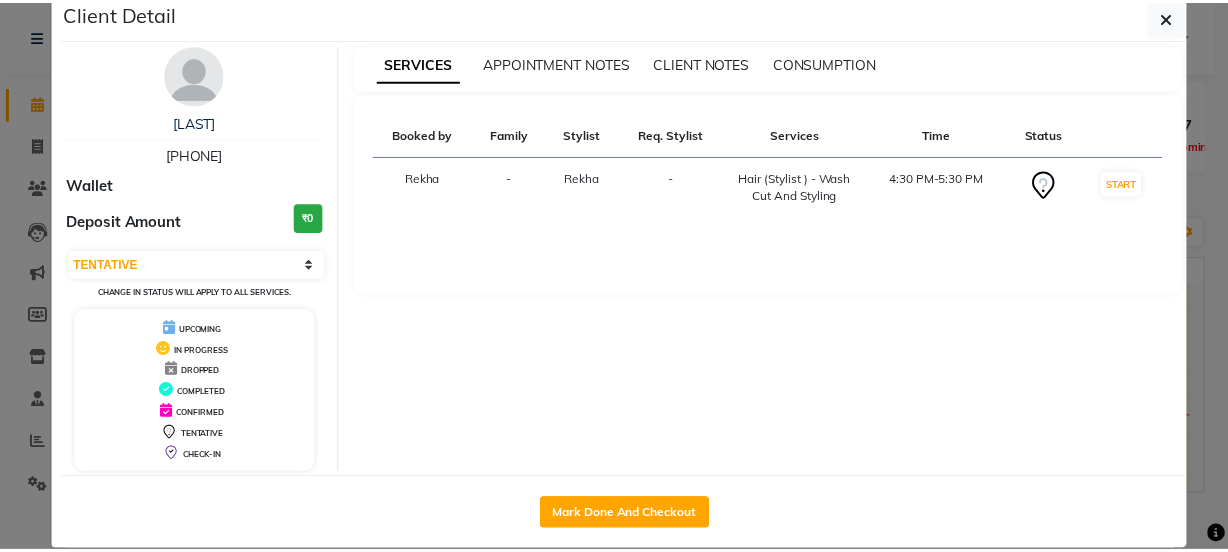 scroll, scrollTop: 59, scrollLeft: 0, axis: vertical 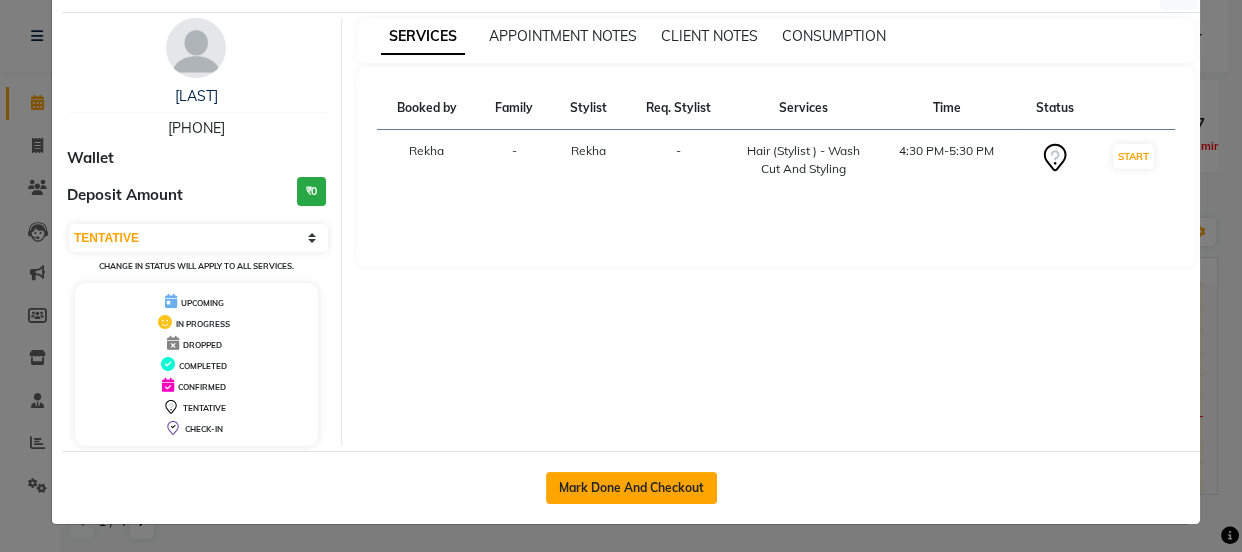 click on "Mark Done And Checkout" 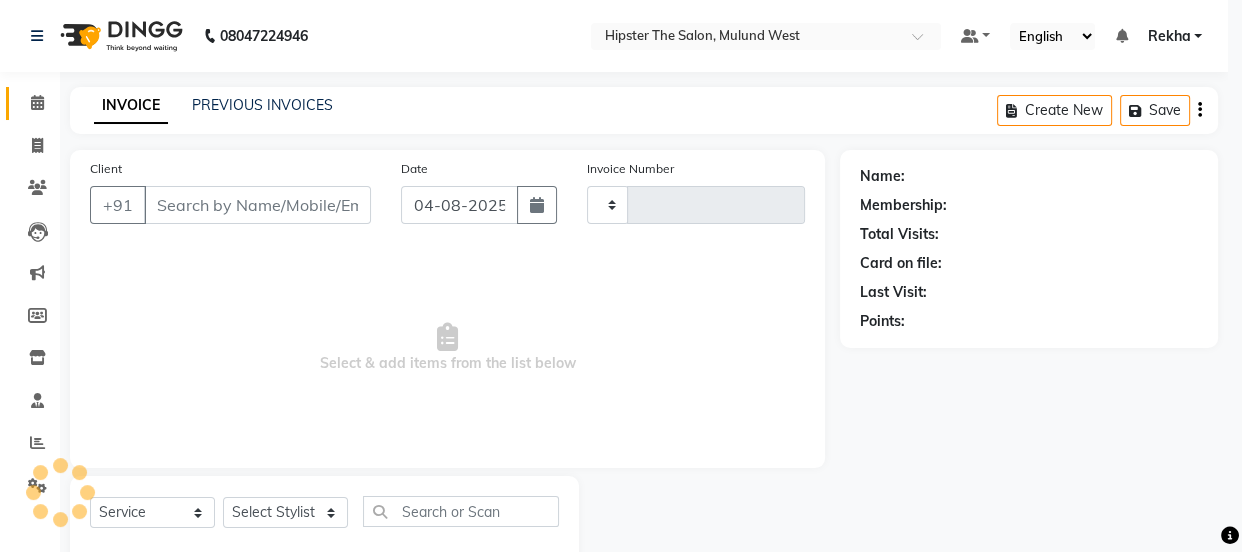 type on "2164" 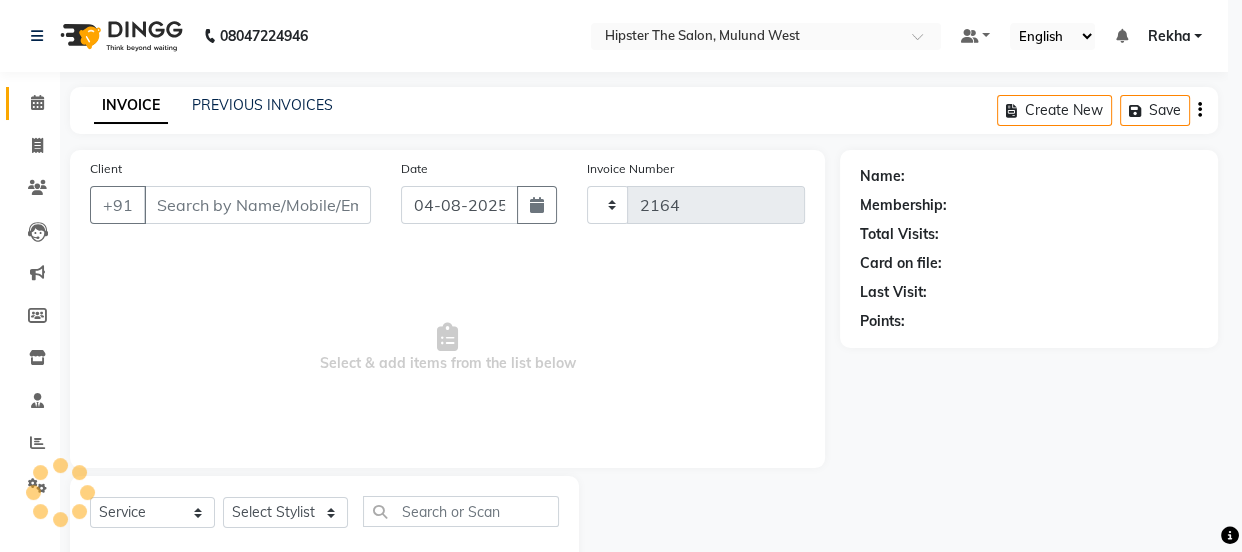 select on "5125" 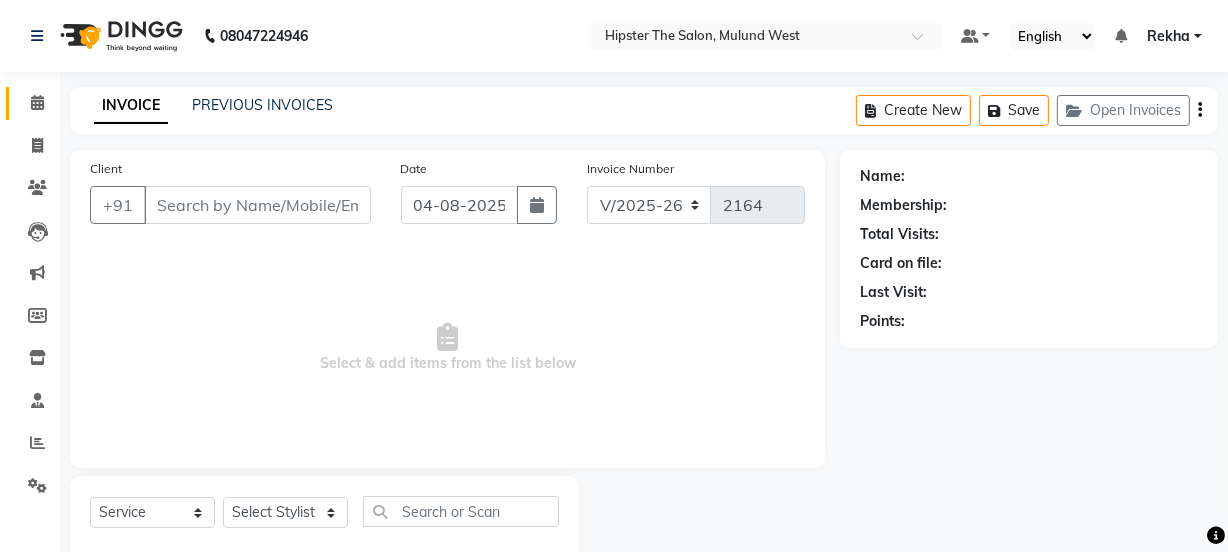 type on "[PHONE]" 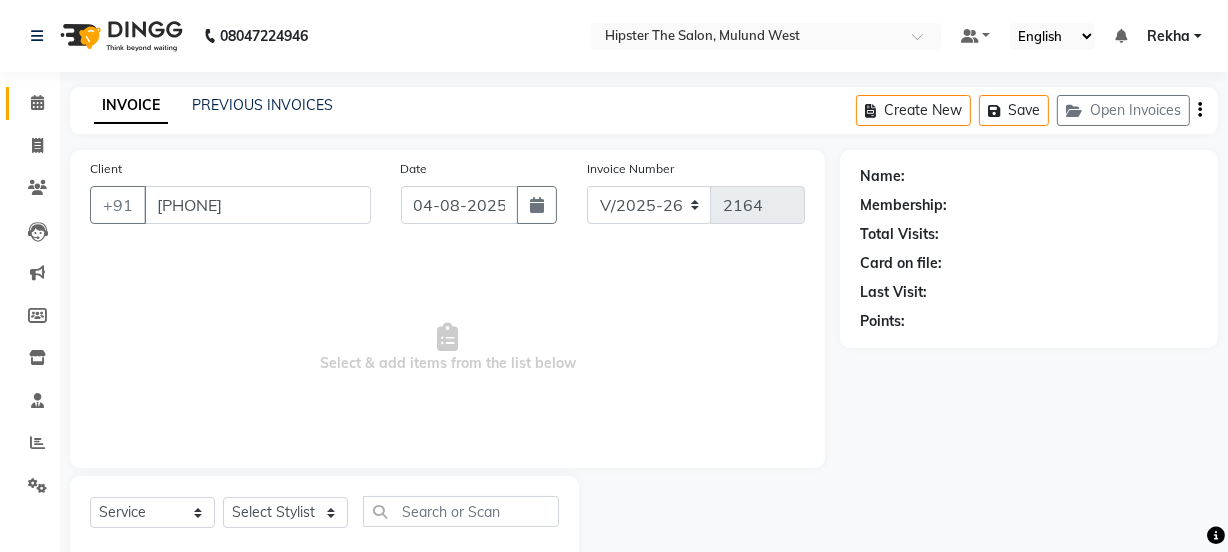 select on "32386" 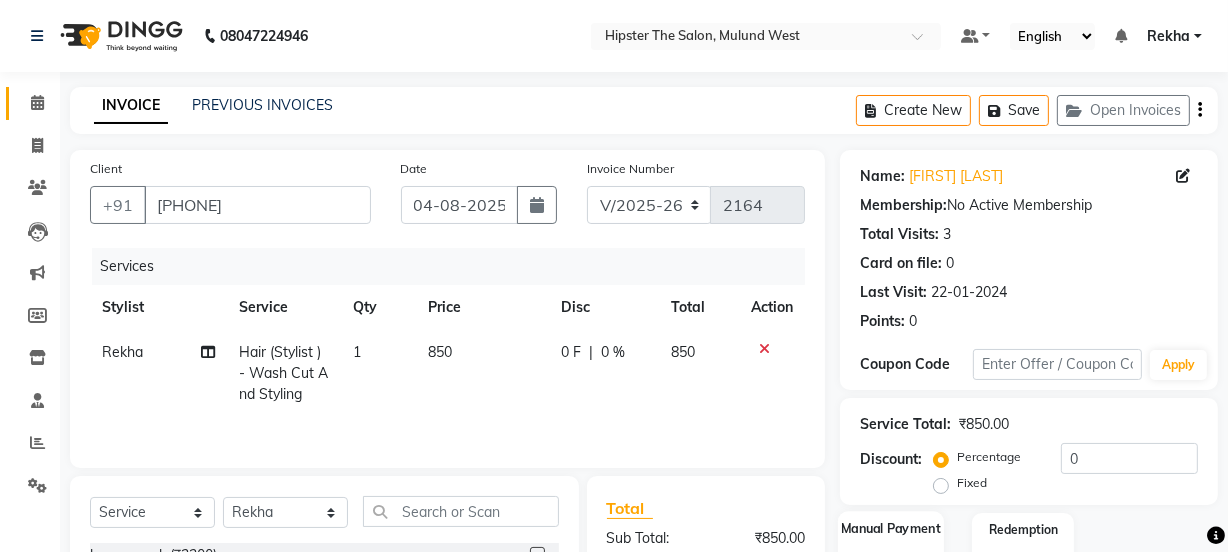 scroll, scrollTop: 250, scrollLeft: 0, axis: vertical 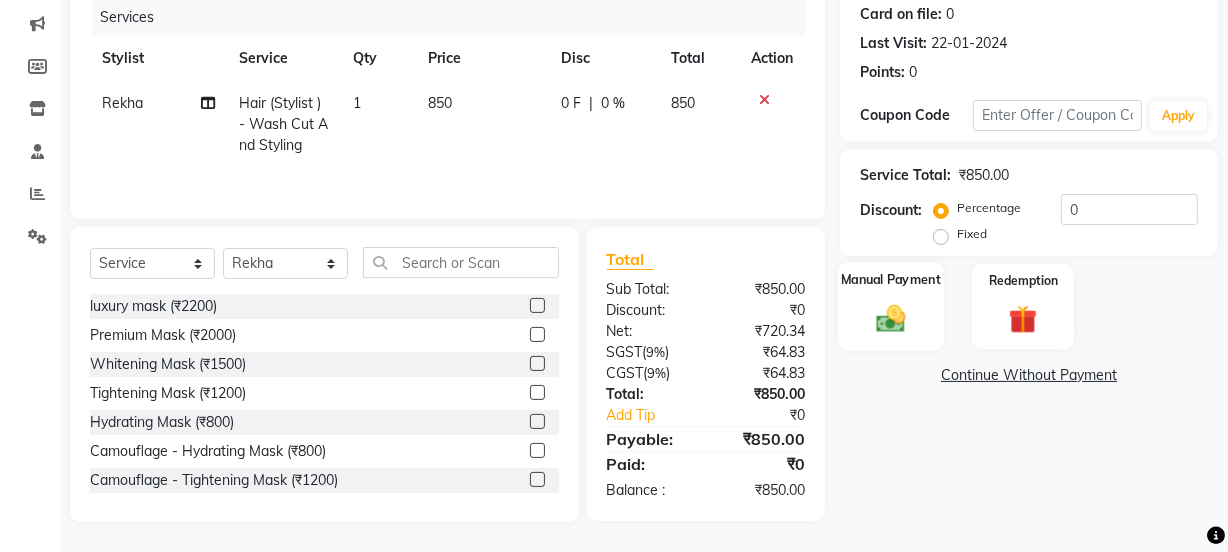 click 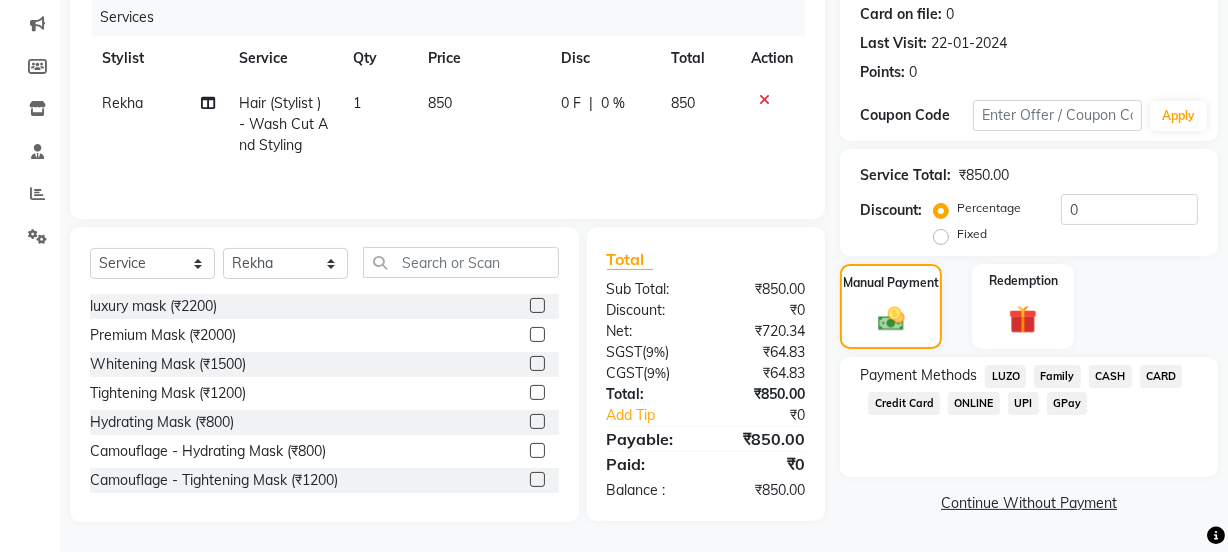 click on "CASH" 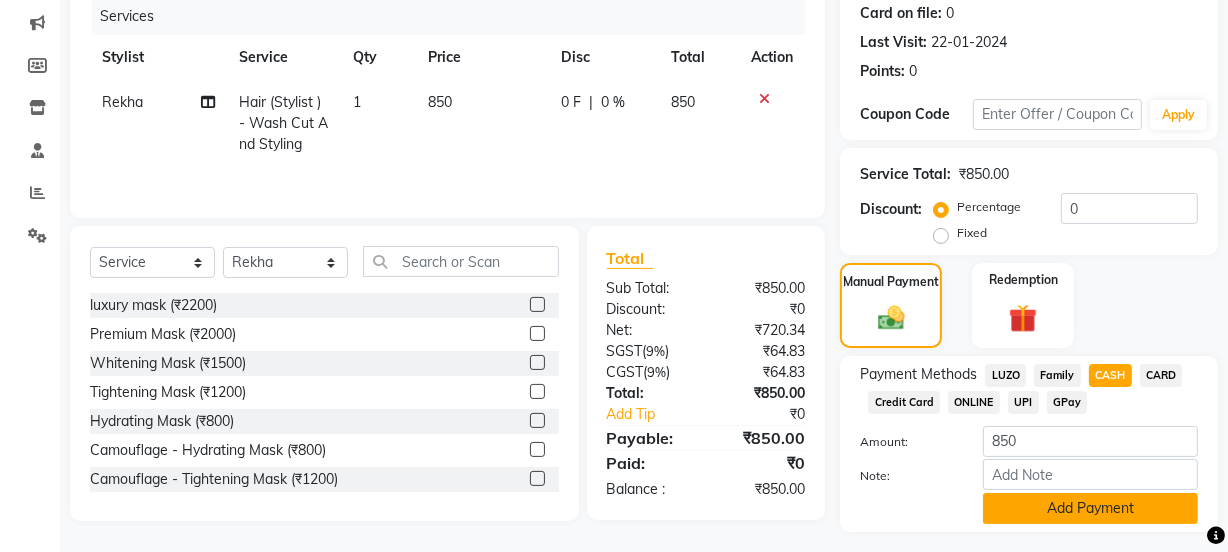 click on "Add Payment" 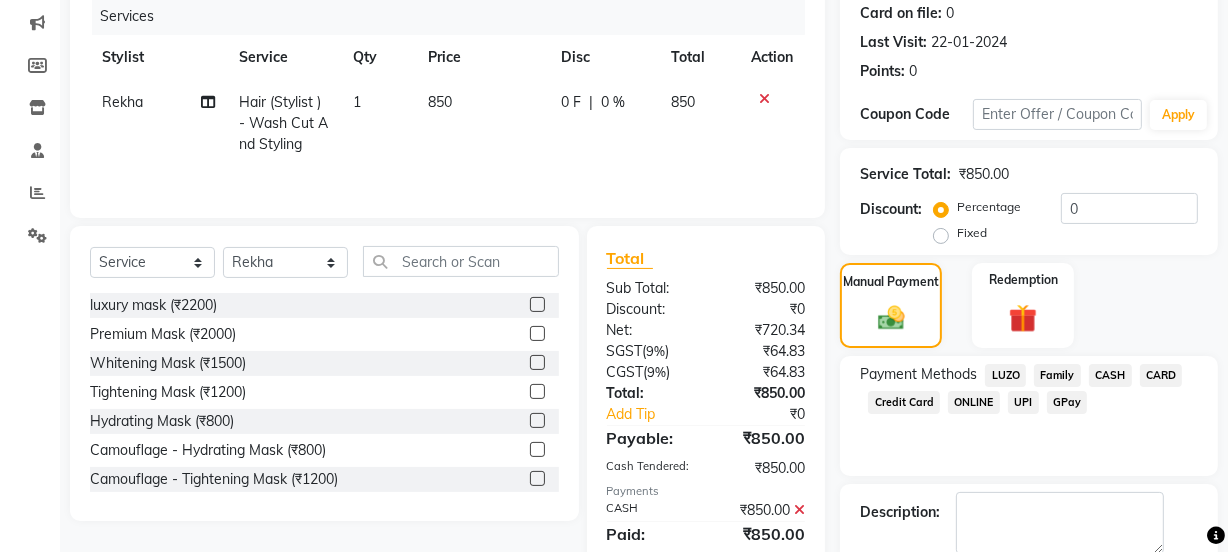 scroll, scrollTop: 357, scrollLeft: 0, axis: vertical 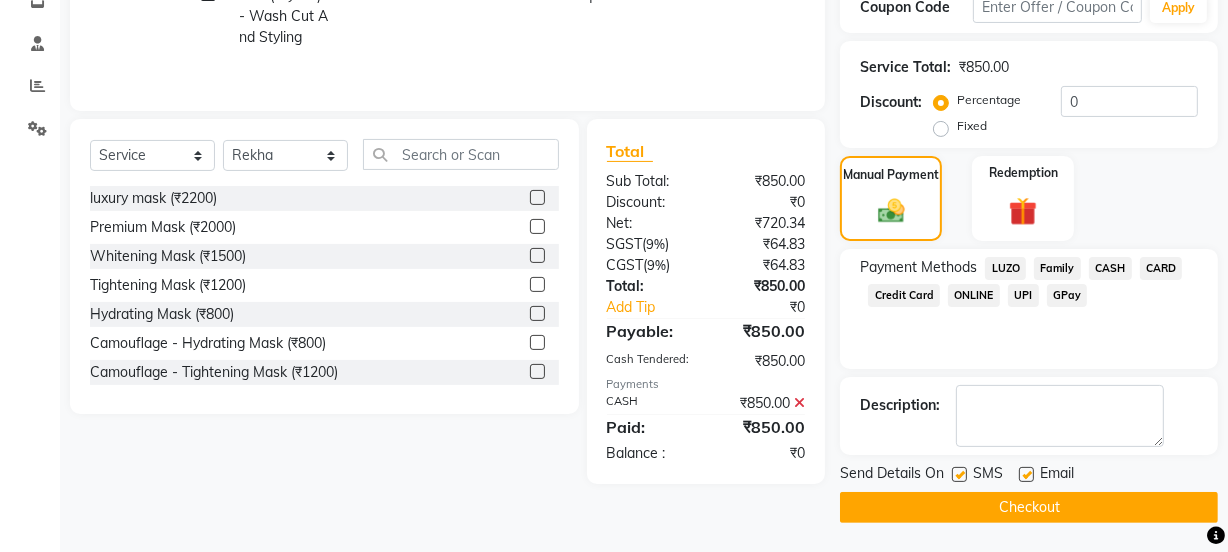click on "Checkout" 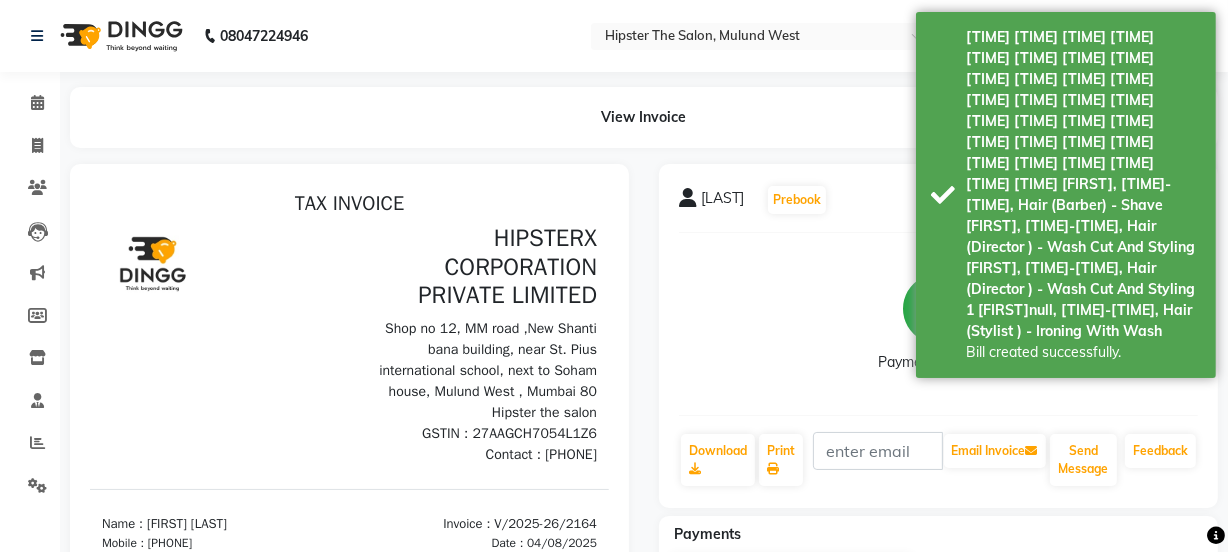 scroll, scrollTop: 0, scrollLeft: 0, axis: both 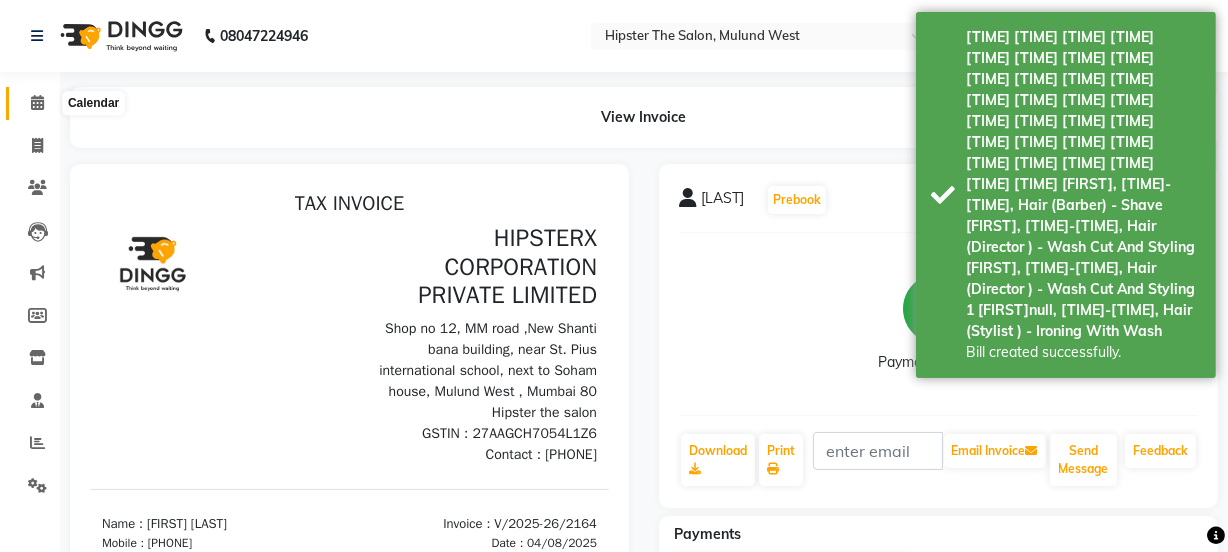 click 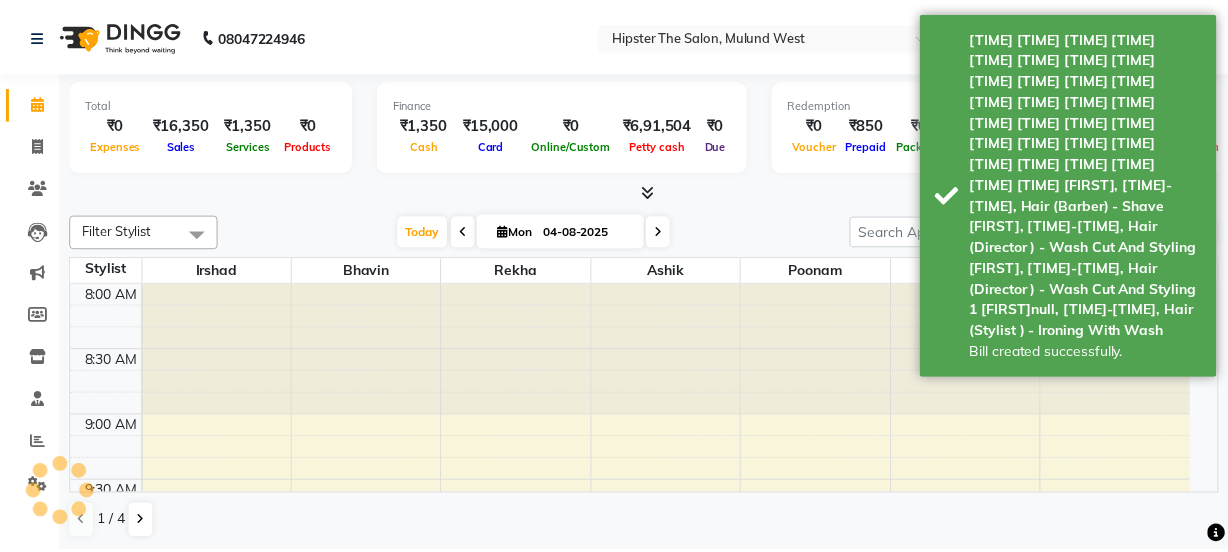 scroll, scrollTop: 0, scrollLeft: 0, axis: both 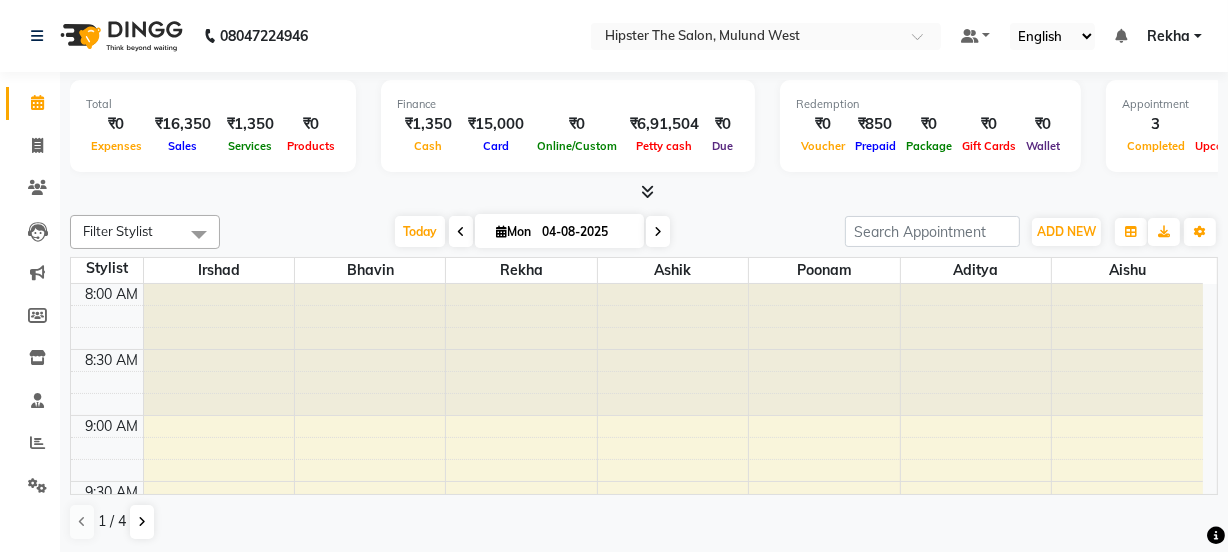 click on "Today  Mon 04-08-2025" at bounding box center (532, 232) 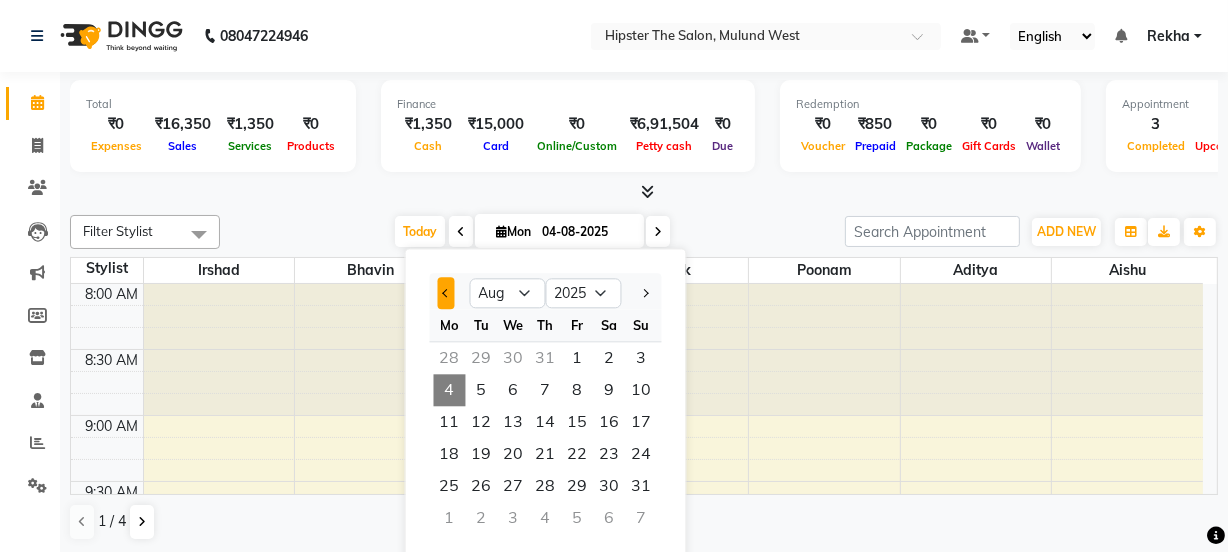 click at bounding box center [446, 293] 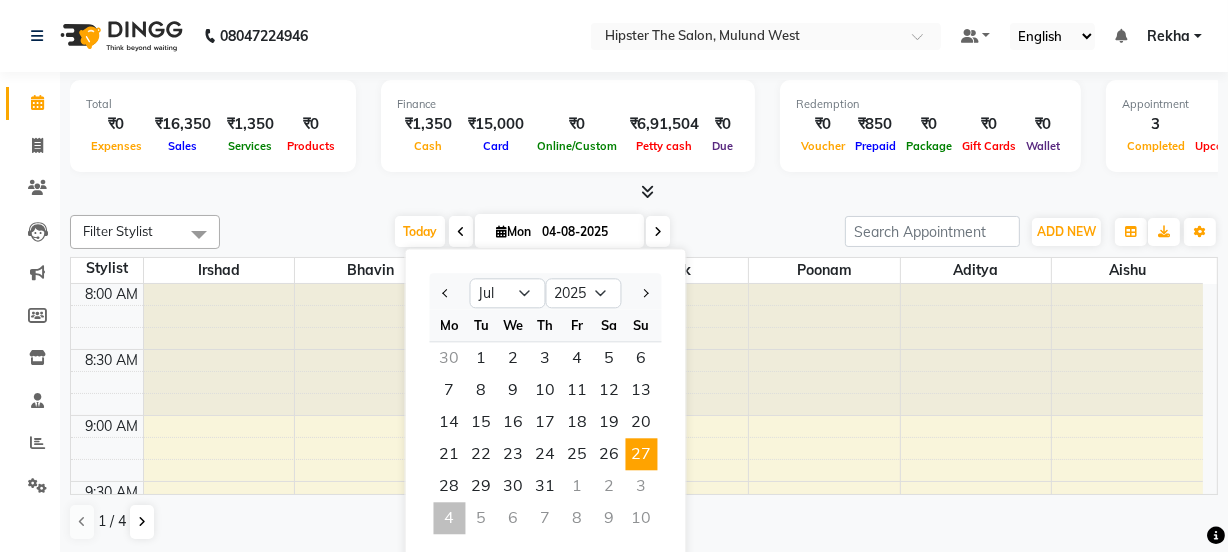 click on "27" at bounding box center [642, 454] 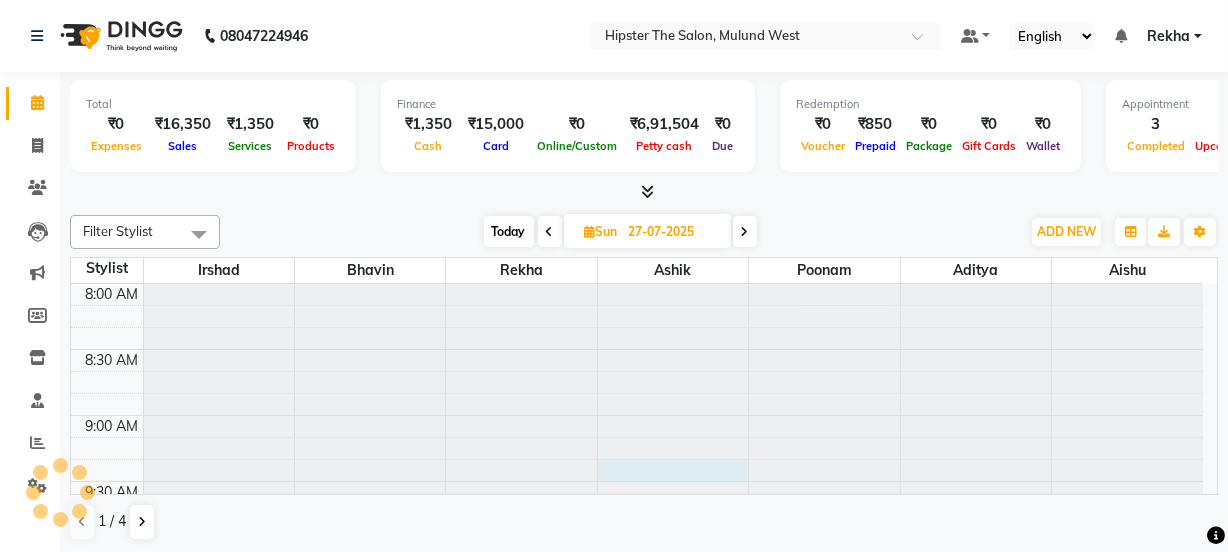 click at bounding box center [673, 284] 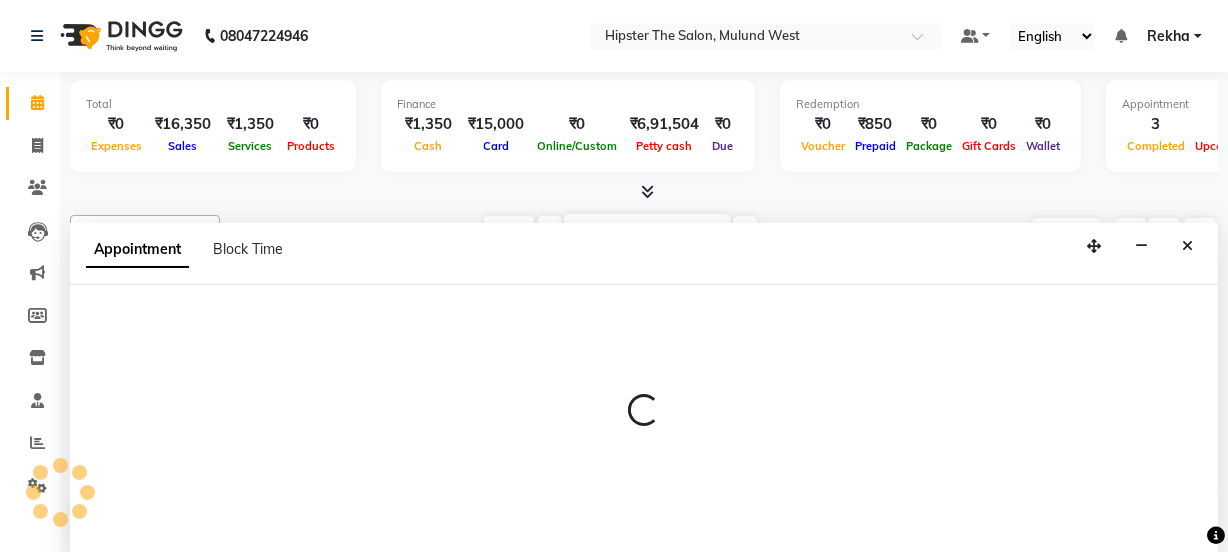 scroll, scrollTop: 0, scrollLeft: 0, axis: both 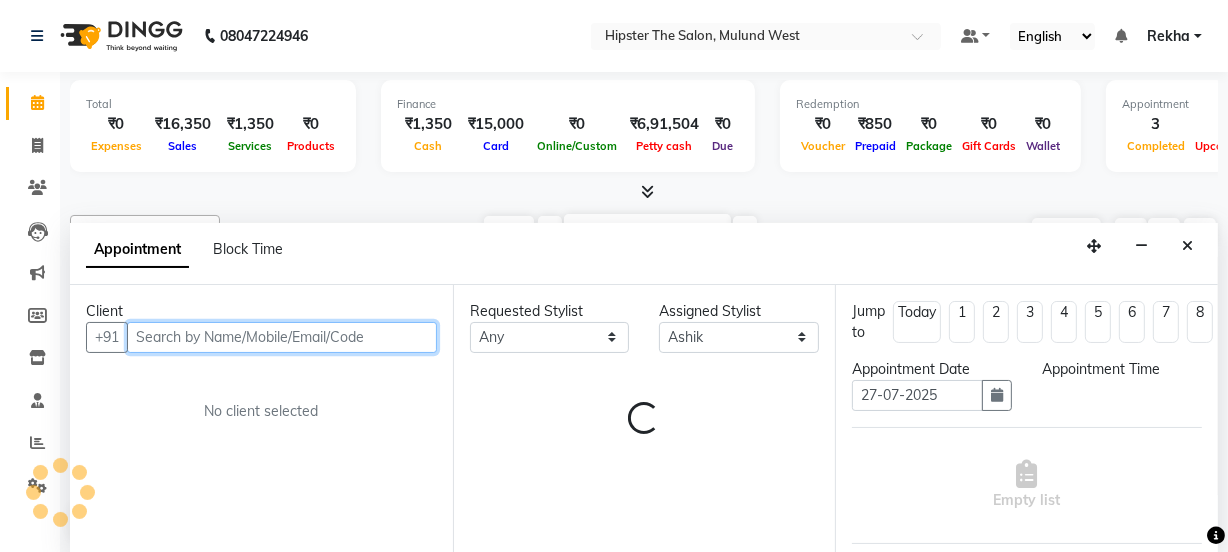 select on "555" 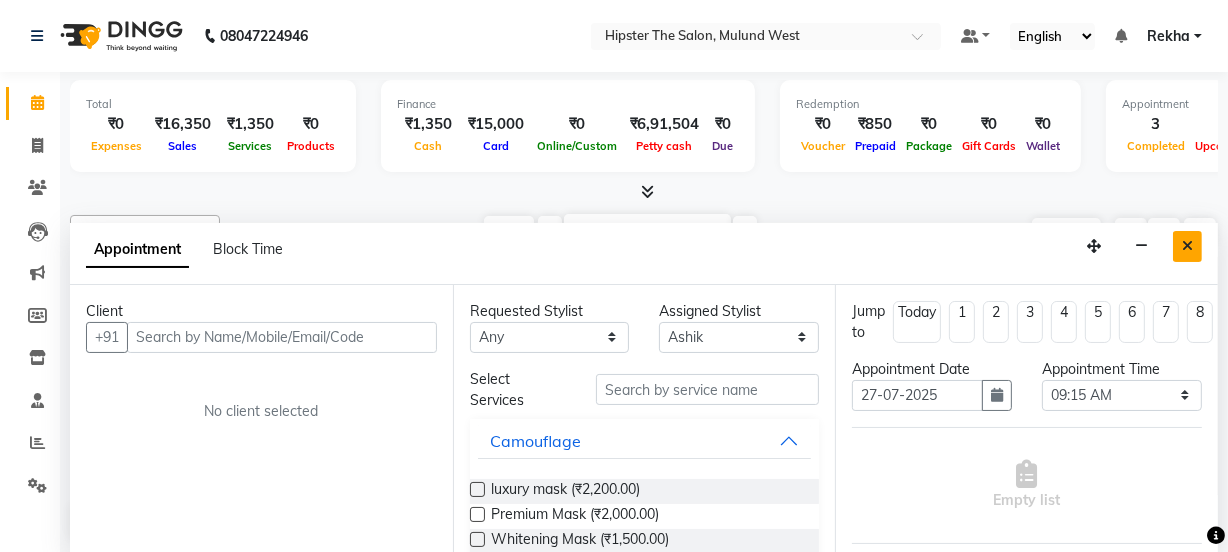 click at bounding box center [1187, 246] 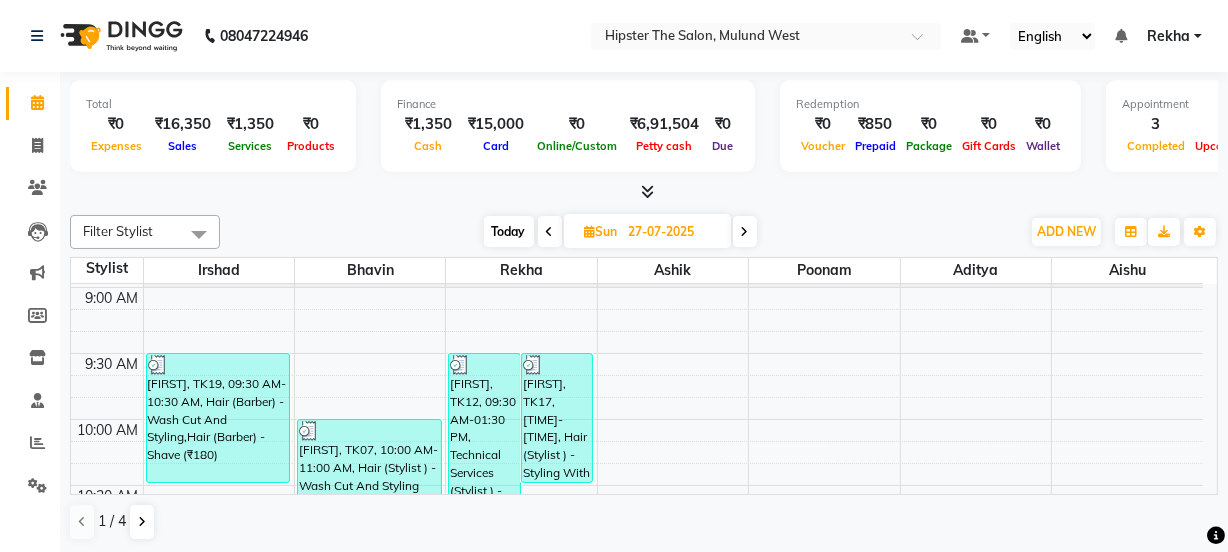 scroll, scrollTop: 112, scrollLeft: 0, axis: vertical 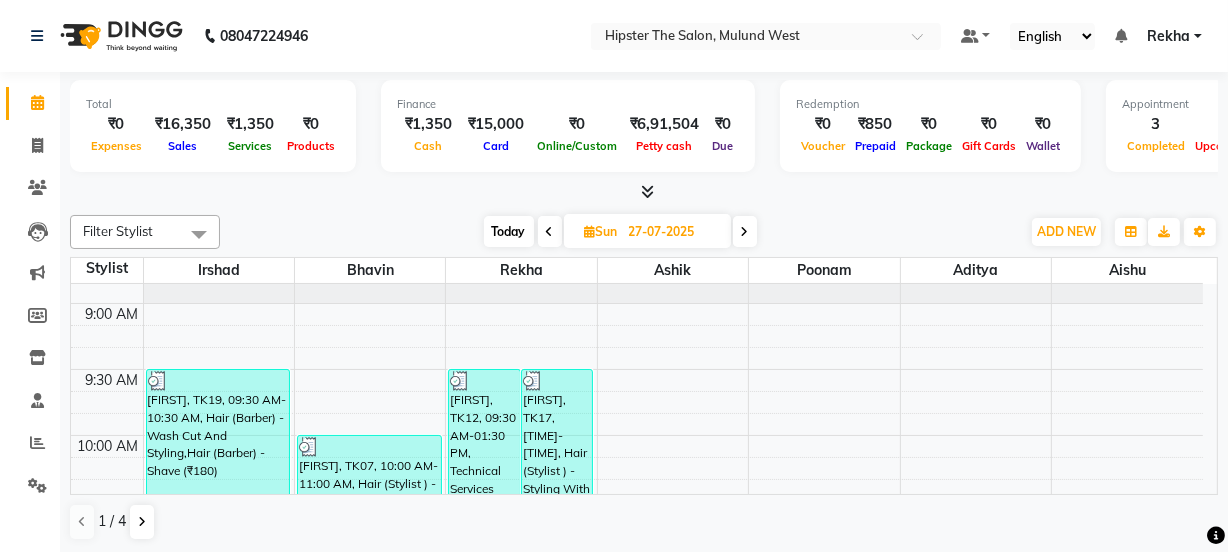 click at bounding box center [644, 192] 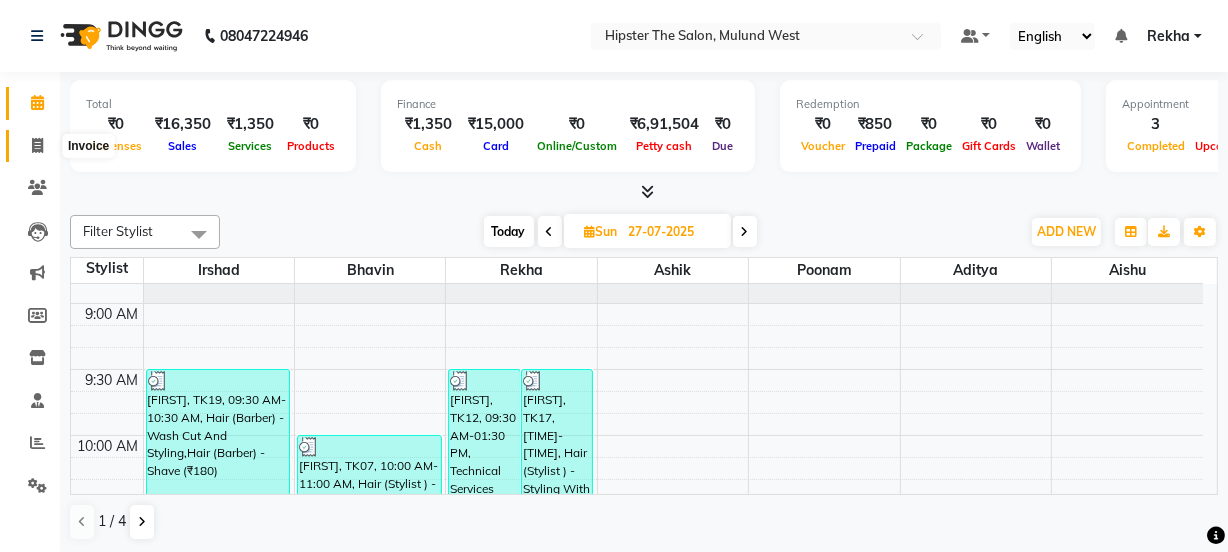 click 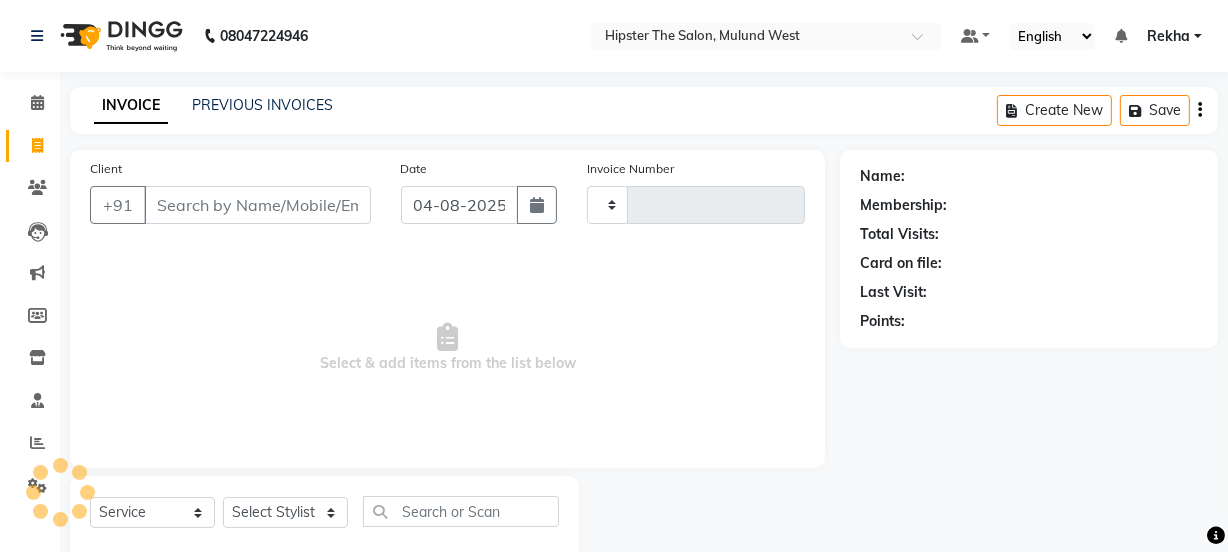 type on "2165" 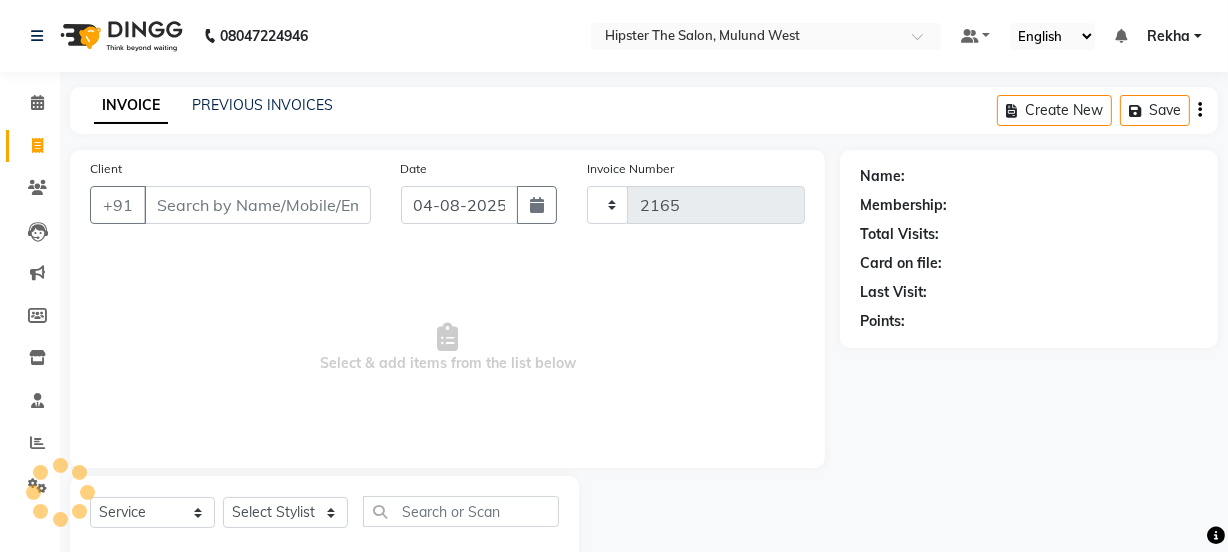 select on "5125" 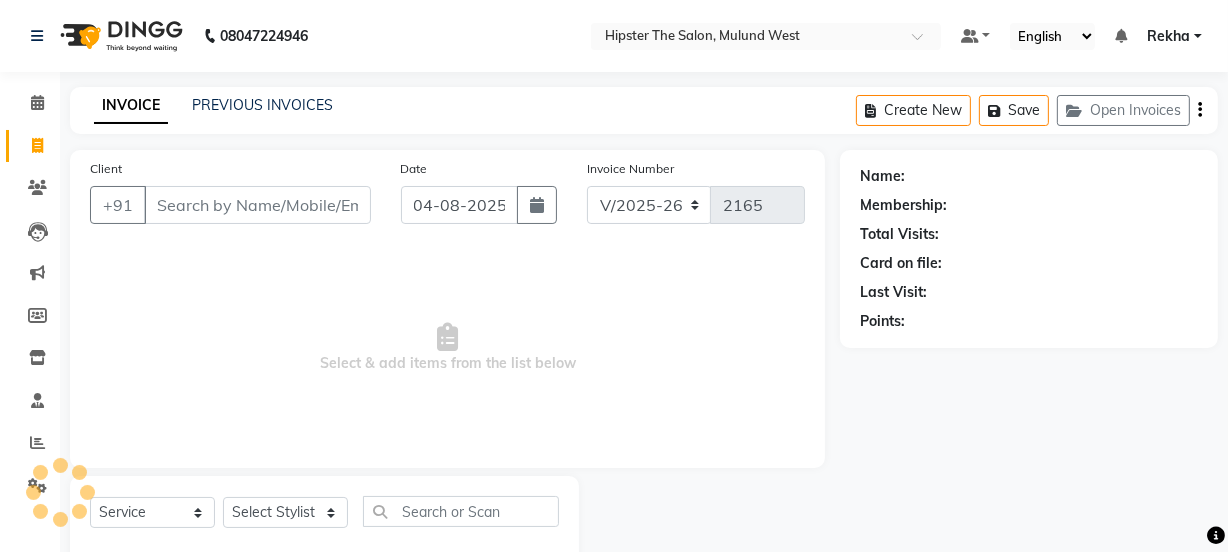 click on "Client" at bounding box center (257, 205) 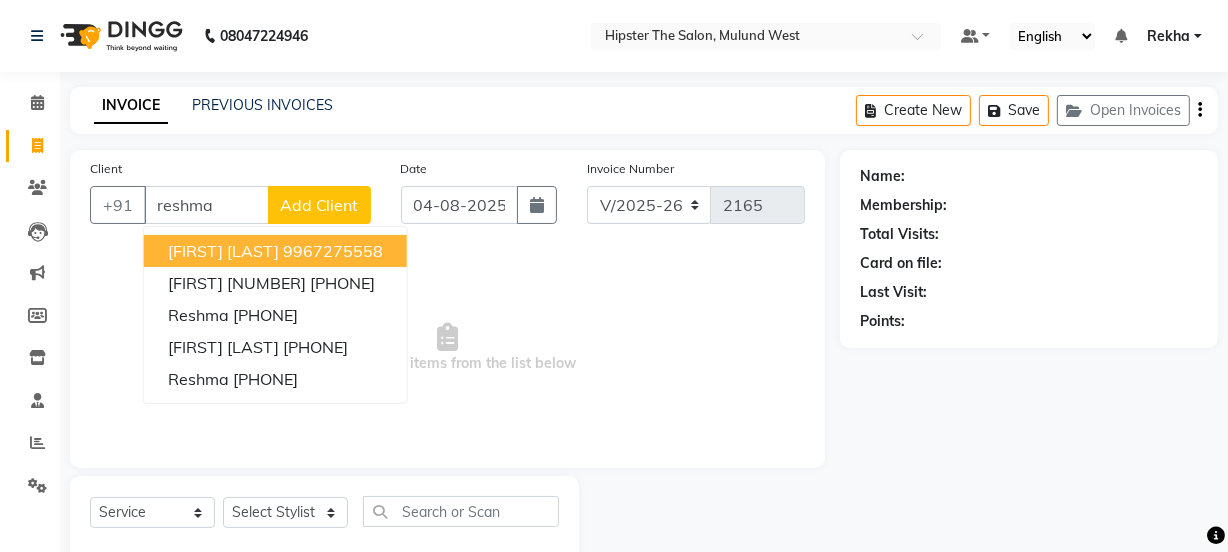 click on "[FIRST] [LAST]" at bounding box center [223, 251] 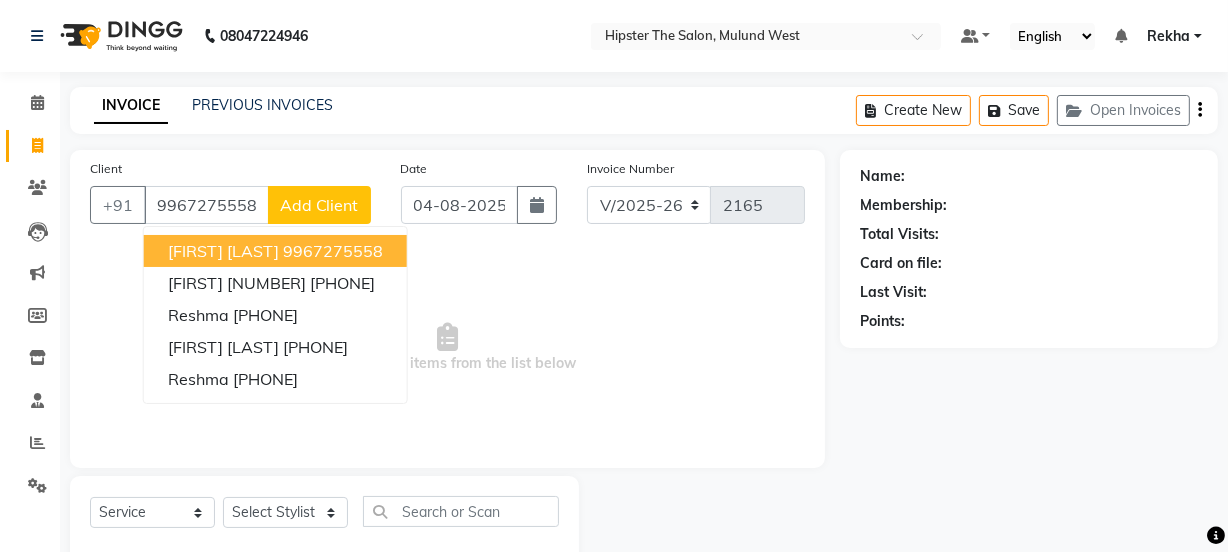 type on "9967275558" 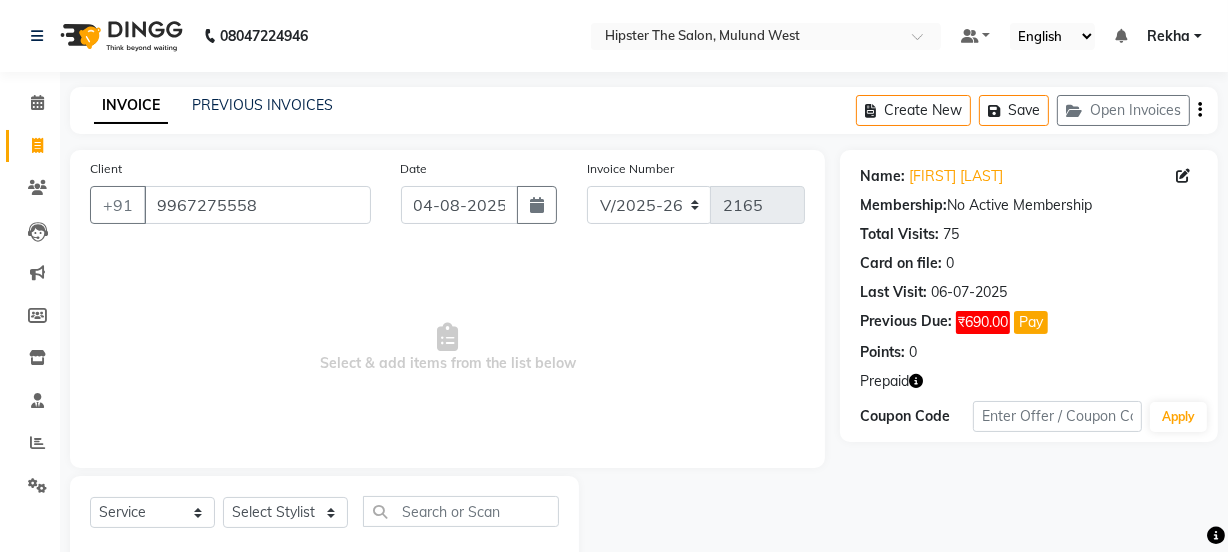 click 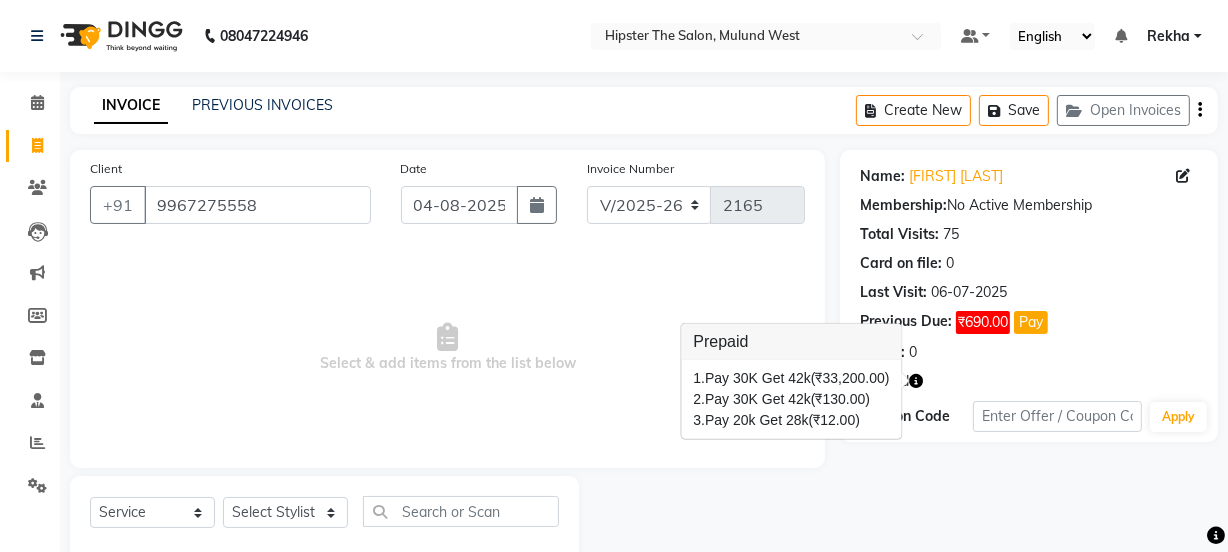 click on "Total Visits:  75" 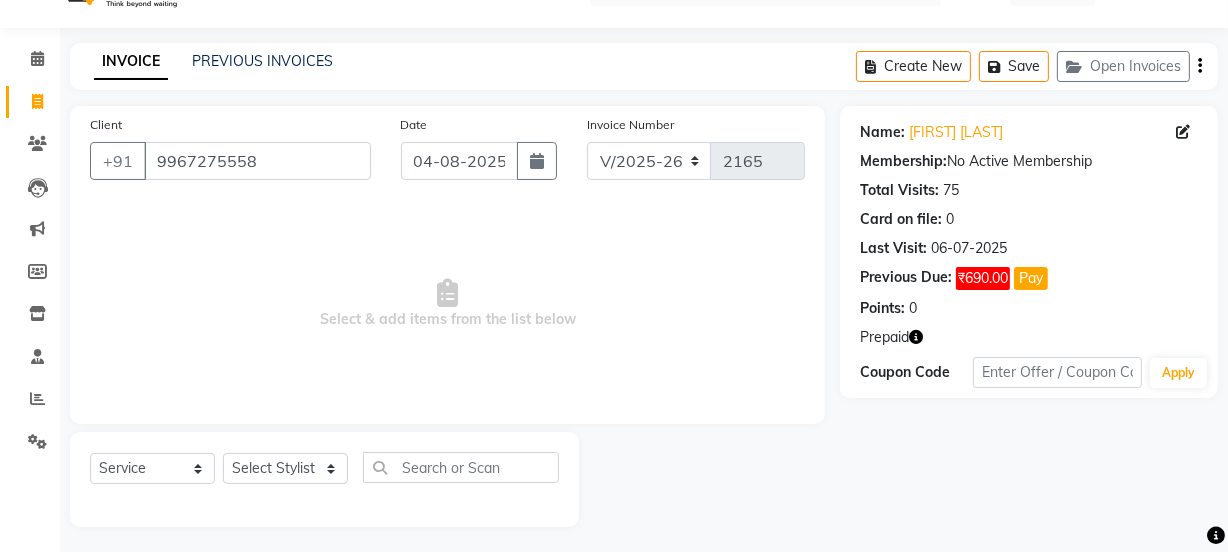 scroll, scrollTop: 50, scrollLeft: 0, axis: vertical 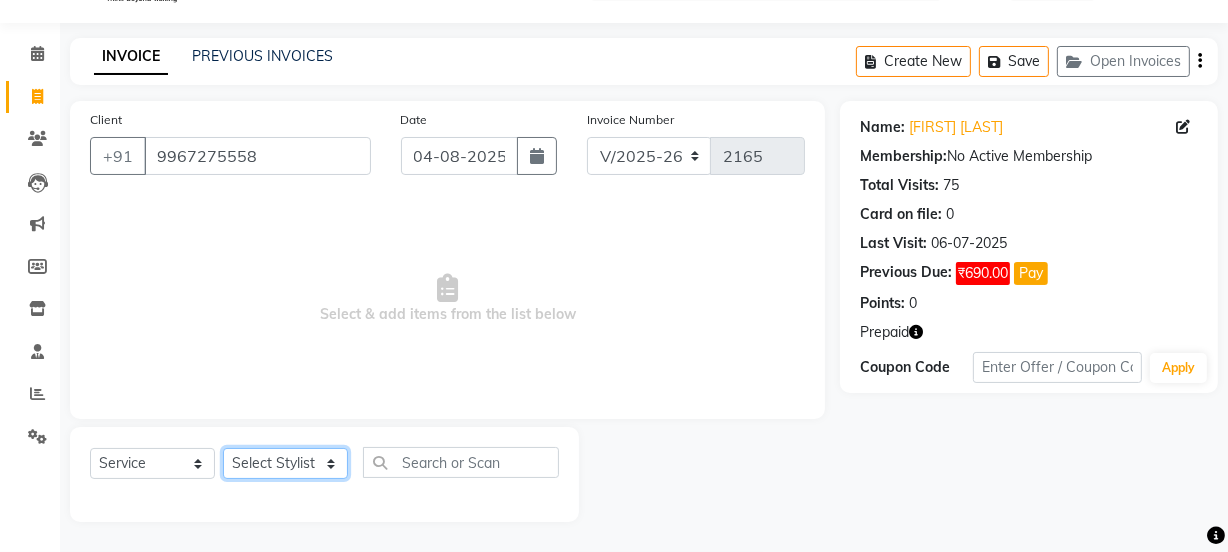 click on "Select Stylist Aditya aishu Akansha Altaf Anil Anup Ashik Bhavin Irshad Lucky meeth minaz  Namrata Neelam poonam Raju Rekha Rijvanna saif salman Saneef sweta  Vaibhav vicky" 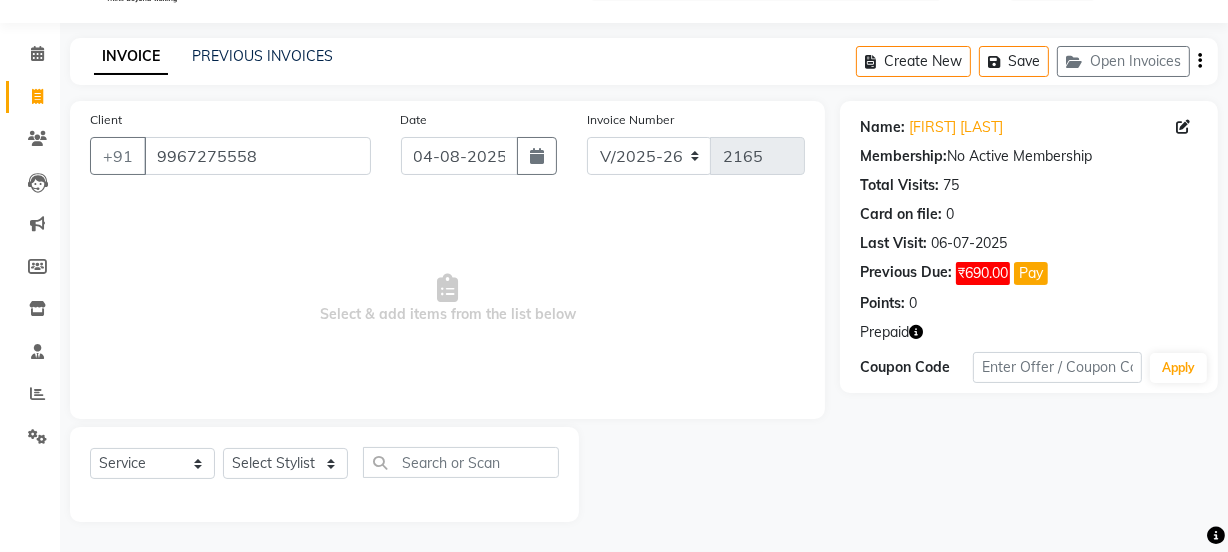 click on "INVOICE PREVIOUS INVOICES Create New   Save   Open Invoices" 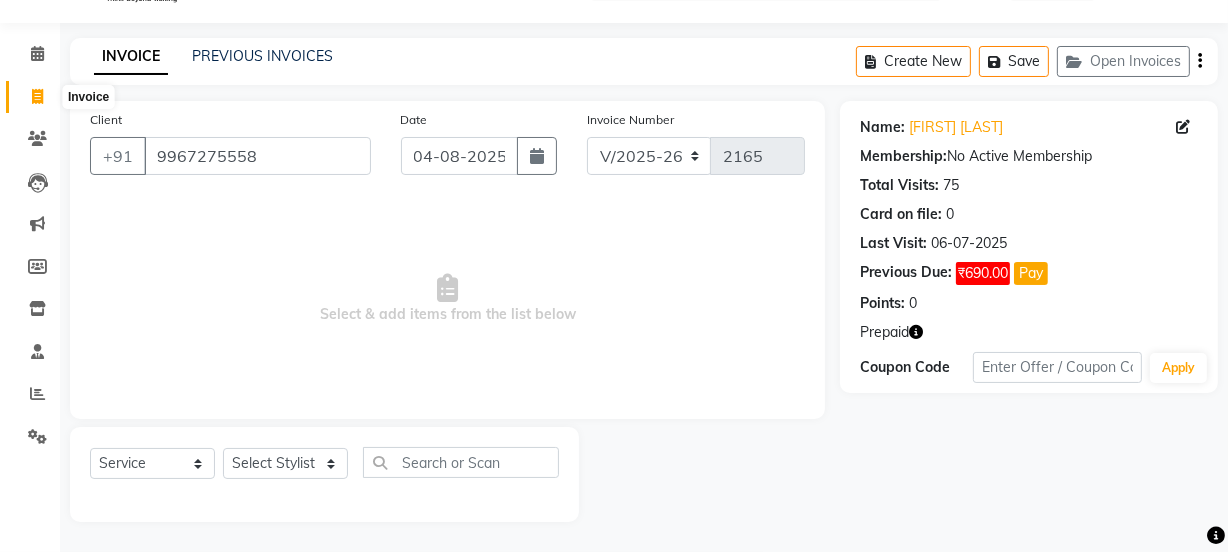 click 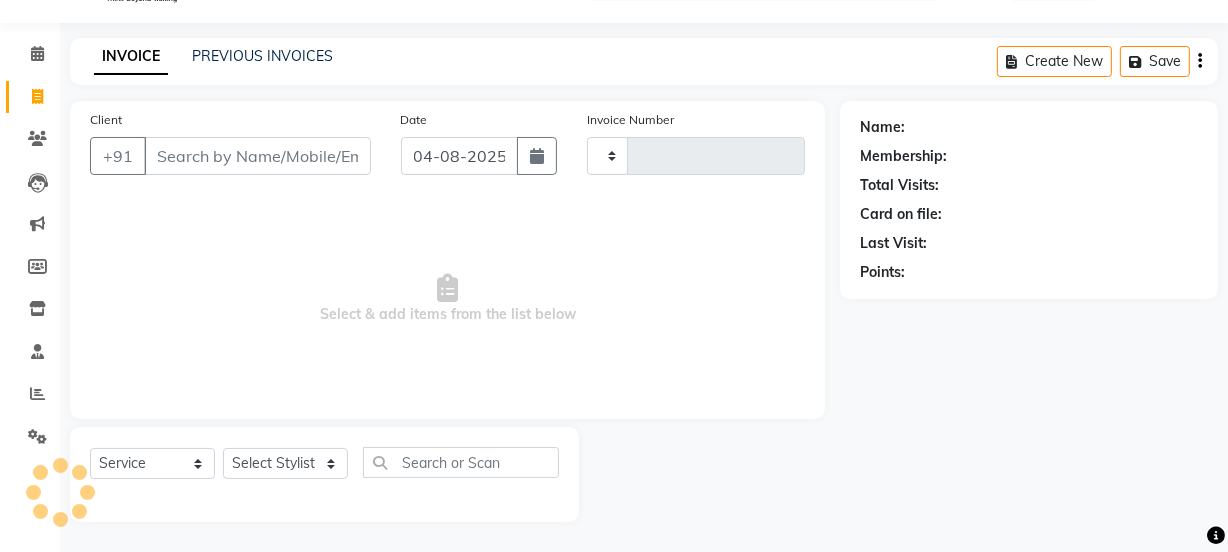 type on "2165" 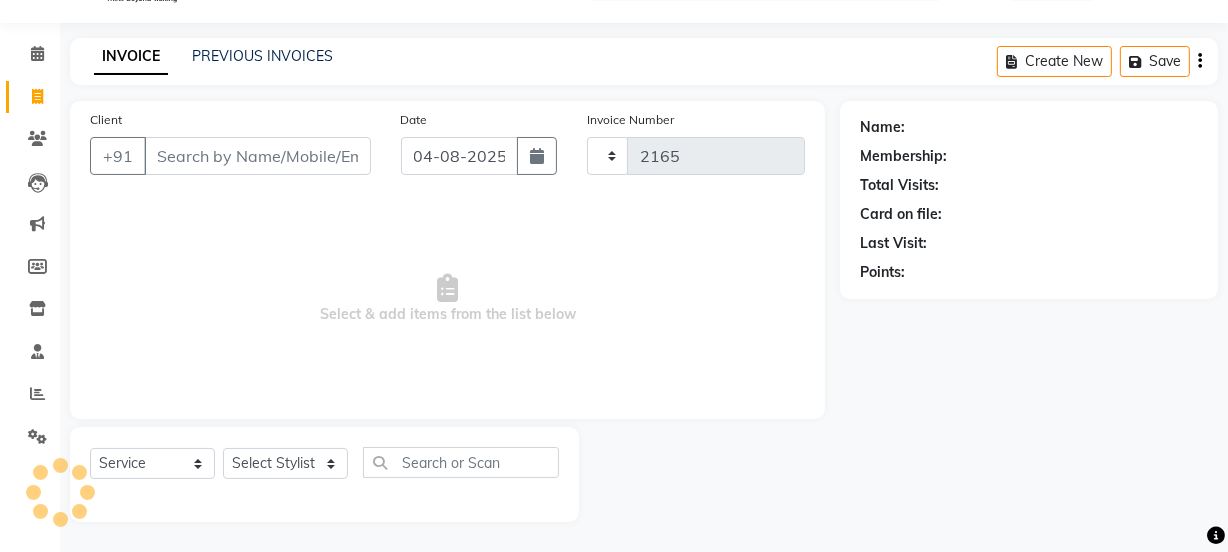 select on "5125" 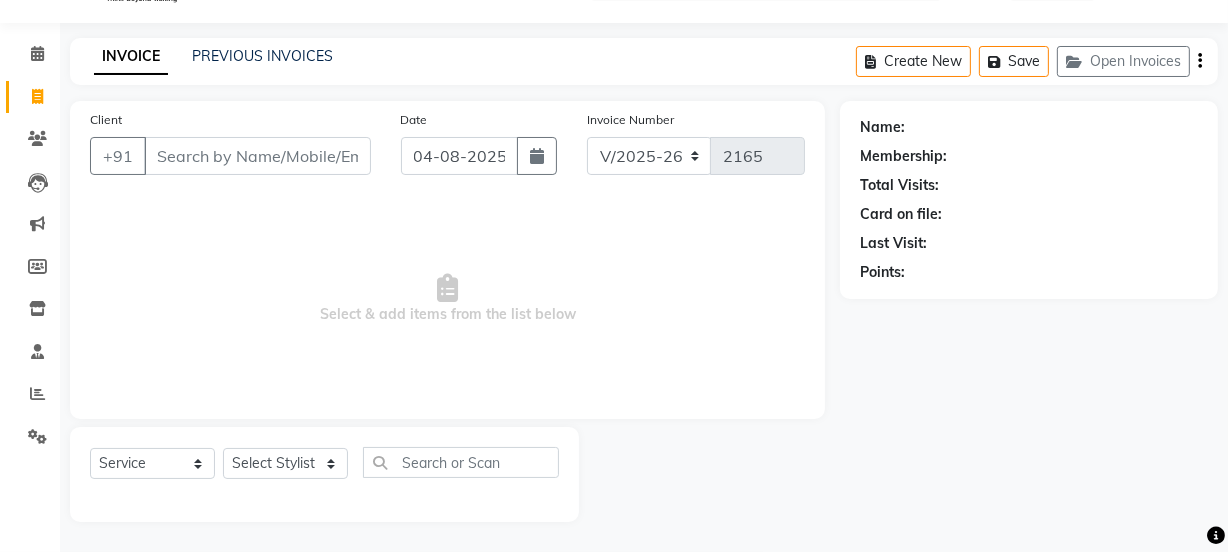 click on "Client" at bounding box center [257, 156] 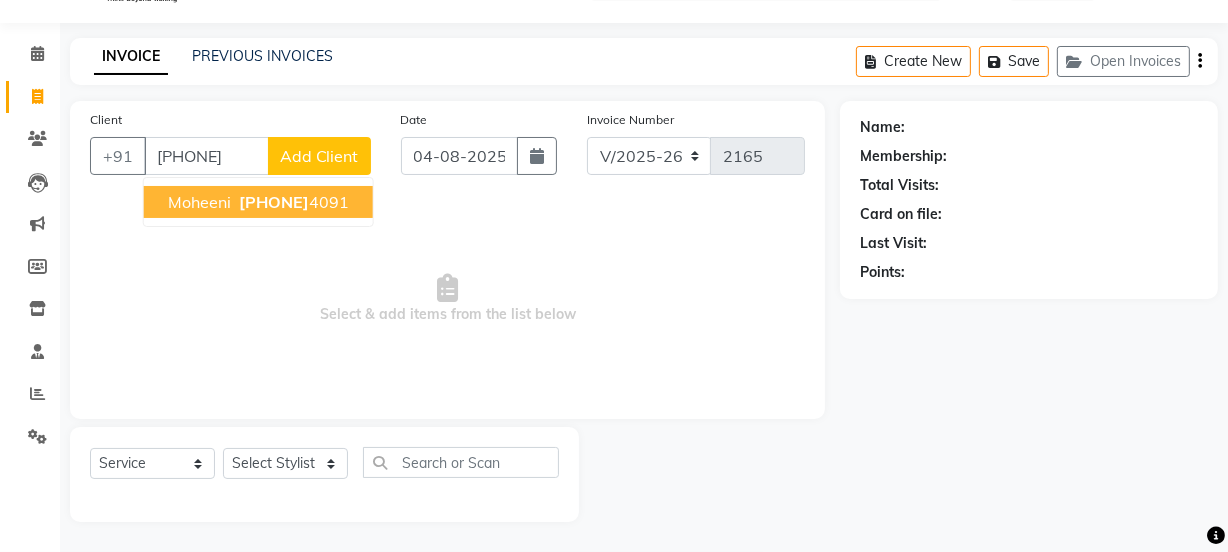 click on "[PHONE]" at bounding box center [274, 202] 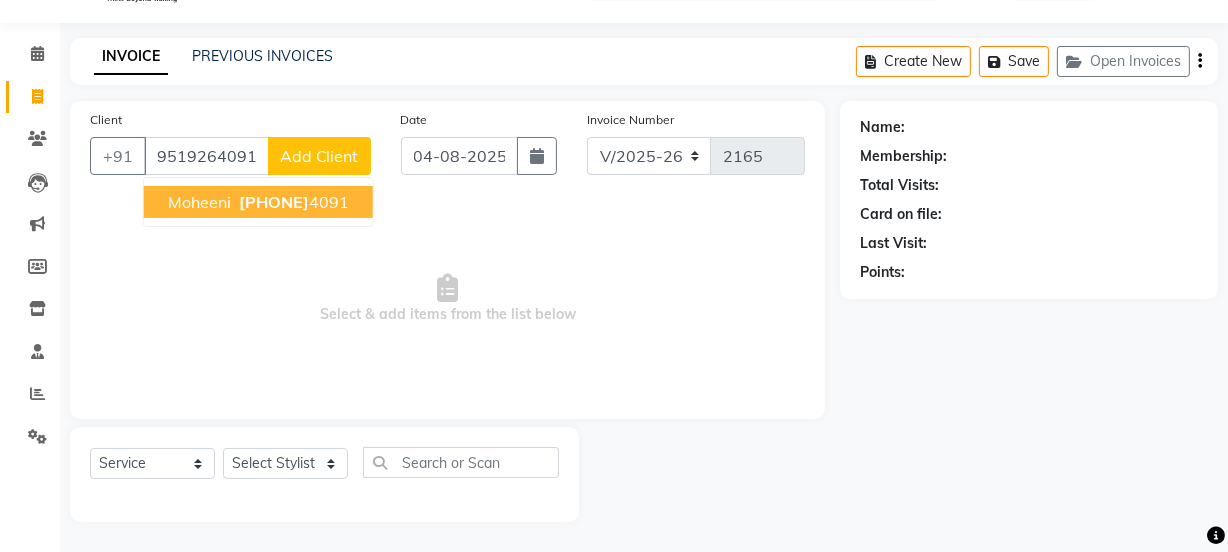 type on "9519264091" 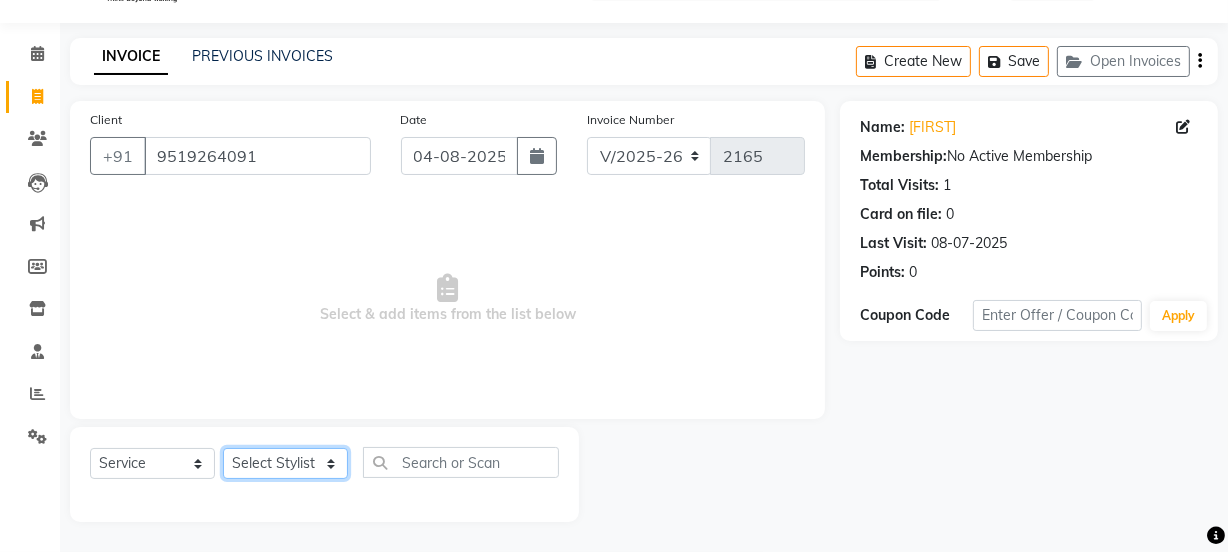 click on "Select Stylist Aditya aishu Akansha Altaf Anil Anup Ashik Bhavin Irshad Lucky meeth minaz  Namrata Neelam poonam Raju Rekha Rijvanna saif salman Saneef sweta  Vaibhav vicky" 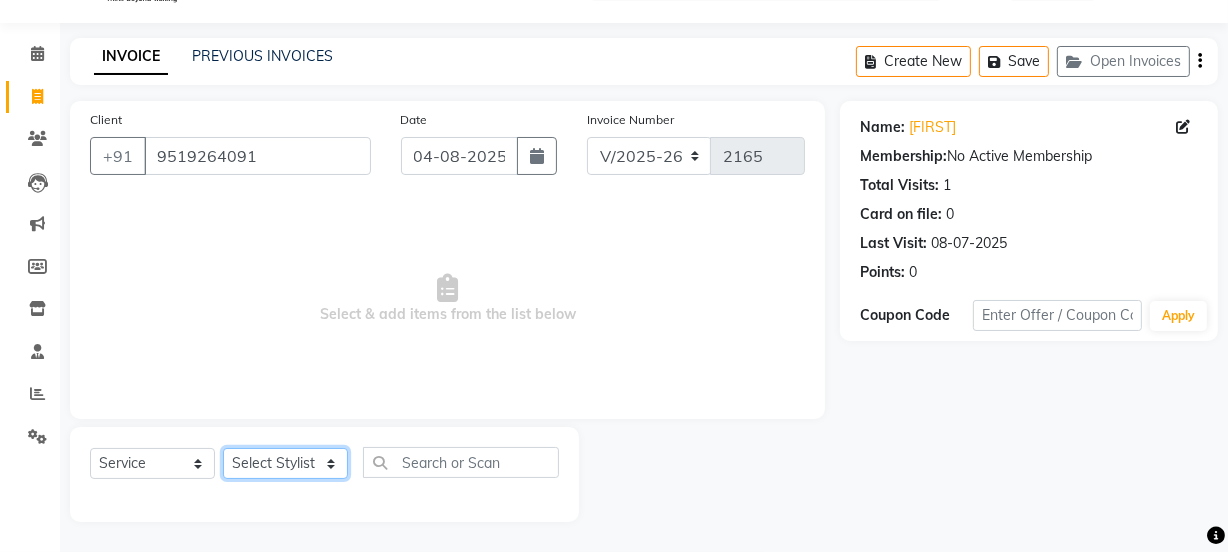 select on "32386" 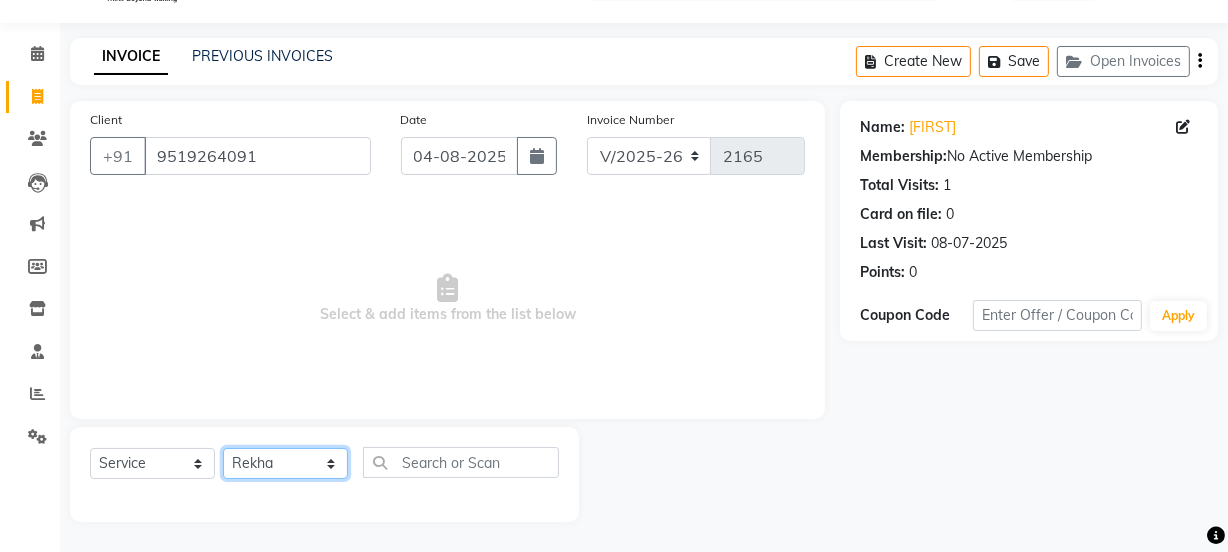 click on "Select Stylist Aditya aishu Akansha Altaf Anil Anup Ashik Bhavin Irshad Lucky meeth minaz  Namrata Neelam poonam Raju Rekha Rijvanna saif salman Saneef sweta  Vaibhav vicky" 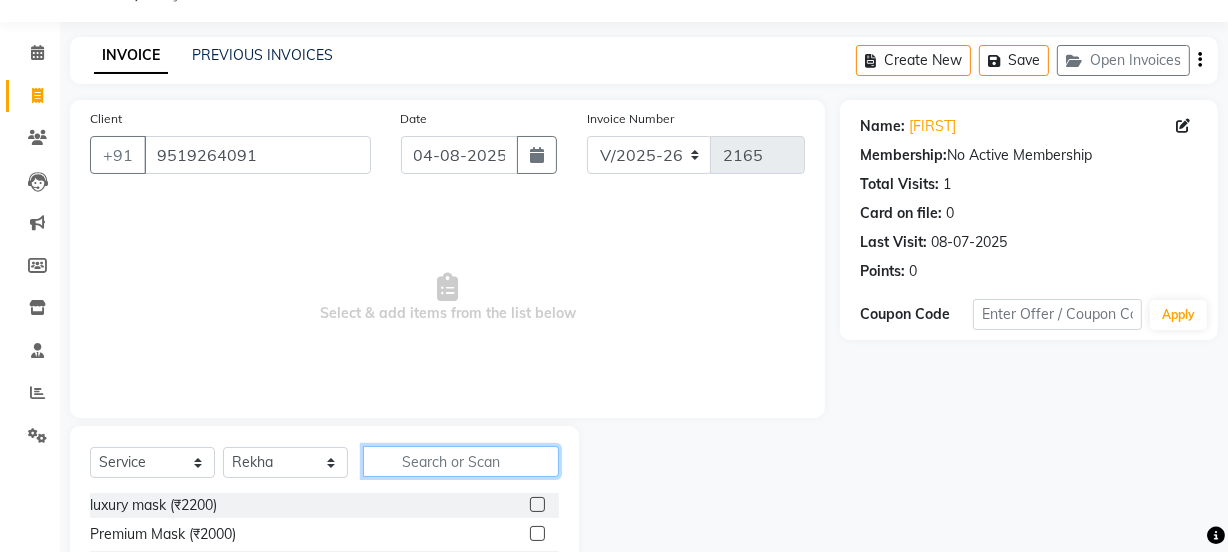 click 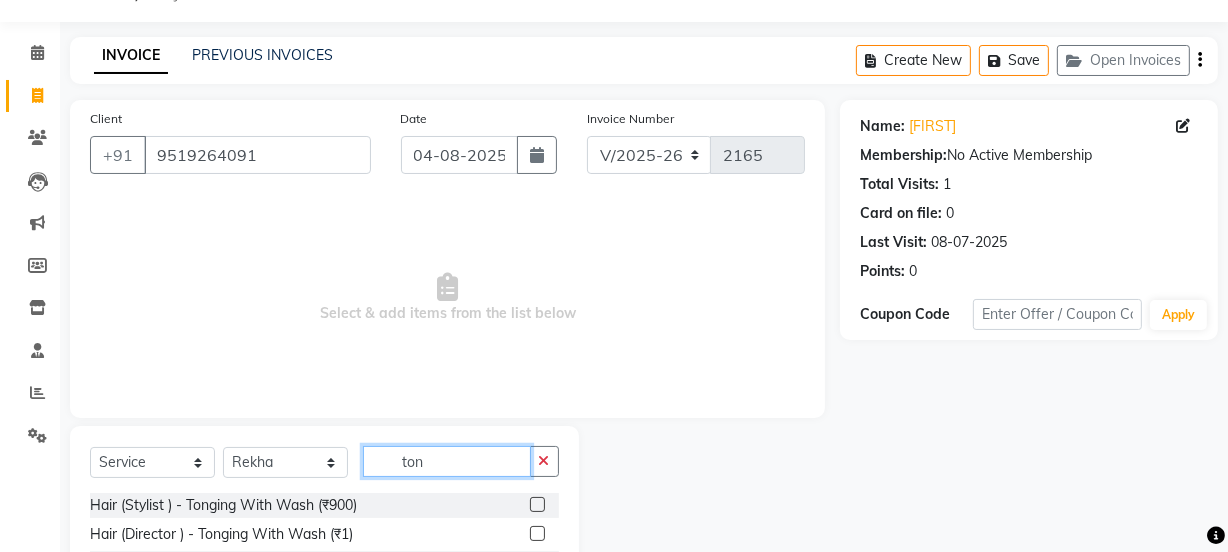 scroll, scrollTop: 136, scrollLeft: 0, axis: vertical 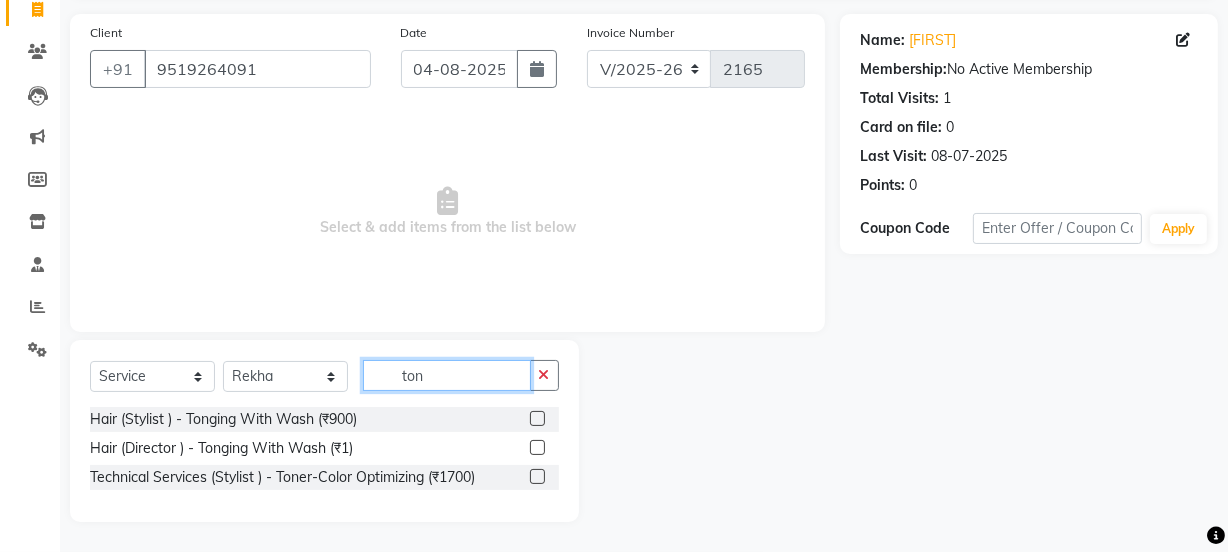 type on "ton" 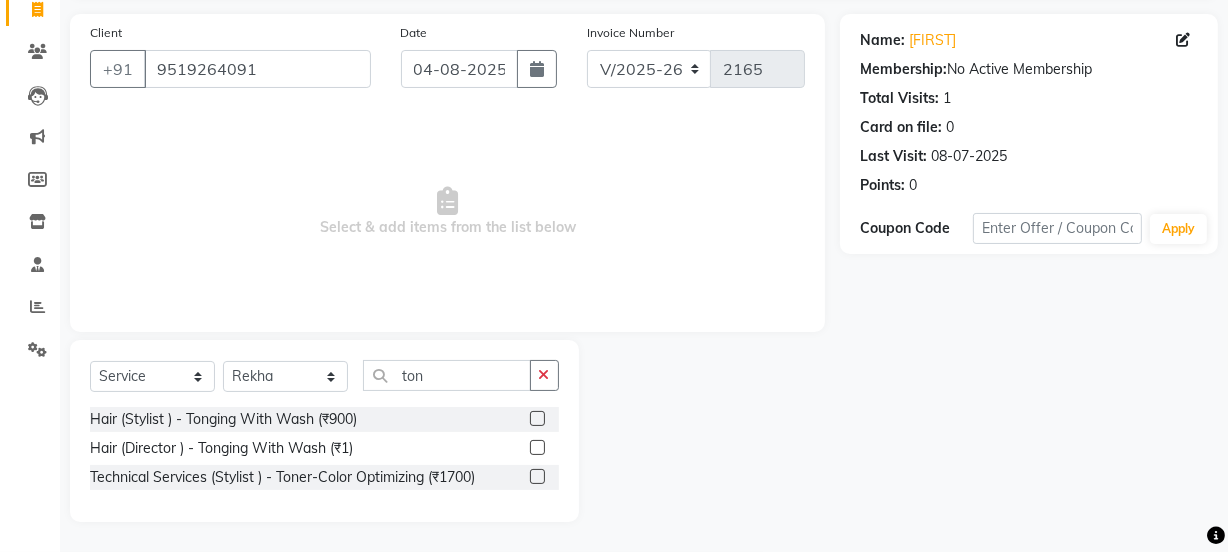 click 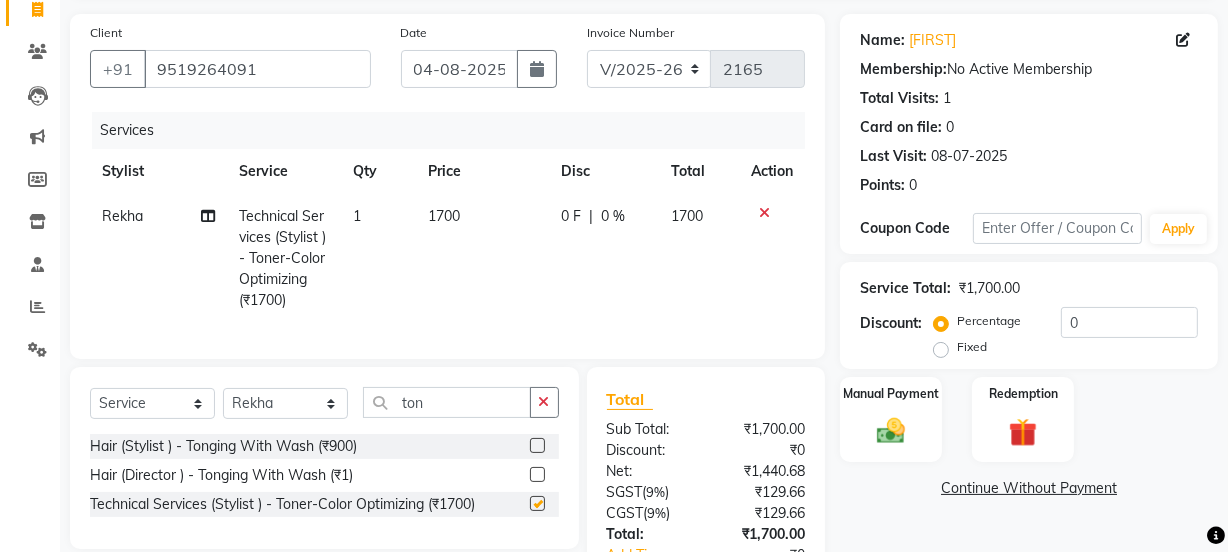 checkbox on "false" 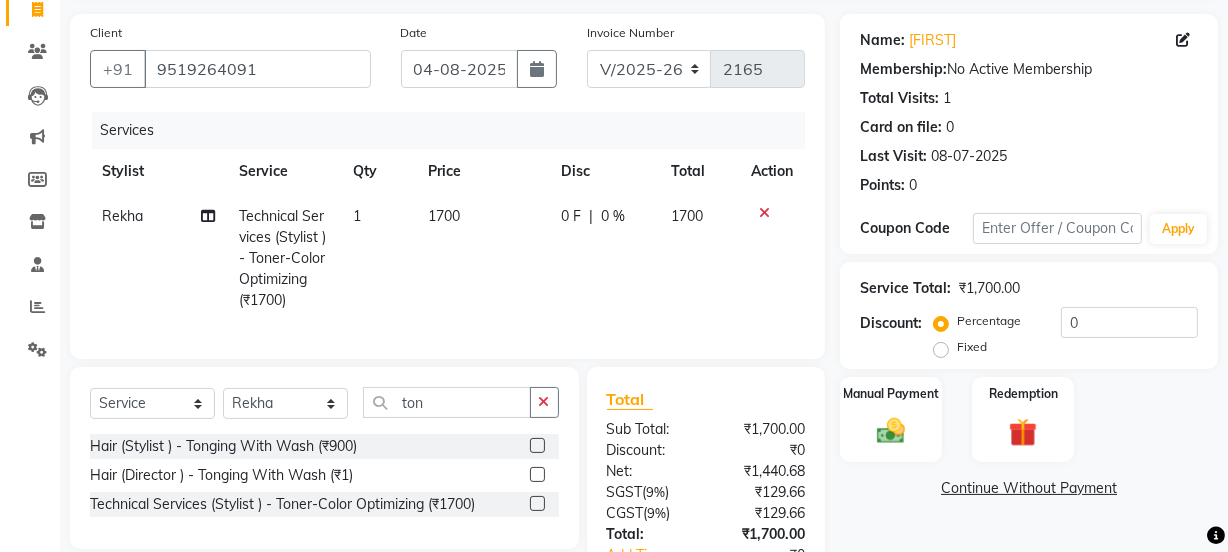 click on "1700" 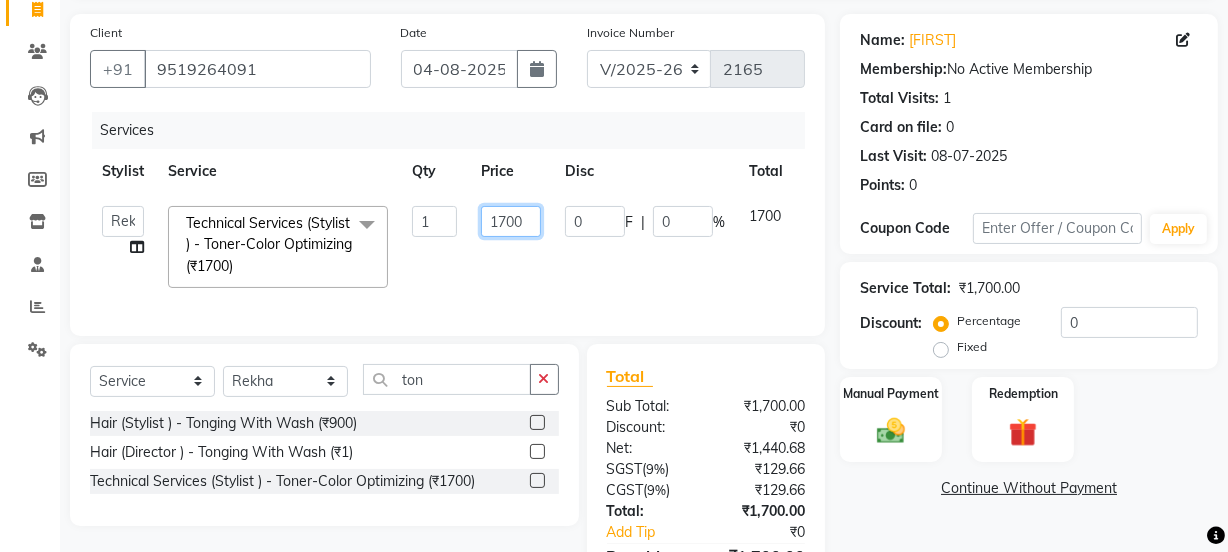 click on "1700" 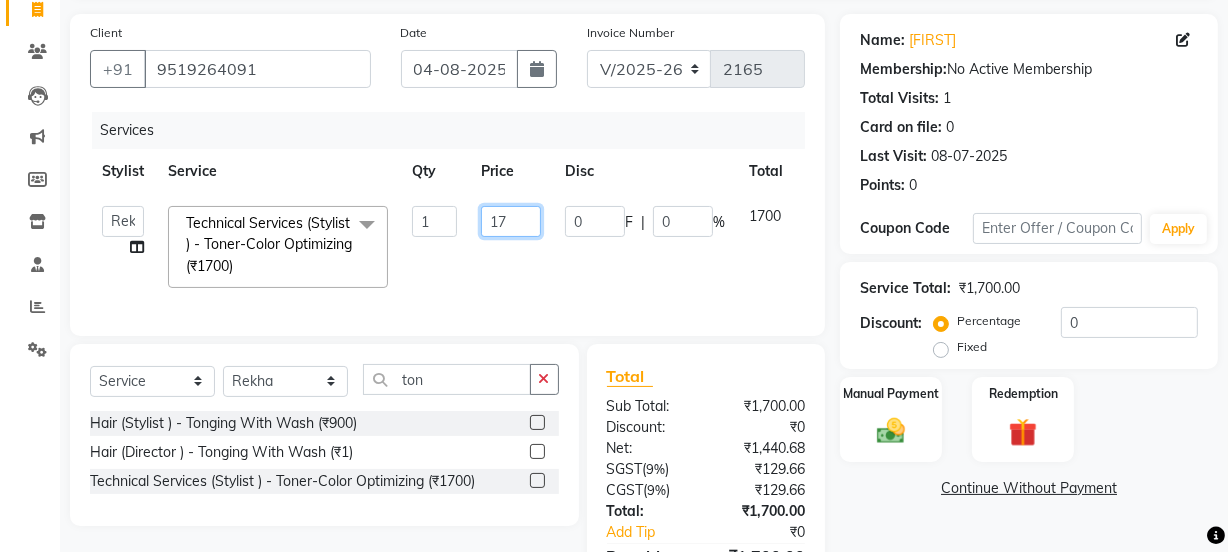 type on "1" 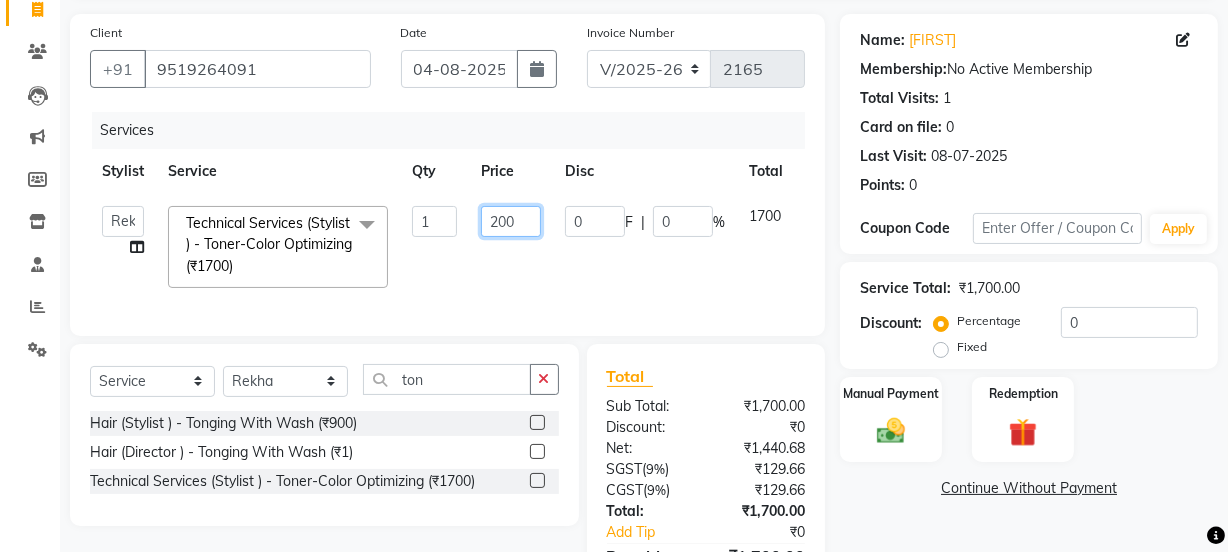 type on "2000" 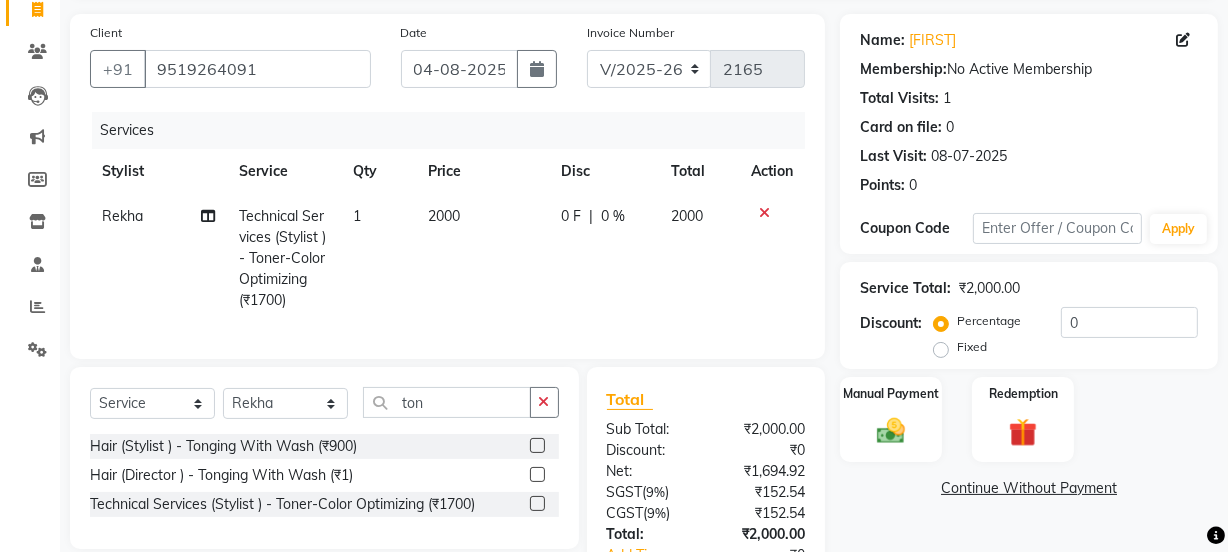 click on "0 F" 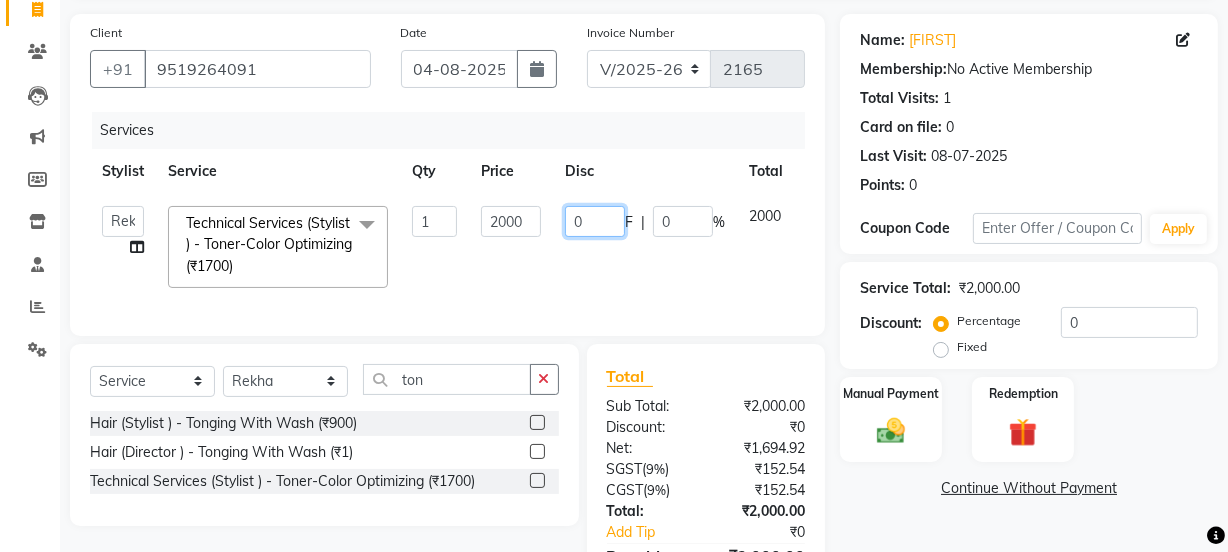 click on "0" 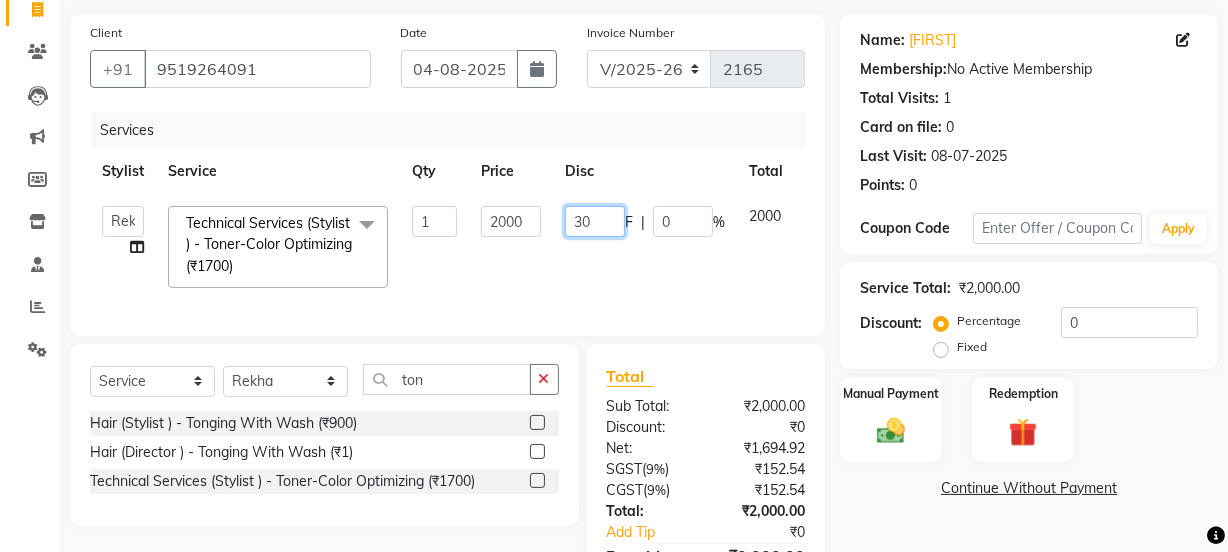 type on "300" 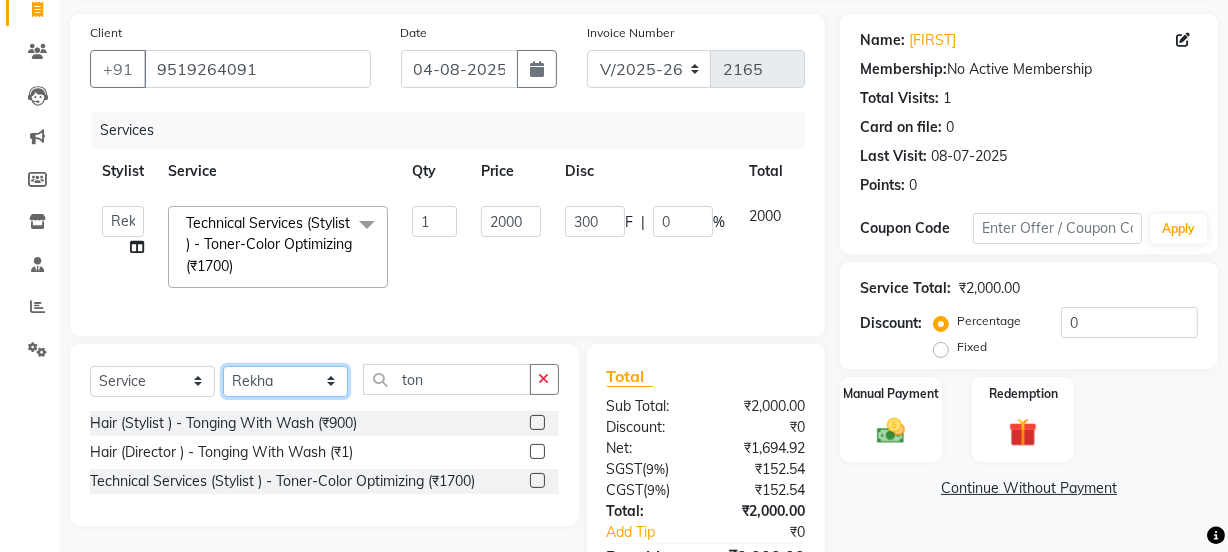 click on "Select  Service  Product  Membership  Package Voucher Prepaid Gift Card  Select Stylist [FIRST] [FIRST] [FIRST] [FIRST] [FIRST] [FIRST] [FIRST] [FIRST] [FIRST] [FIRST] [FIRST] [FIRST] [FIRST] [FIRST] [FIRST] [FIRST] [FIRST] [FIRST] [FIRST]  [FIRST] Hair (Stylist ) - Tonging With Wash ([CURRENCY][PRICE])  Hair (Director ) - Tonging With Wash ([CURRENCY][PRICE])  Technical Services (Stylist ) - Toner-Color Optimizing ([CURRENCY][PRICE])" 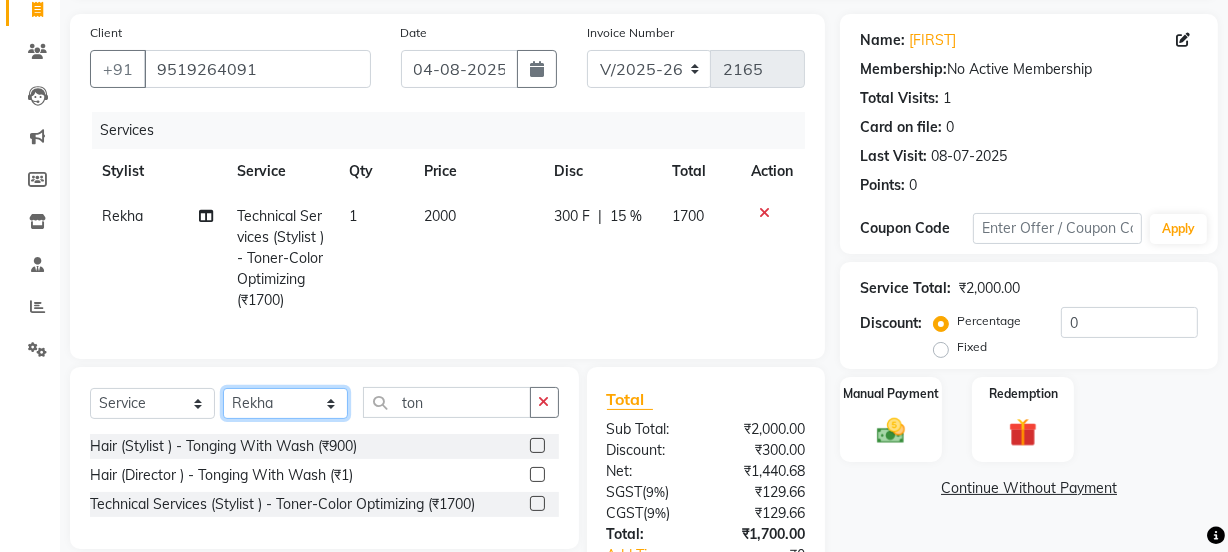 select on "32387" 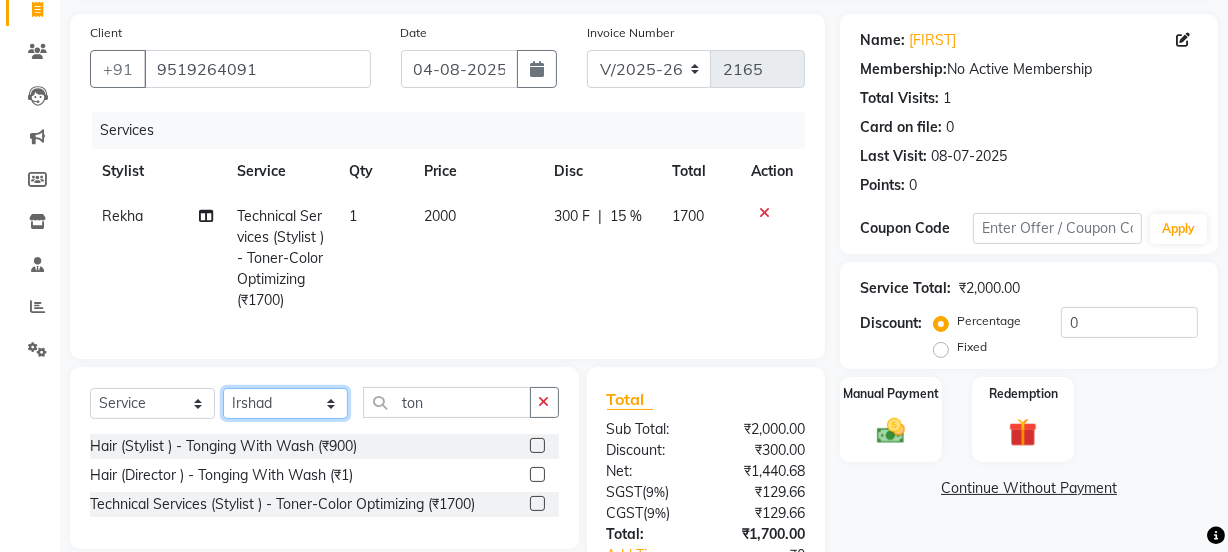 click on "Select Stylist Aditya aishu Akansha Altaf Anil Anup Ashik Bhavin Irshad Lucky meeth minaz  Namrata Neelam poonam Raju Rekha Rijvanna saif salman Saneef sweta  Vaibhav vicky" 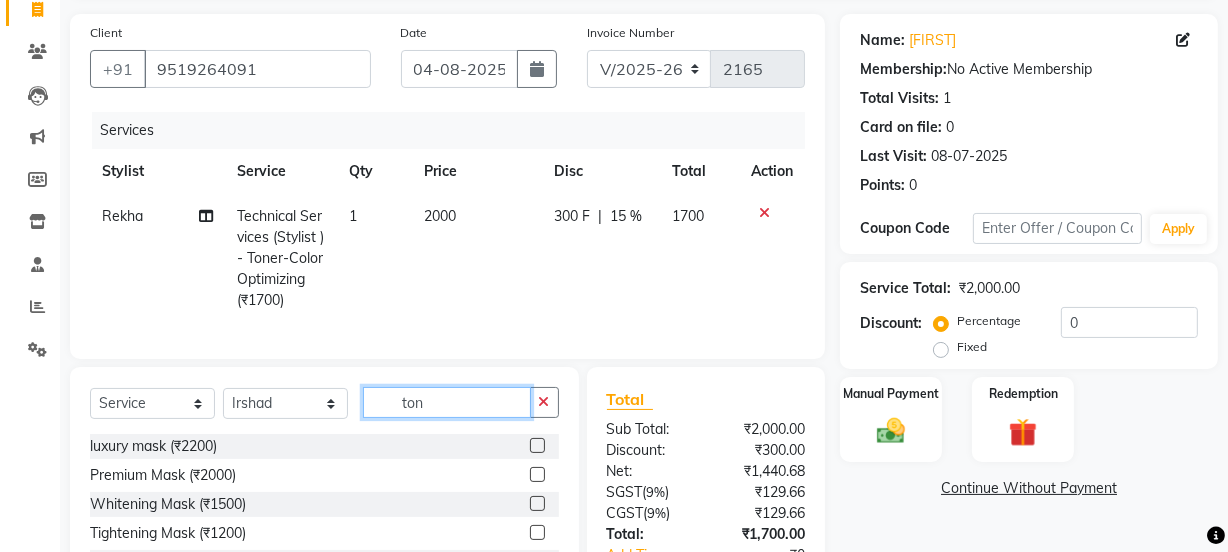 click on "ton" 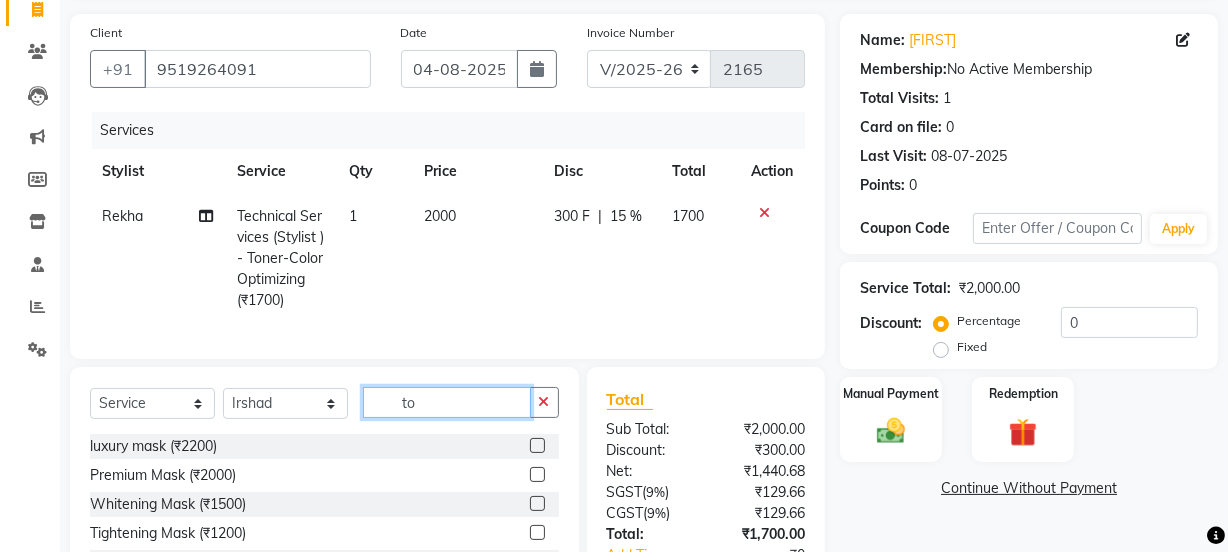 type on "t" 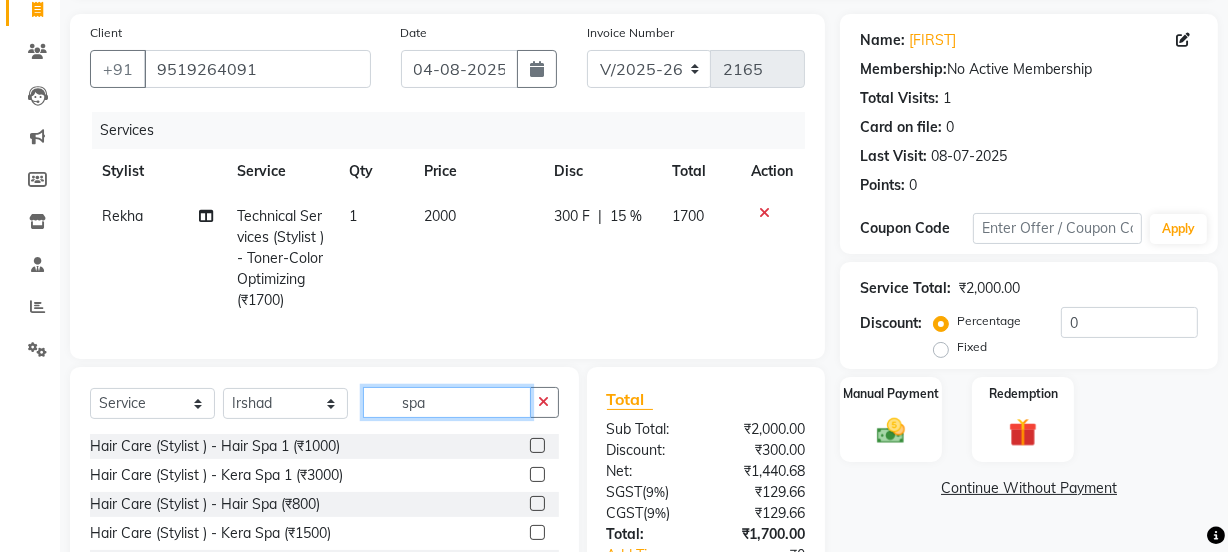 scroll, scrollTop: 288, scrollLeft: 0, axis: vertical 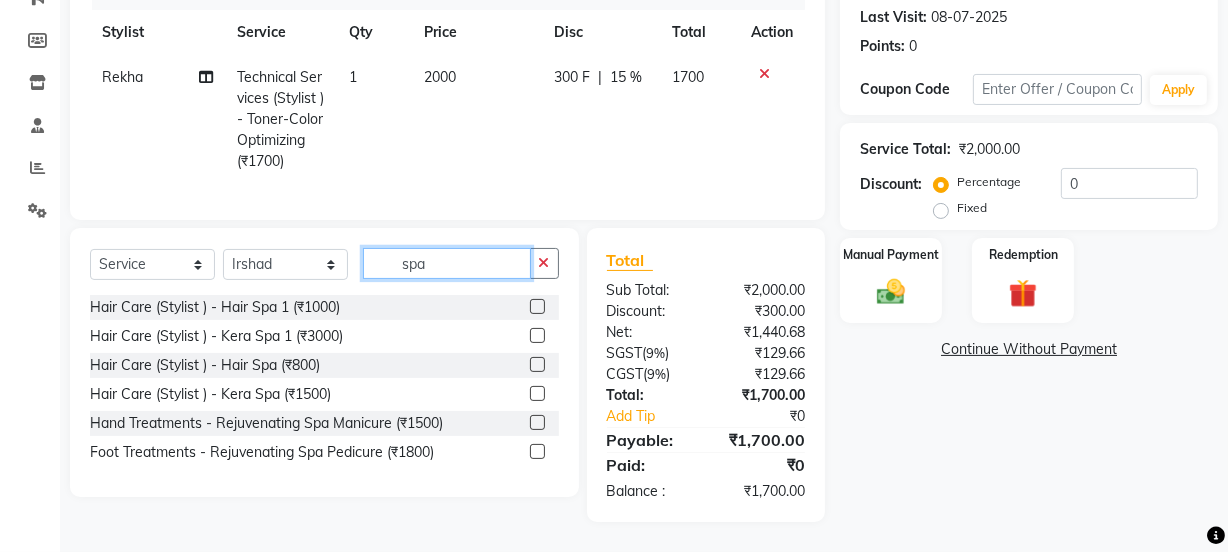 type on "spa" 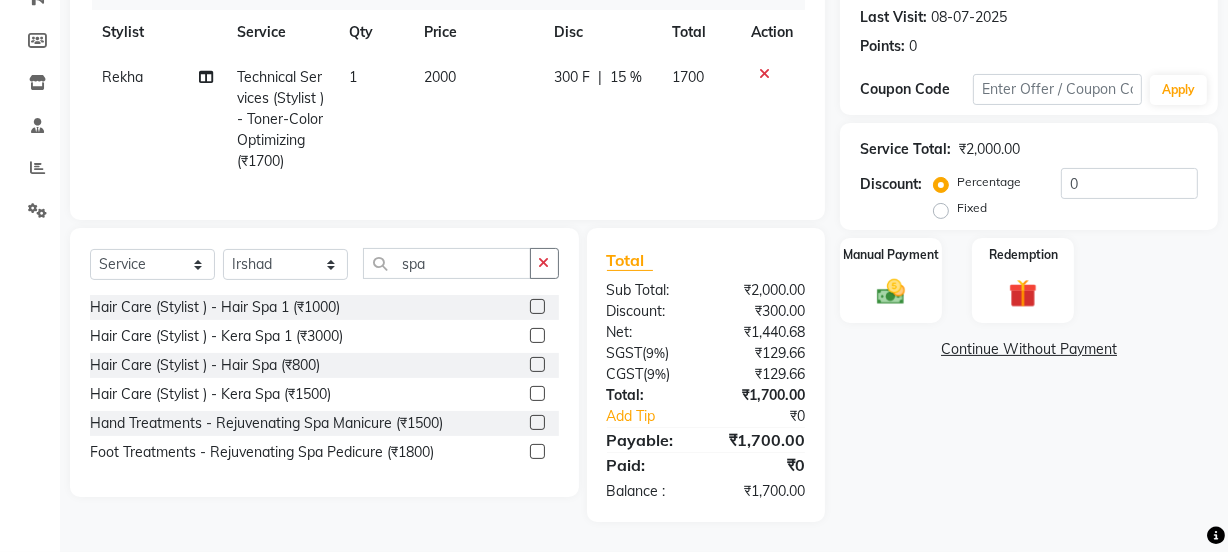 click 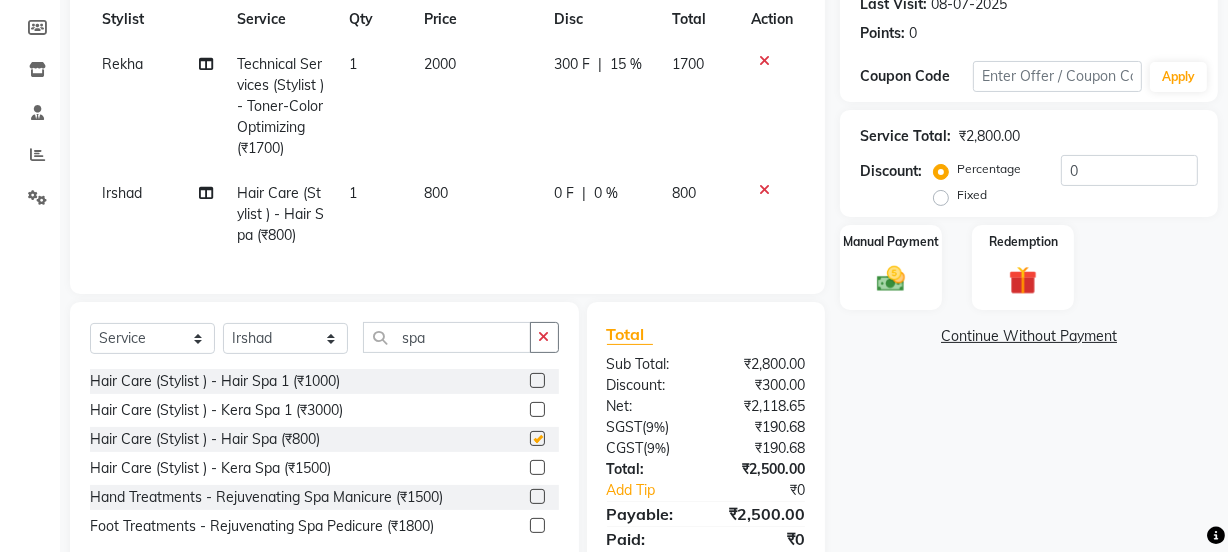 checkbox on "false" 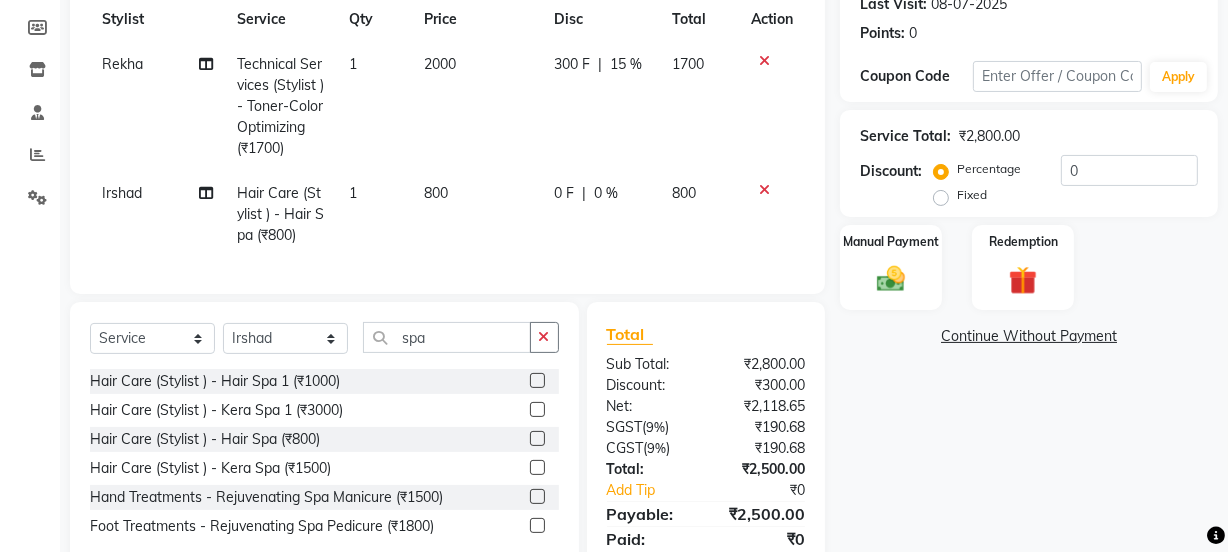 click on "800" 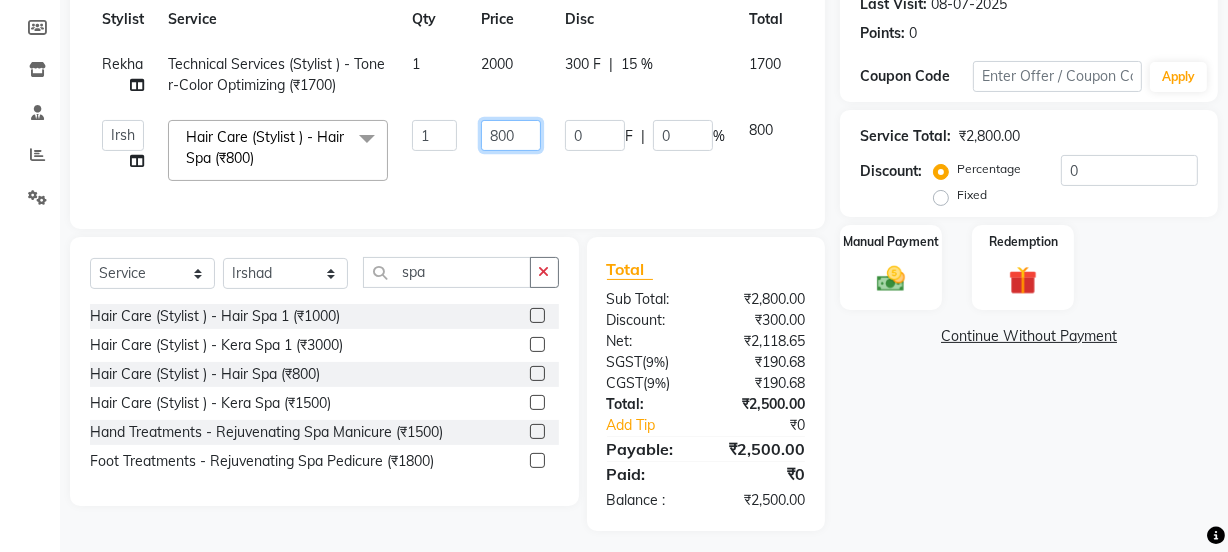click on "800" 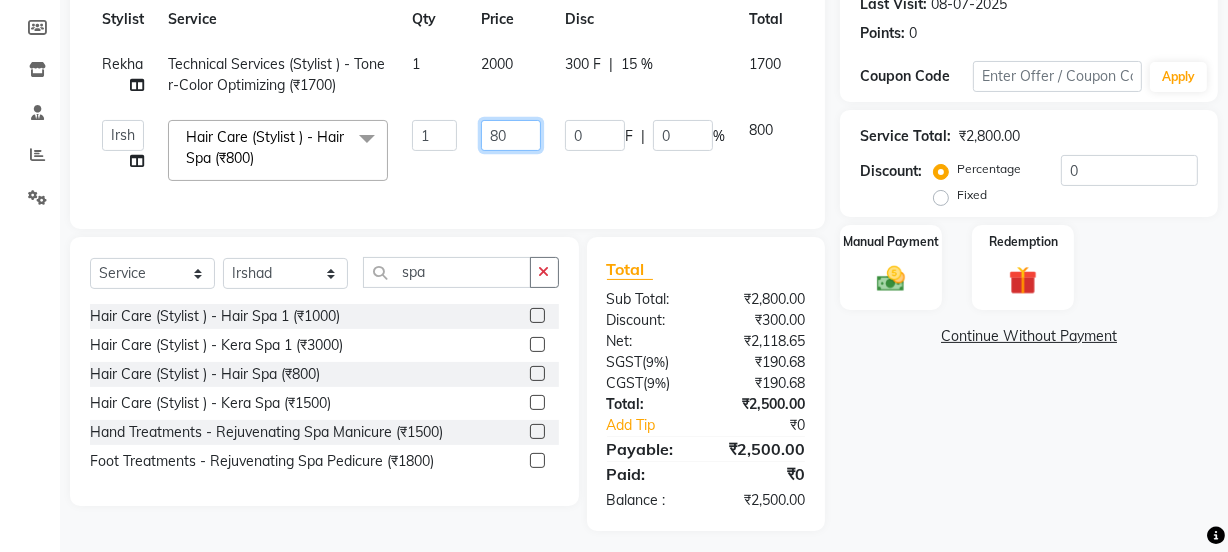 type on "8" 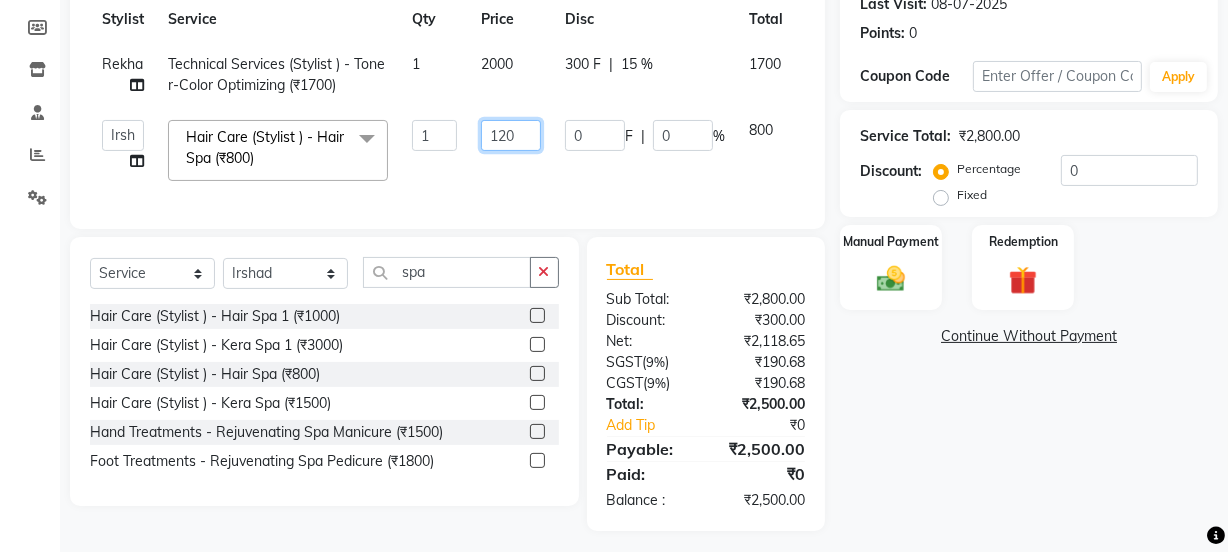 type on "1200" 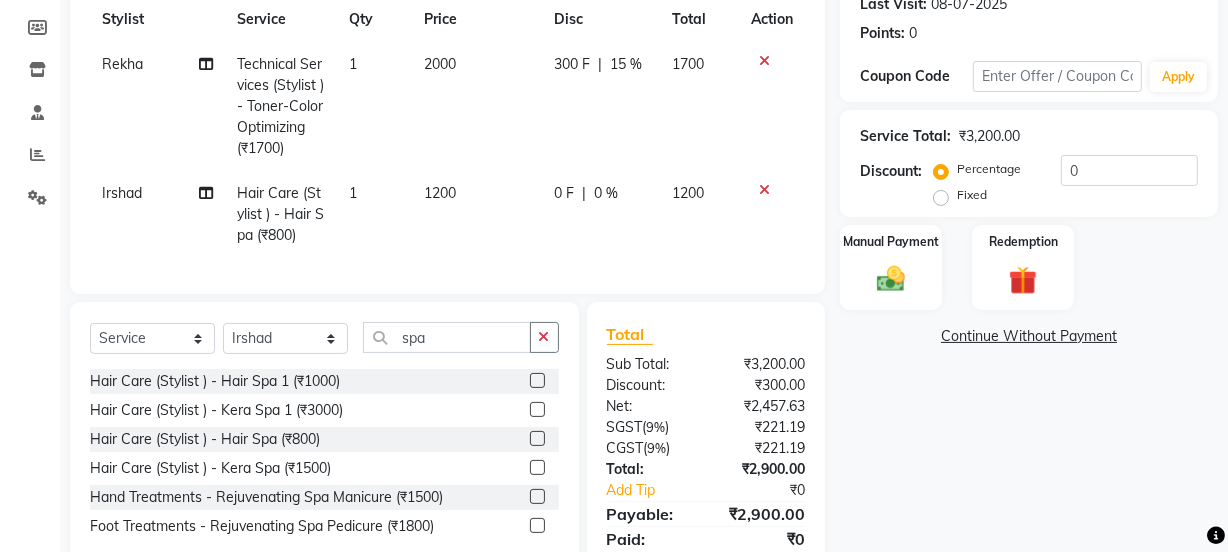 click on "0 F" 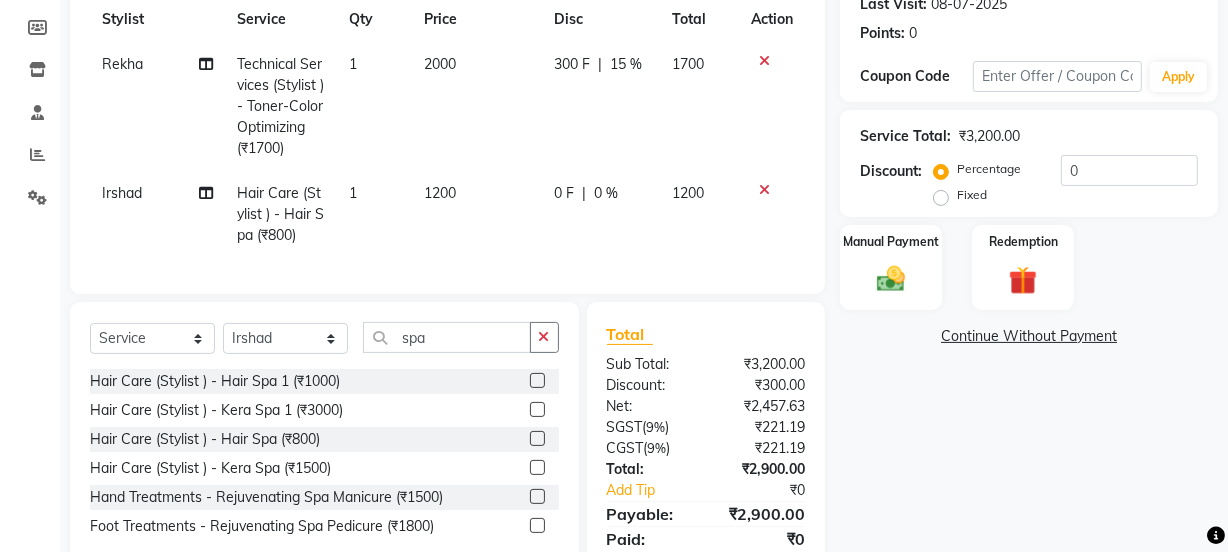 select on "32387" 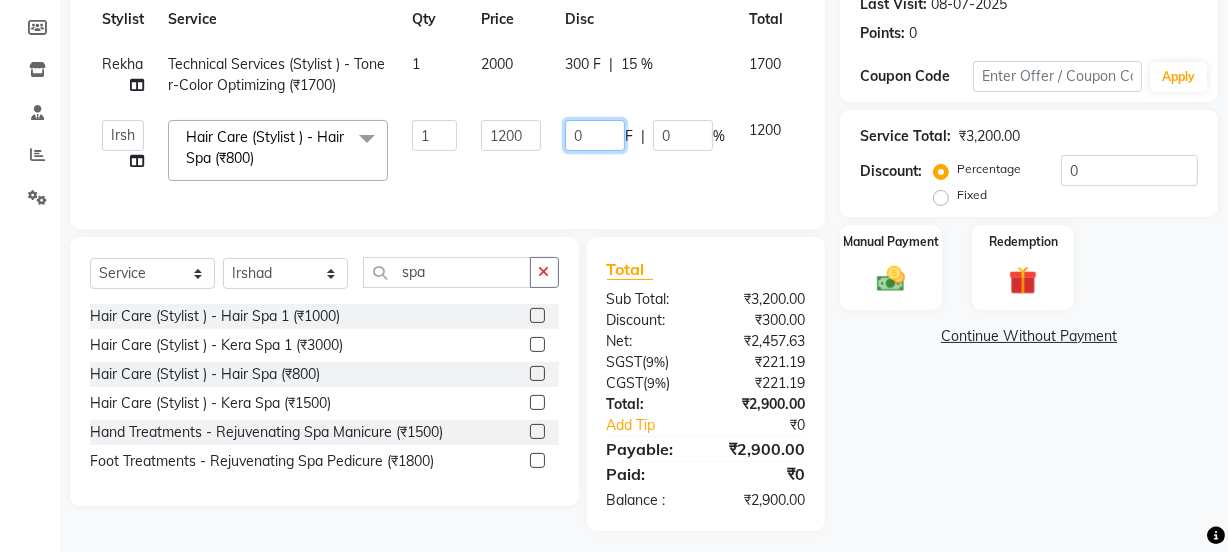 click on "0" 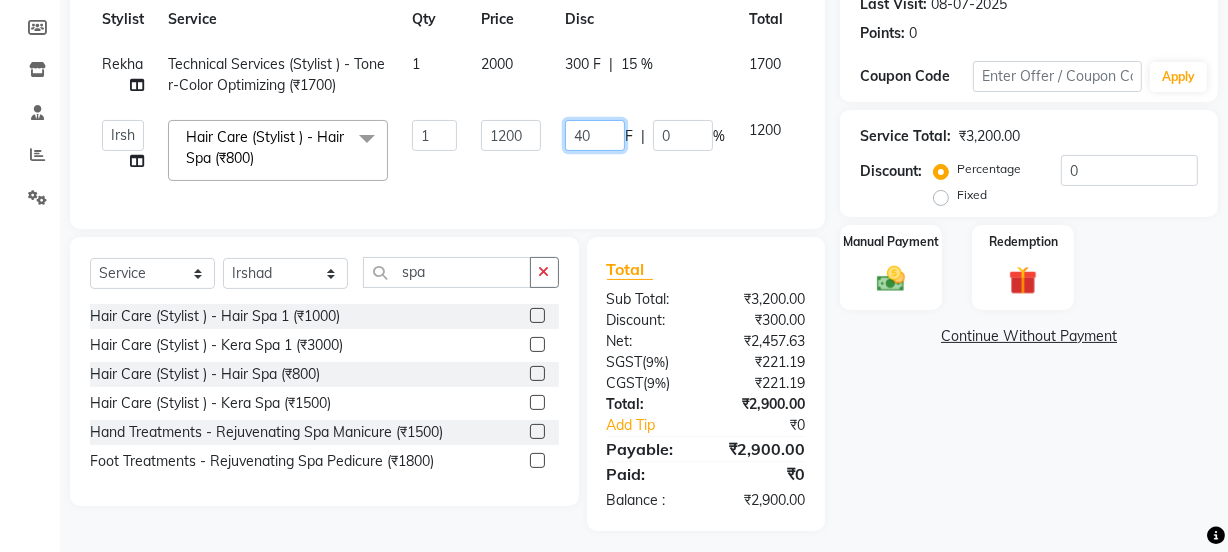 type on "400" 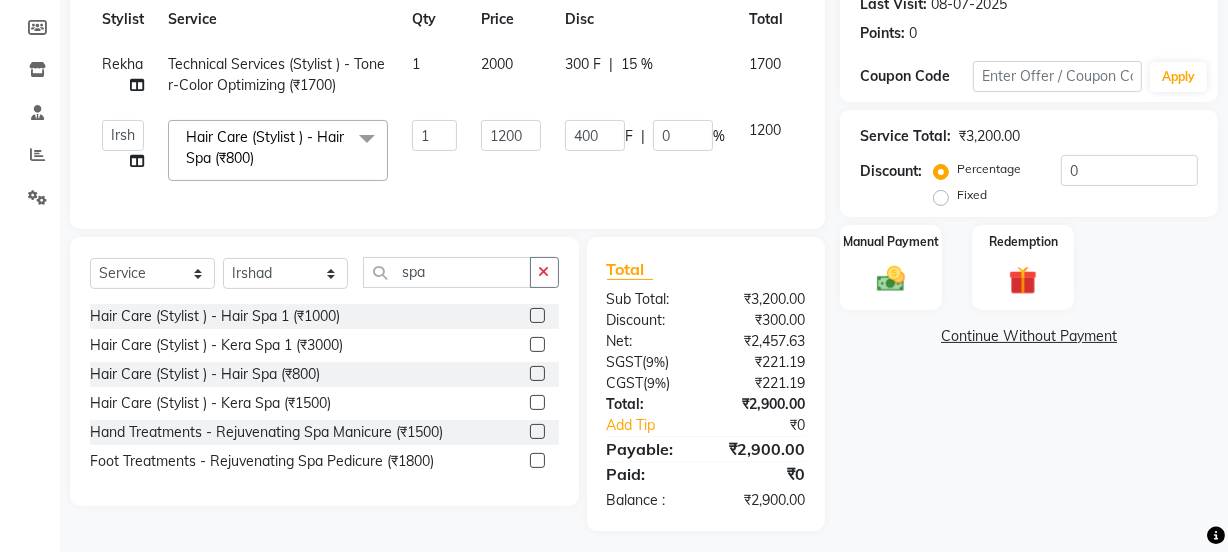 click on "Name: [FIRST]  Membership:  No Active Membership  Total Visits:  1 Card on file:  0 Last Visit:   08-07-2025 Points:   0  Coupon Code Apply Service Total:  ₹3,200.00  Discount:  Percentage   Fixed  0 Manual Payment Redemption  Continue Without Payment" 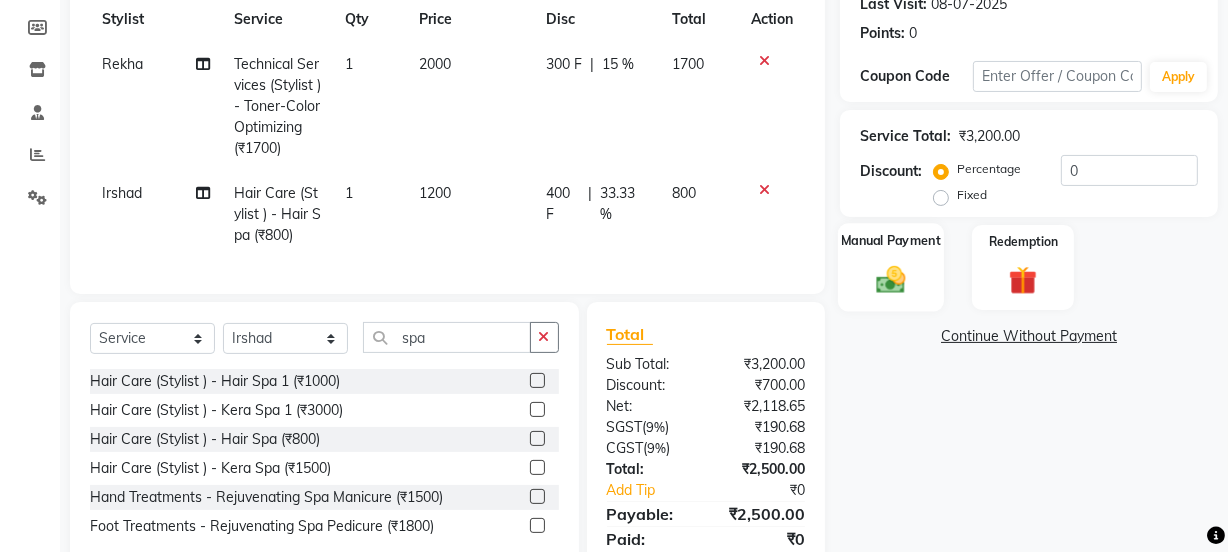 click 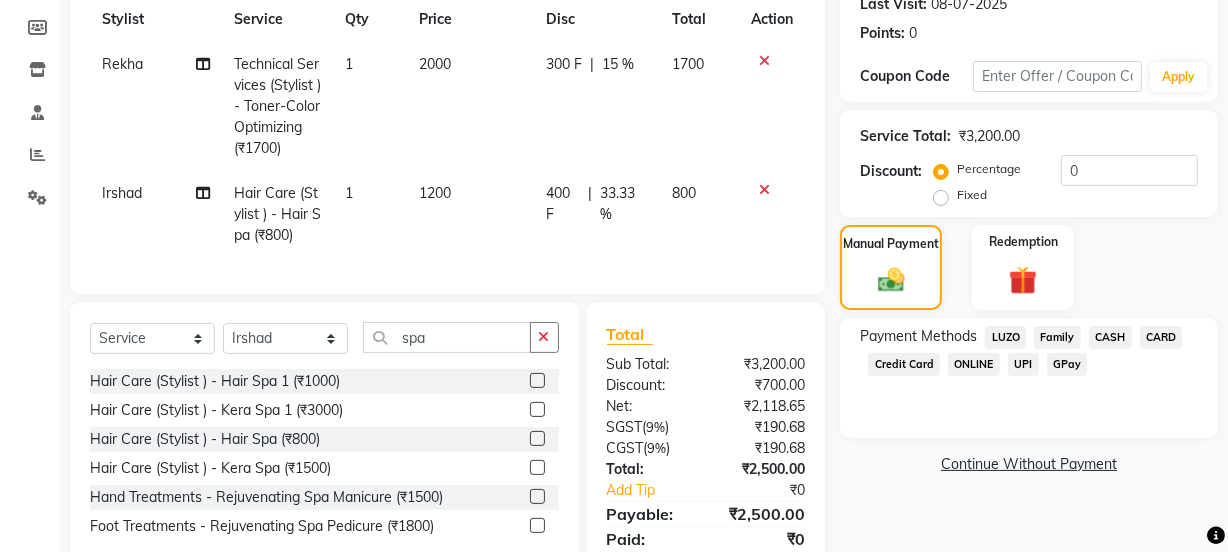 click on "GPay" 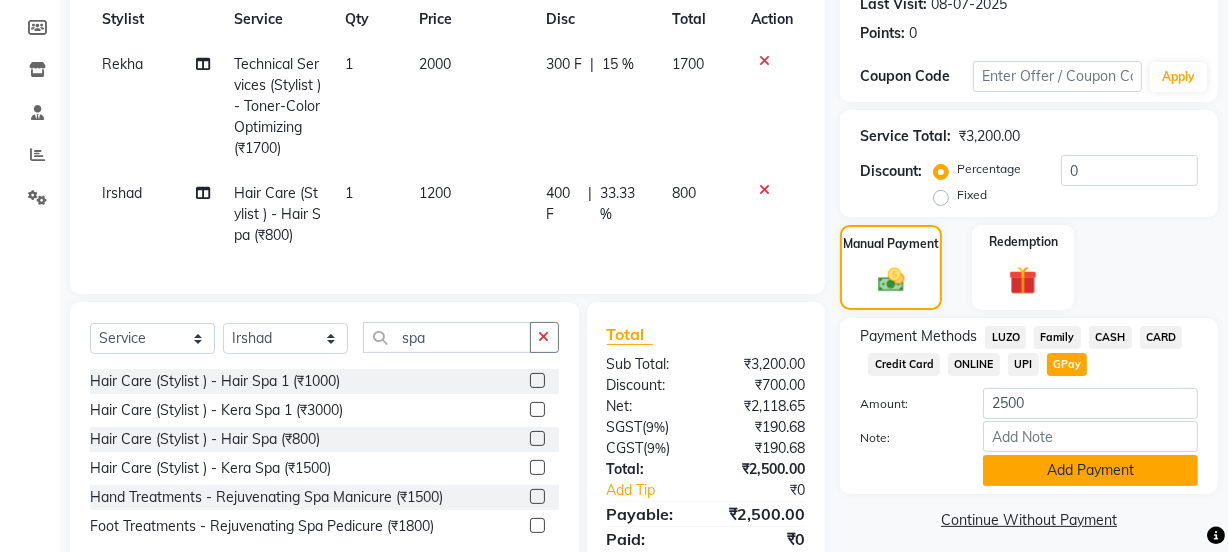 click on "Add Payment" 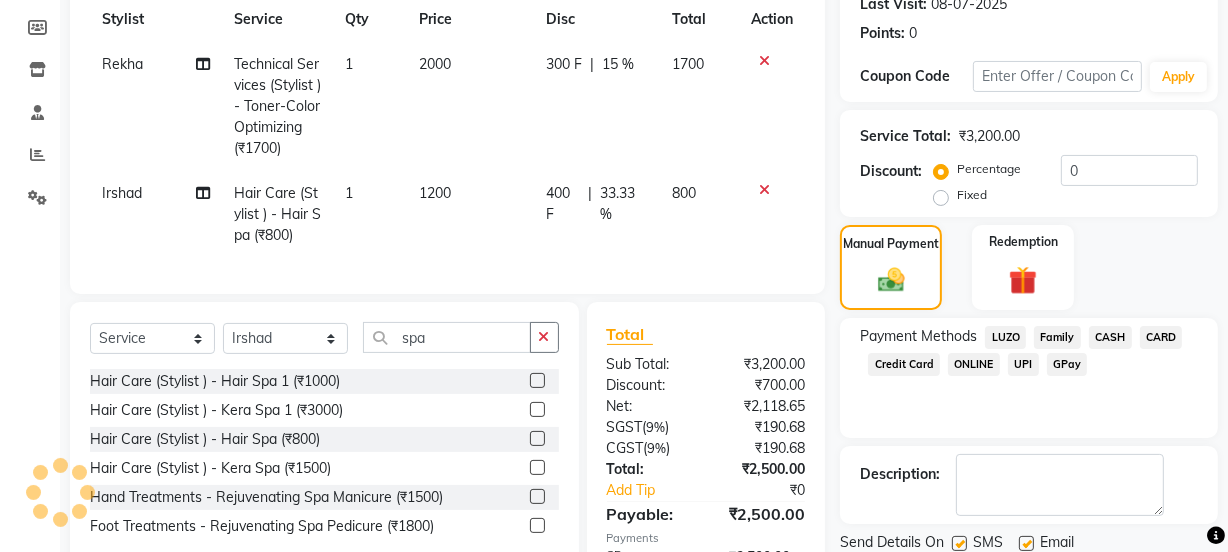 scroll, scrollTop: 418, scrollLeft: 0, axis: vertical 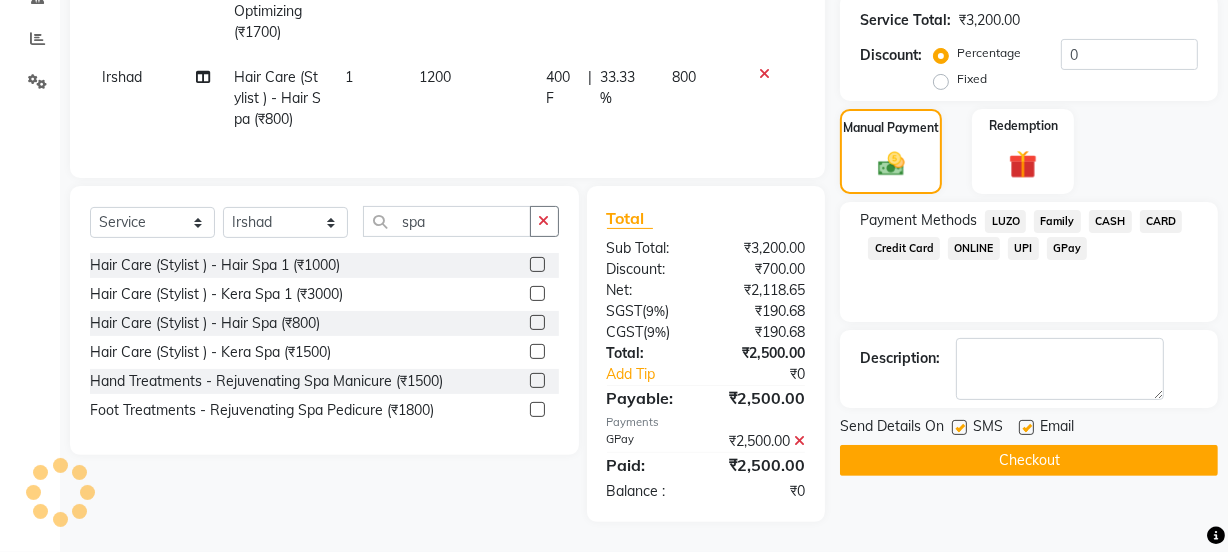 click on "Checkout" 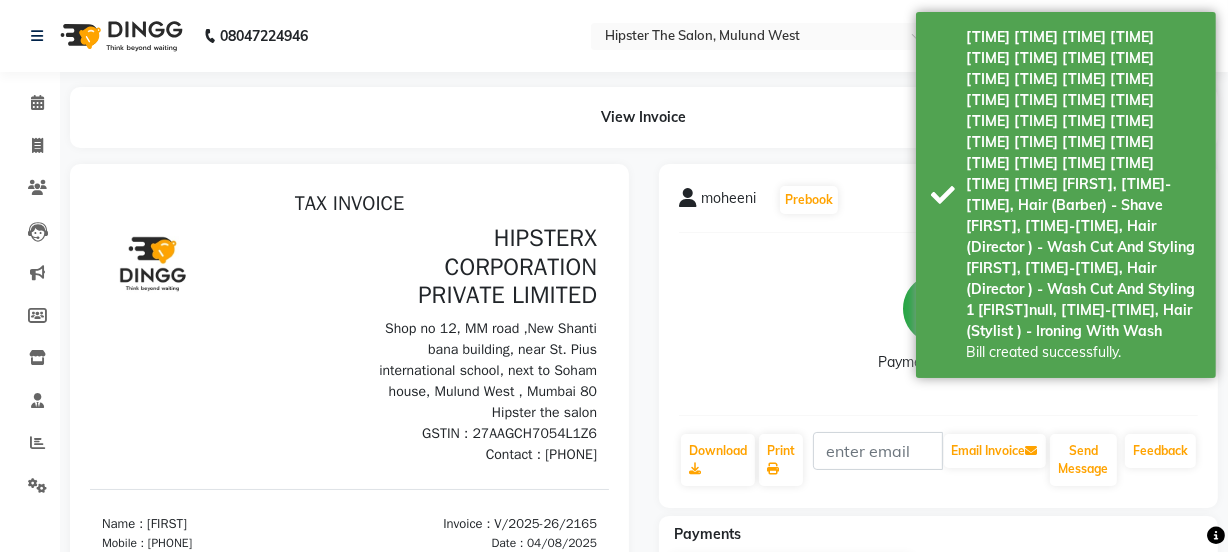 scroll, scrollTop: 0, scrollLeft: 0, axis: both 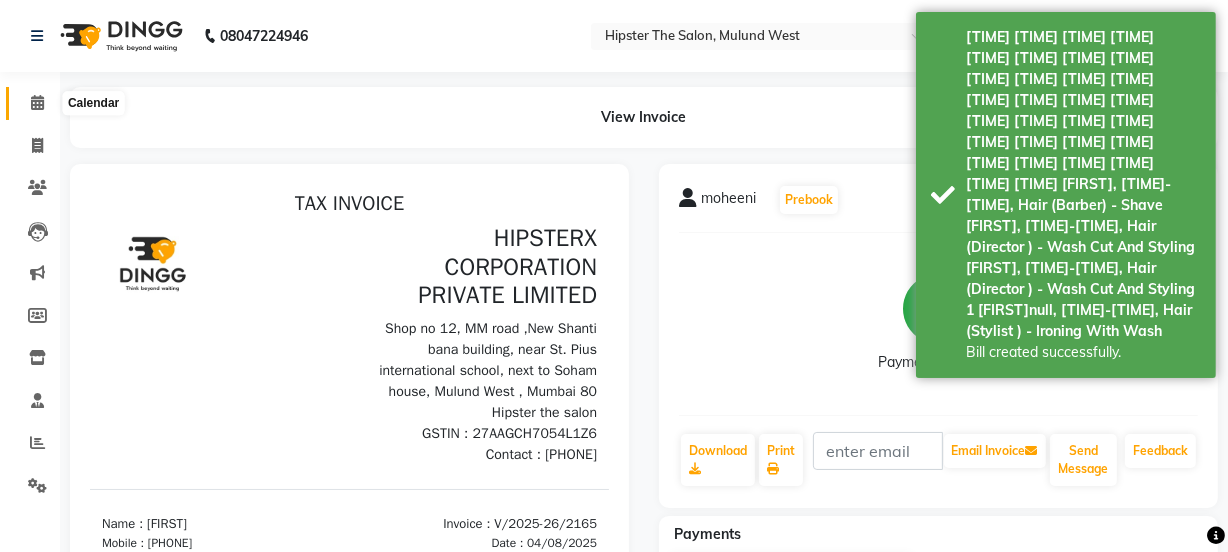 click 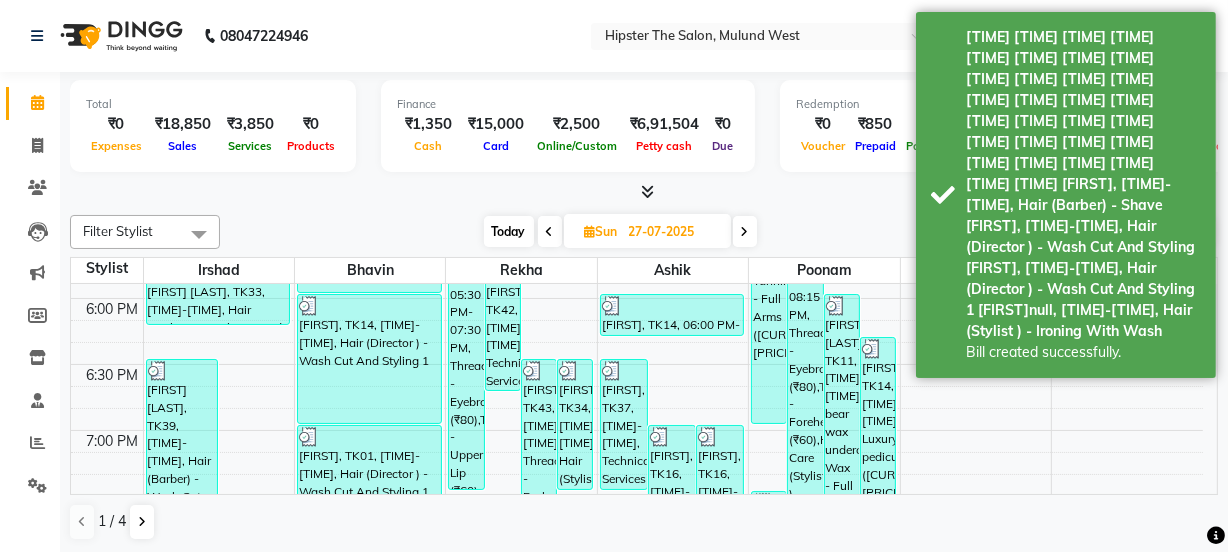 scroll, scrollTop: 1342, scrollLeft: 0, axis: vertical 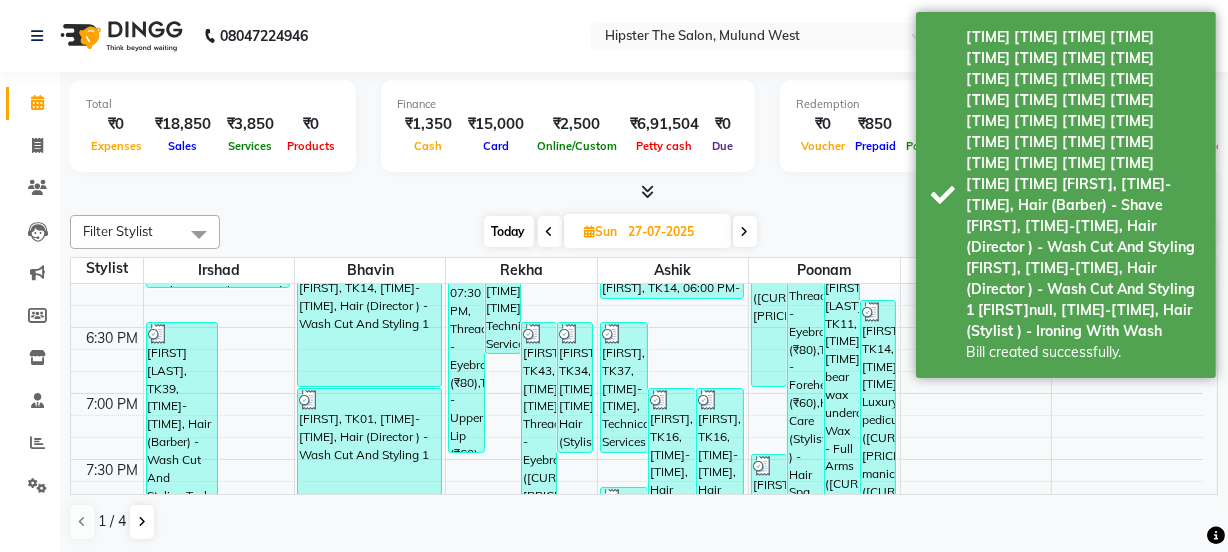 click on "Today" at bounding box center (509, 231) 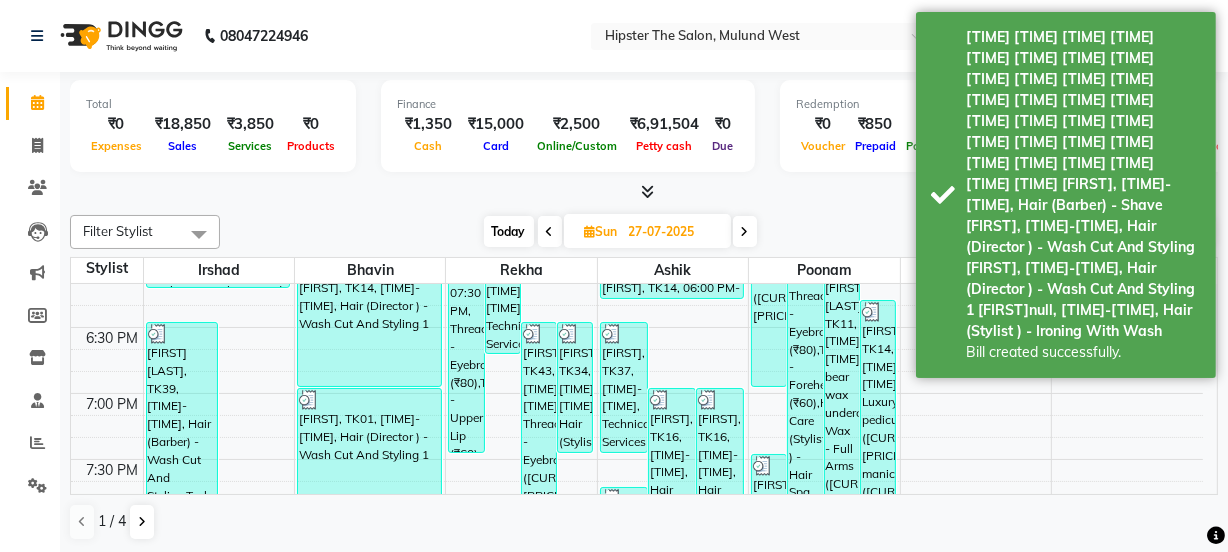 type on "04-08-2025" 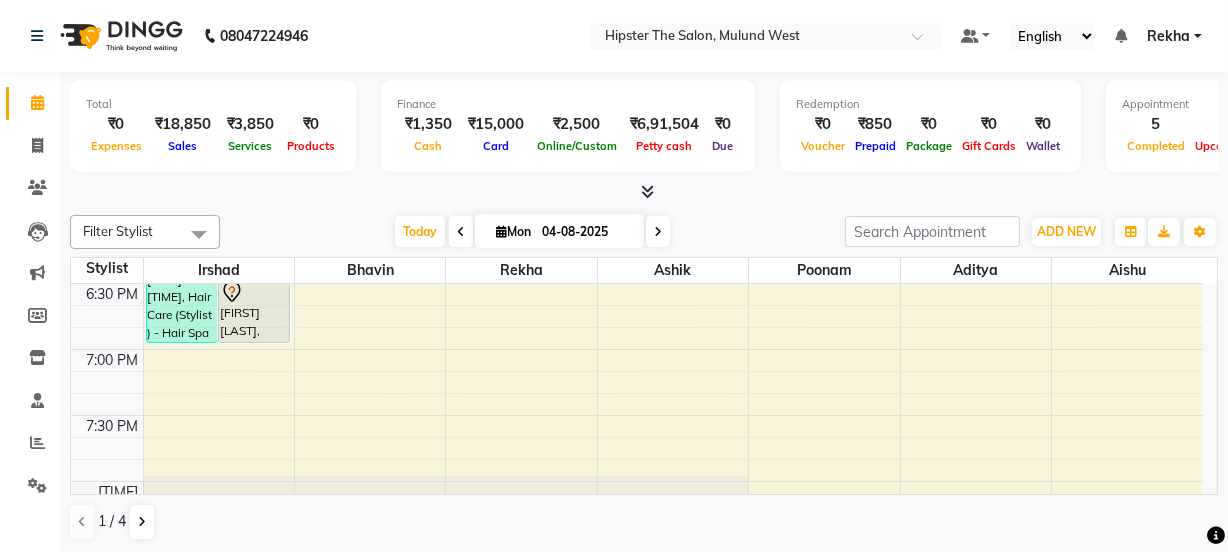 scroll, scrollTop: 1355, scrollLeft: 0, axis: vertical 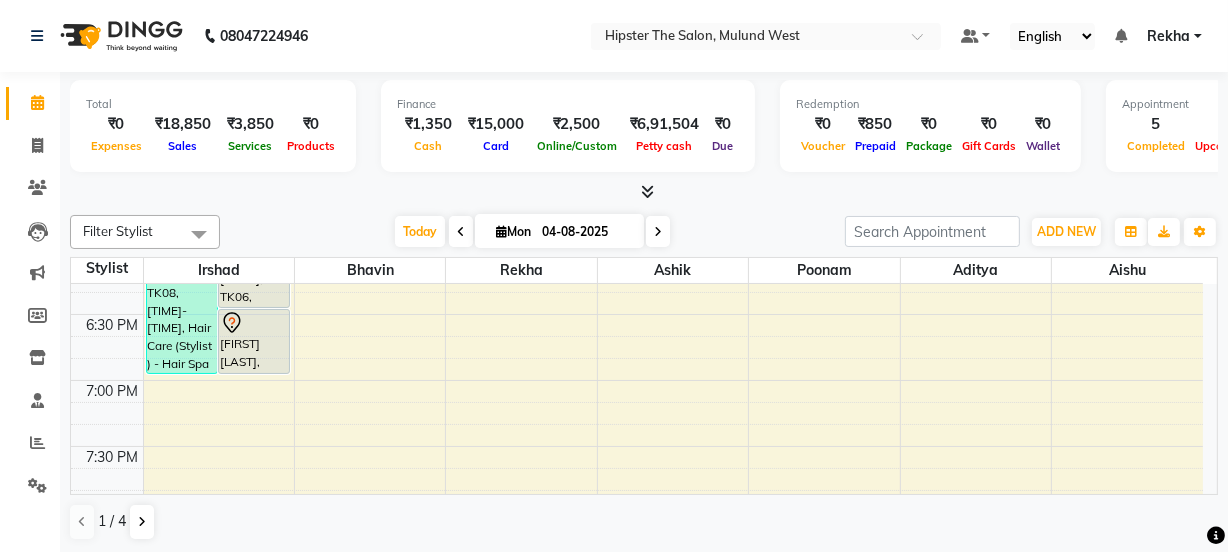 click on "[TIME] [TIME] [TIME] [TIME] [TIME] [TIME] [TIME] [TIME] [TIME] [TIME] [TIME] [TIME] [TIME] [TIME] [TIME] [TIME] [TIME] [TIME] [TIME] [TIME] [TIME] [TIME] [TIME] [TIME] [TIME] [TIME] [TIME] [TIME] [TIME] [TIME]     [FIRST], TK08, [TIME]-[TIME], Hair Care (Stylist ) - Hair Spa (₹800)             [FIRST], TK06, [TIME]-[TIME], Hair (Barber) - Shave             [FIRST] [LAST], TK05, [TIME]-[TIME], Hair (Barber) - Wash Cut And Styling     [FIRST], TK07, [TIME]-[TIME], Hair (Stylist ) - Hair Wash And Blast Dry (₹400)             [FIRST], TK02, [TIME]-[TIME], Hair (Barber) - Wash Cut And Styling             [FIRST], TK02, [TIME]-[TIME], Hair (Barber) - Shave             [FIRST], TK01, [TIME]-[TIME], Hair Care (Stylist ) - Kera Spa 1     [FIRST], TK03, [TIME]-[TIME], Hair (Stylist ) - Wash Cut And Styling (₹850)             [FIRST], TK01, [TIME]-[TIME], Technical Services (Stylist ) - Root Touch-Up Ammonia Free" at bounding box center (637, -82) 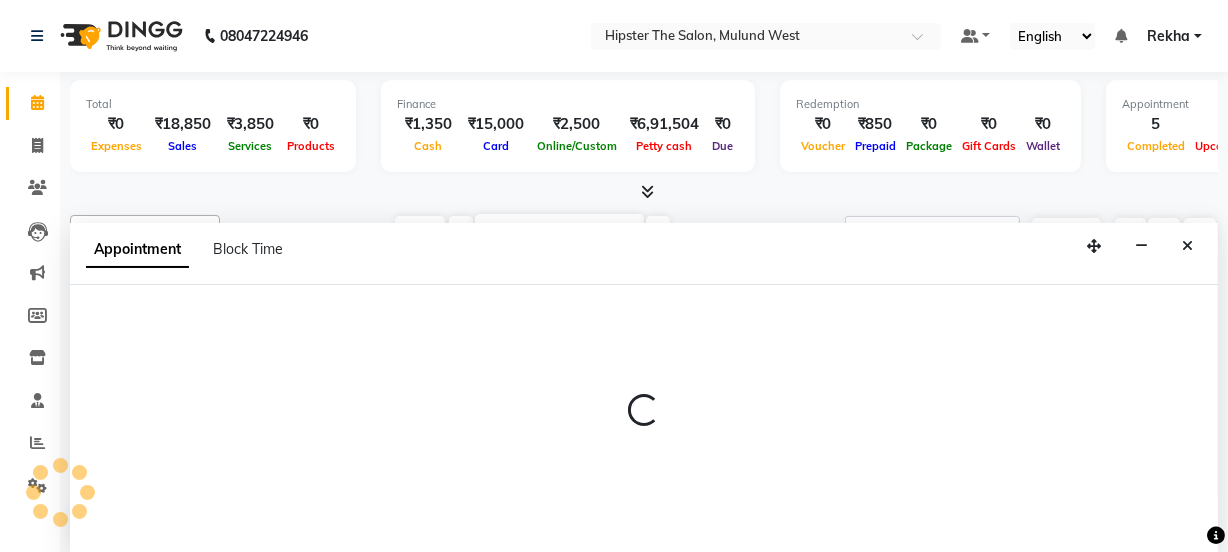 scroll, scrollTop: 0, scrollLeft: 0, axis: both 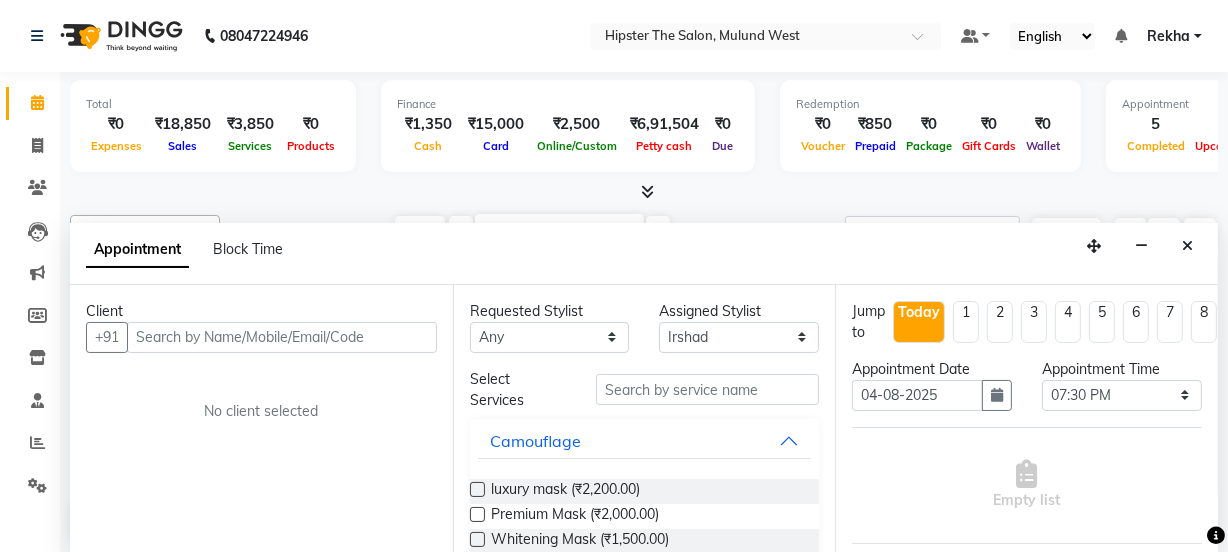 click at bounding box center (282, 337) 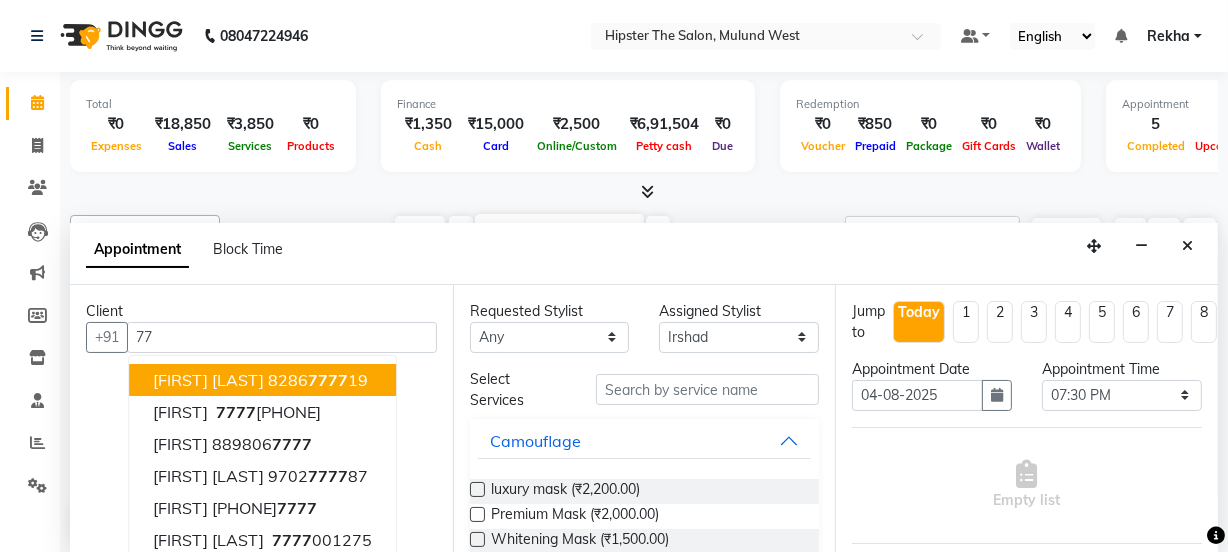 type on "7" 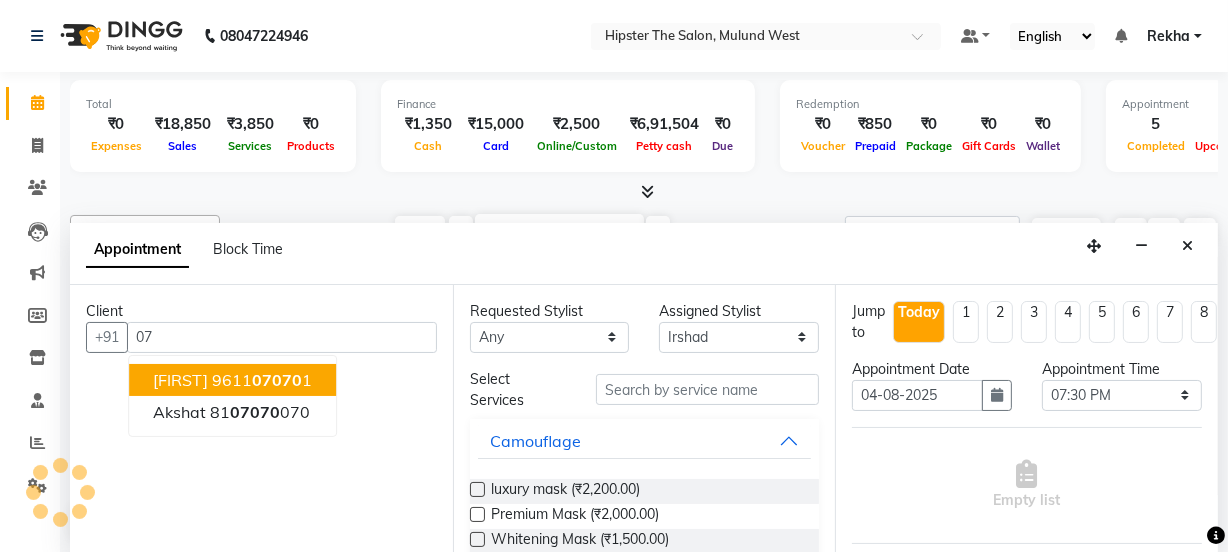 type on "0" 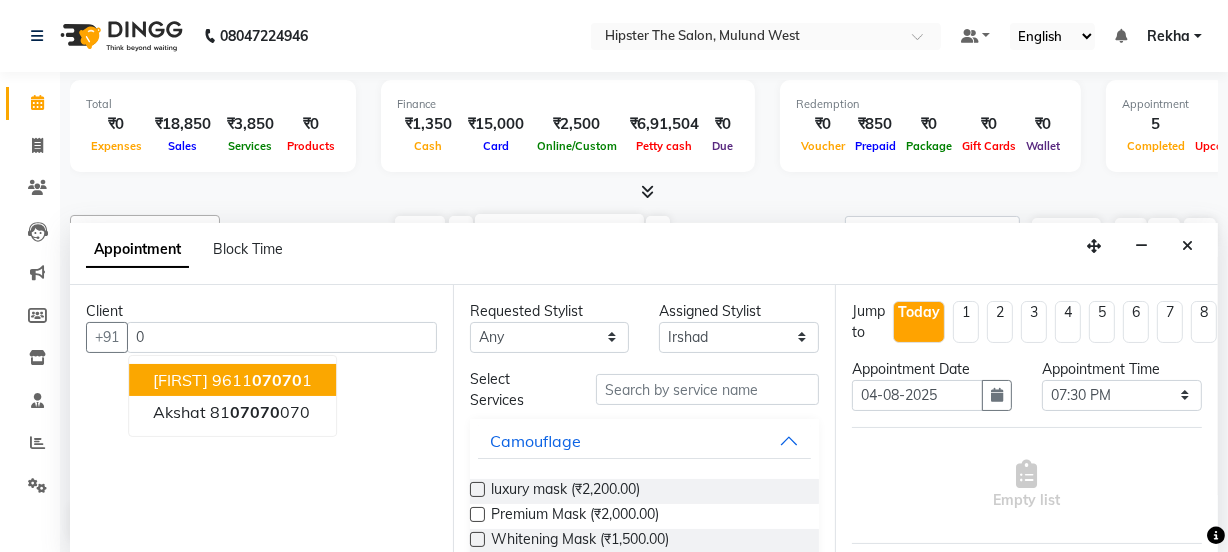 type 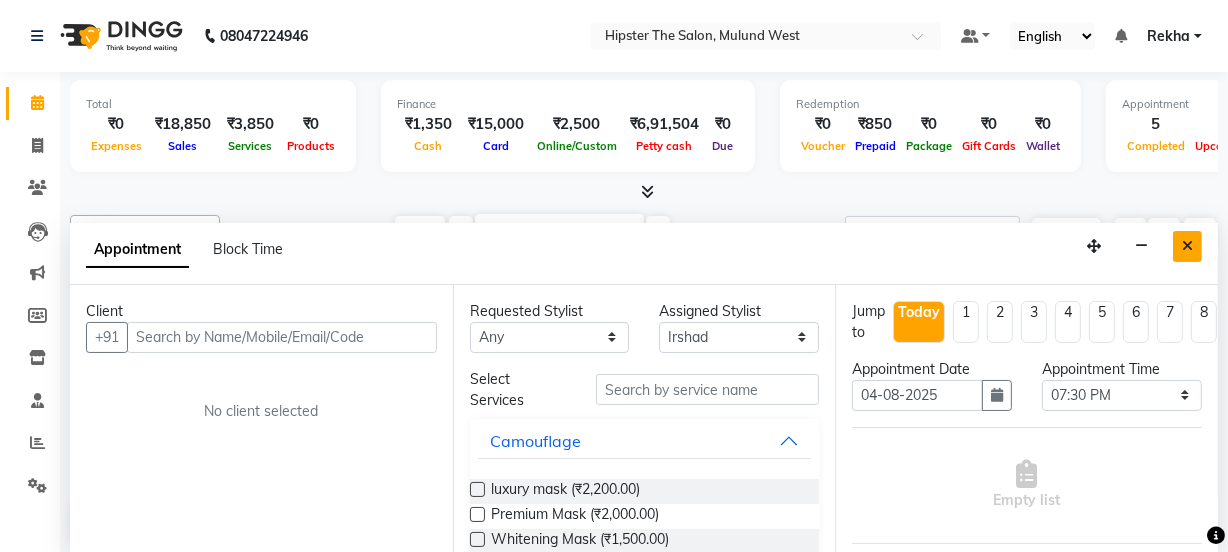 click at bounding box center (1187, 246) 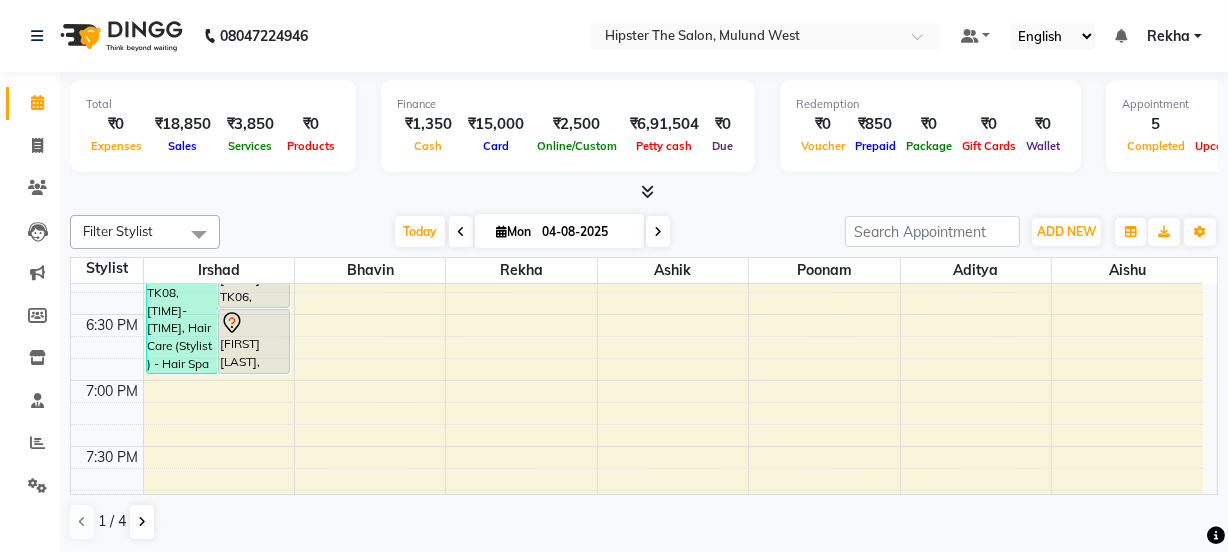 click on "04-08-2025" at bounding box center [586, 232] 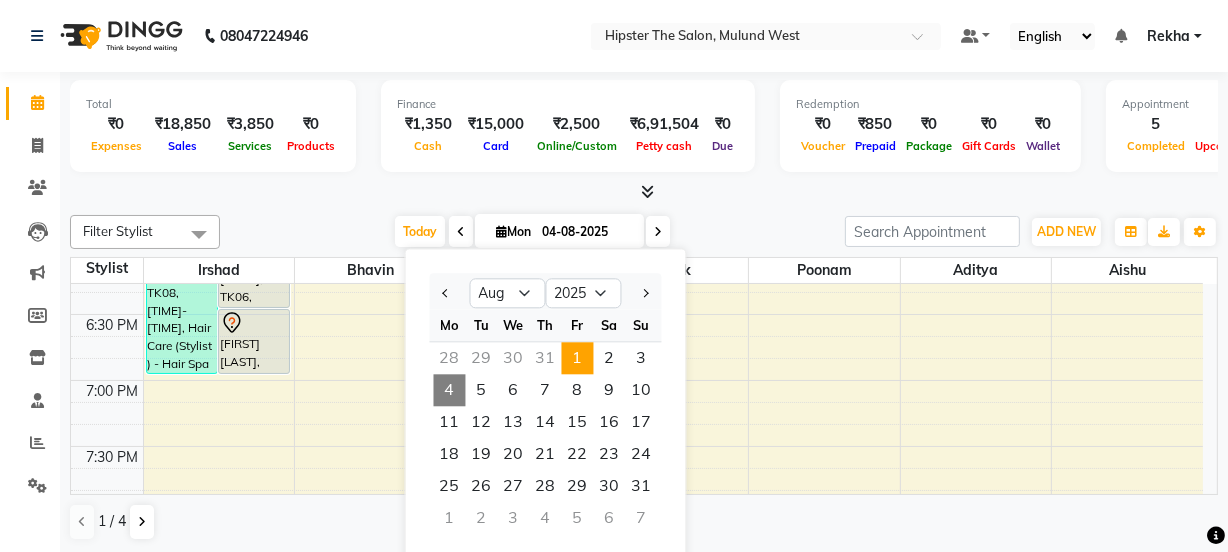 click on "1" at bounding box center [578, 358] 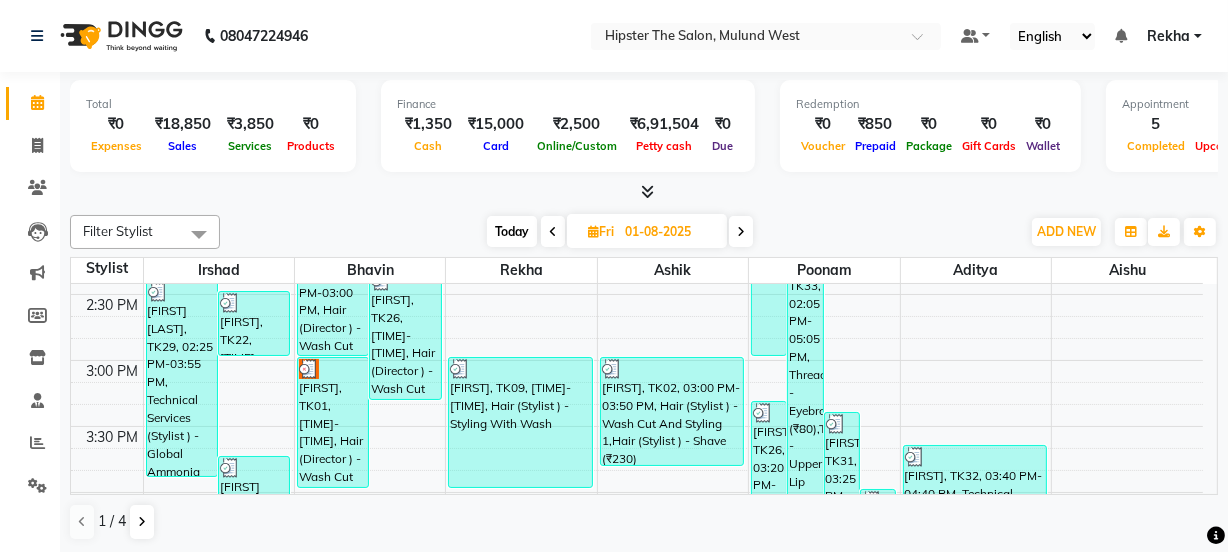 scroll, scrollTop: 822, scrollLeft: 0, axis: vertical 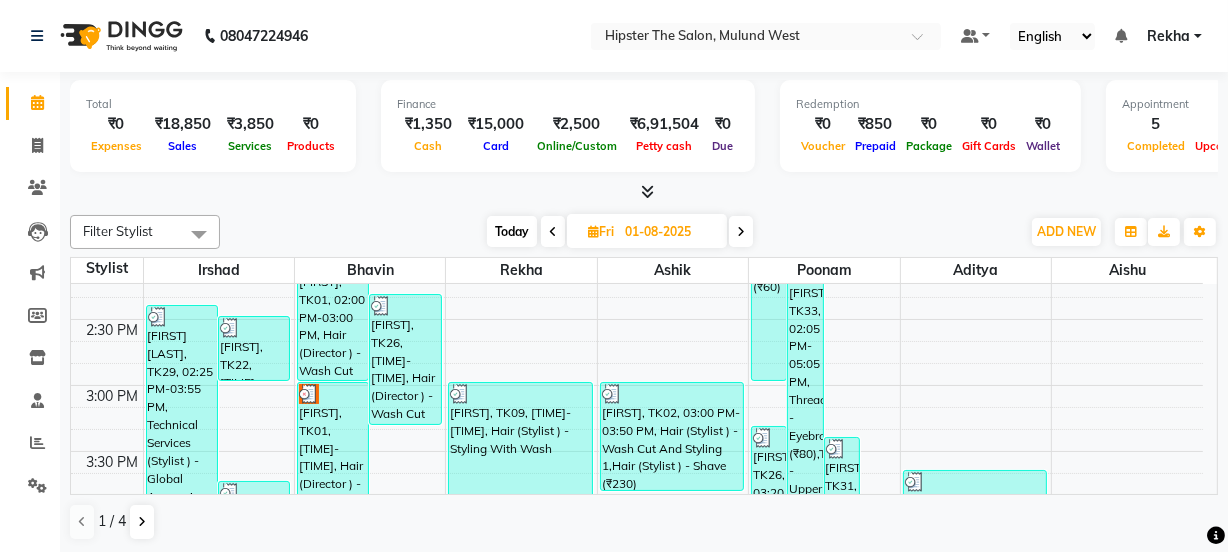 click at bounding box center (741, 232) 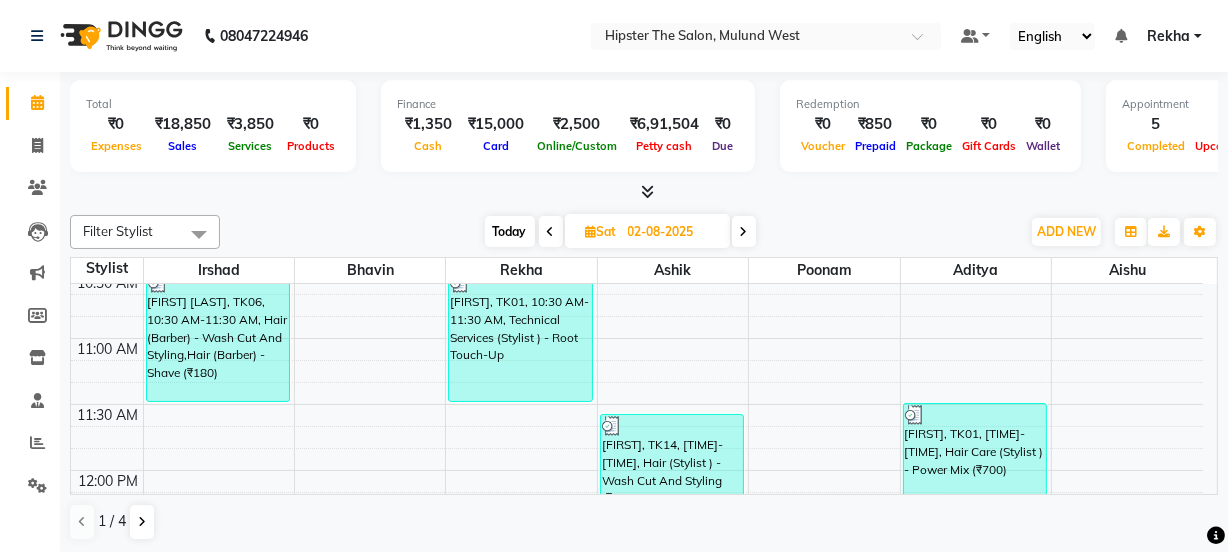 scroll, scrollTop: 337, scrollLeft: 0, axis: vertical 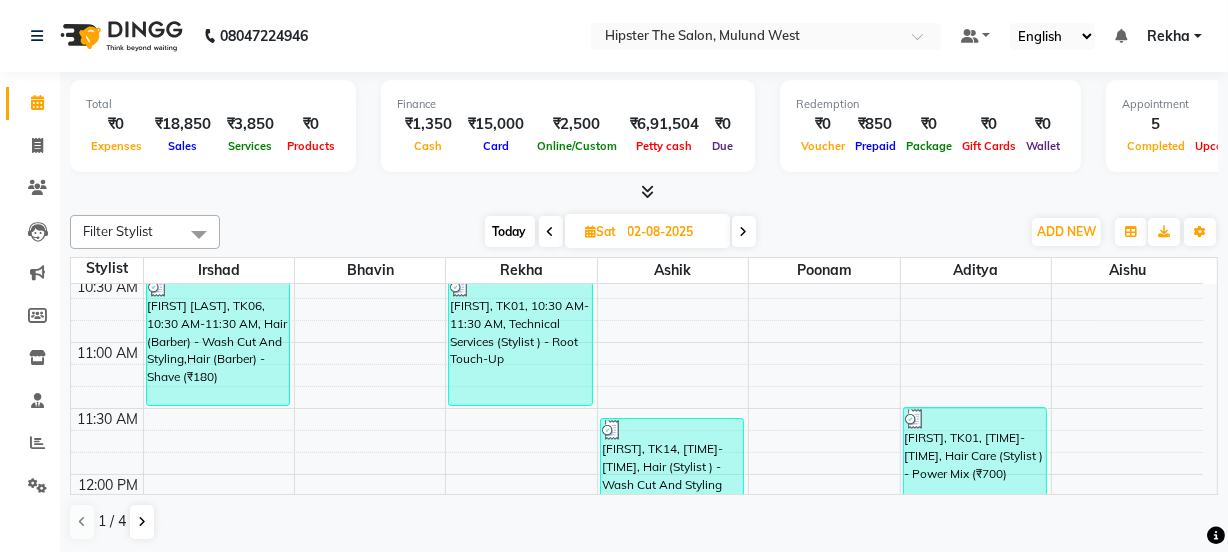 click at bounding box center [744, 232] 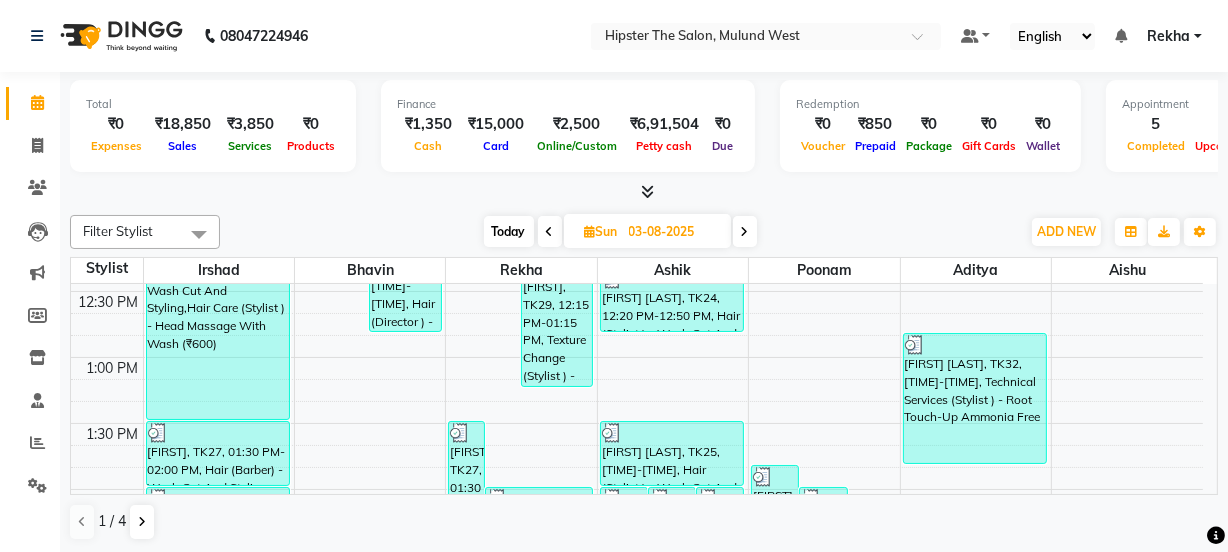 scroll, scrollTop: 0, scrollLeft: 0, axis: both 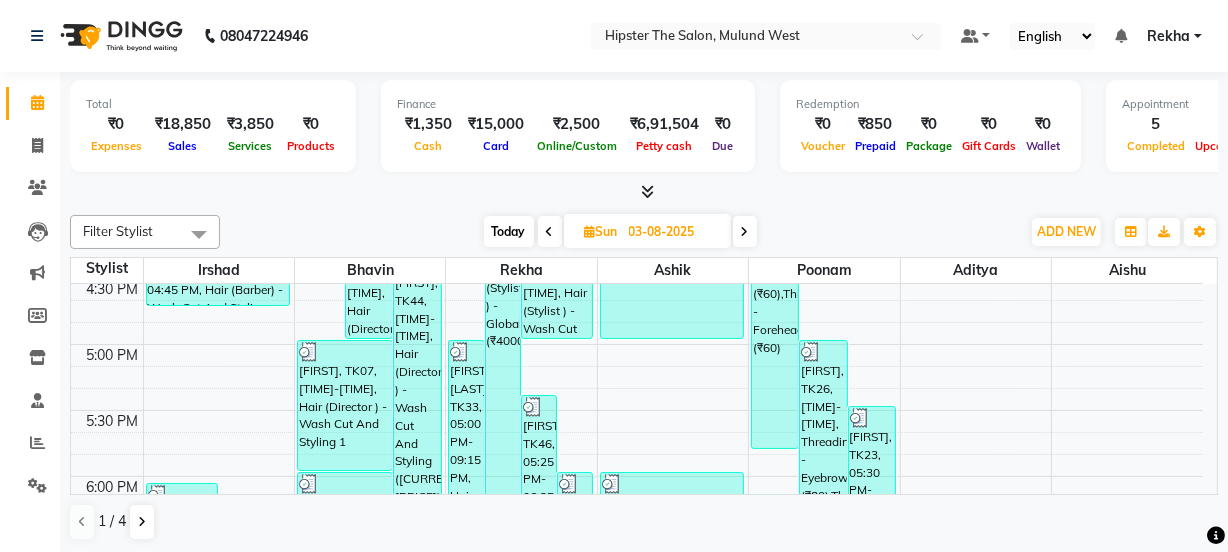 drag, startPoint x: 1010, startPoint y: 442, endPoint x: 659, endPoint y: 192, distance: 430.9304 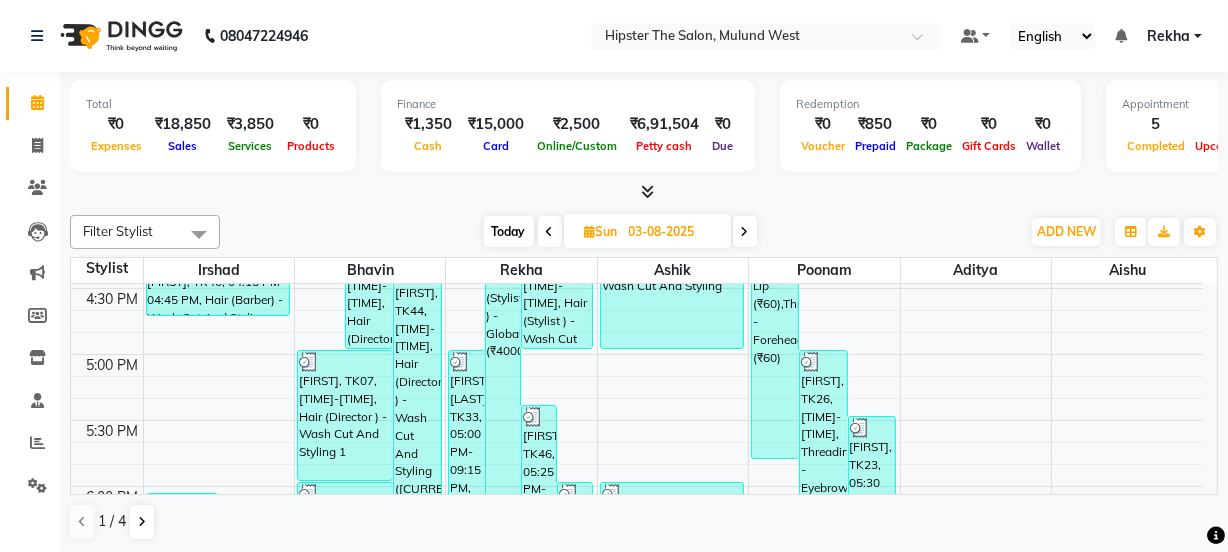 select on "64371" 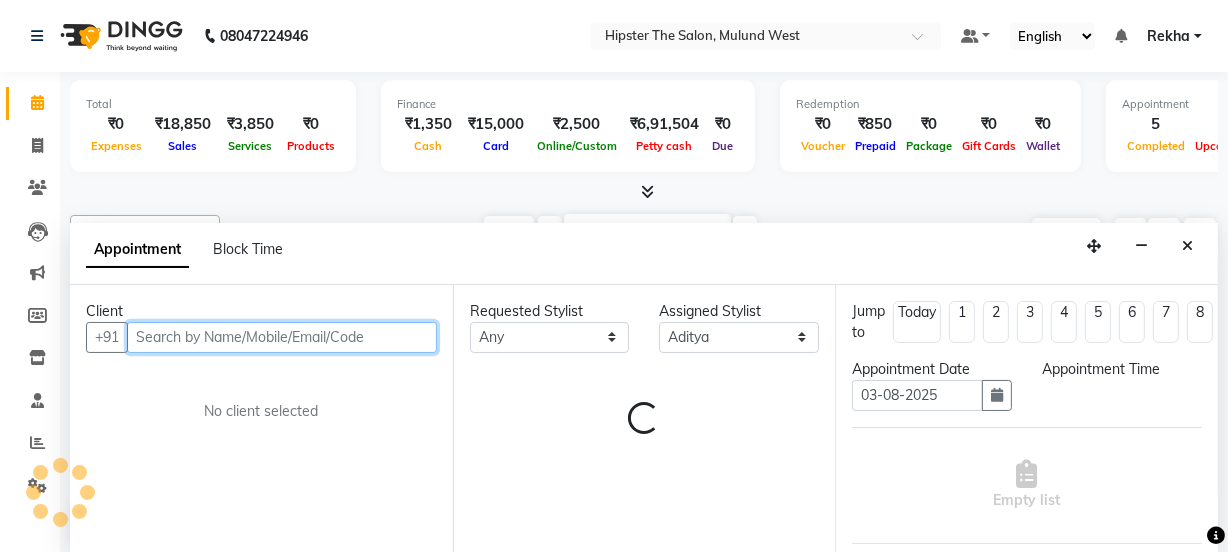 select on "1005" 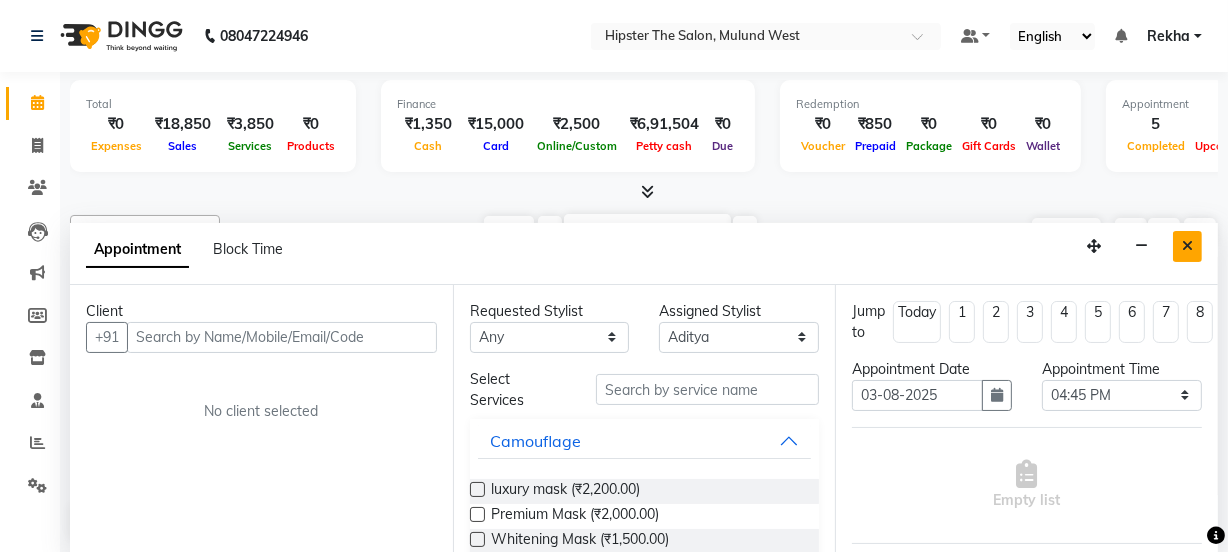 click at bounding box center [1187, 246] 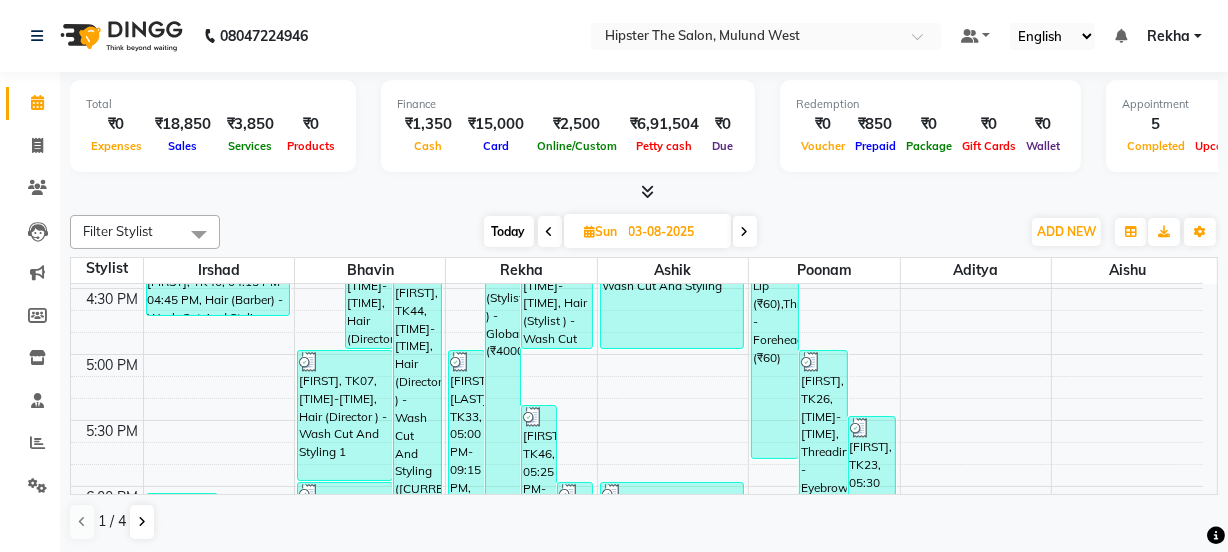 click on "03-08-2025" at bounding box center (673, 232) 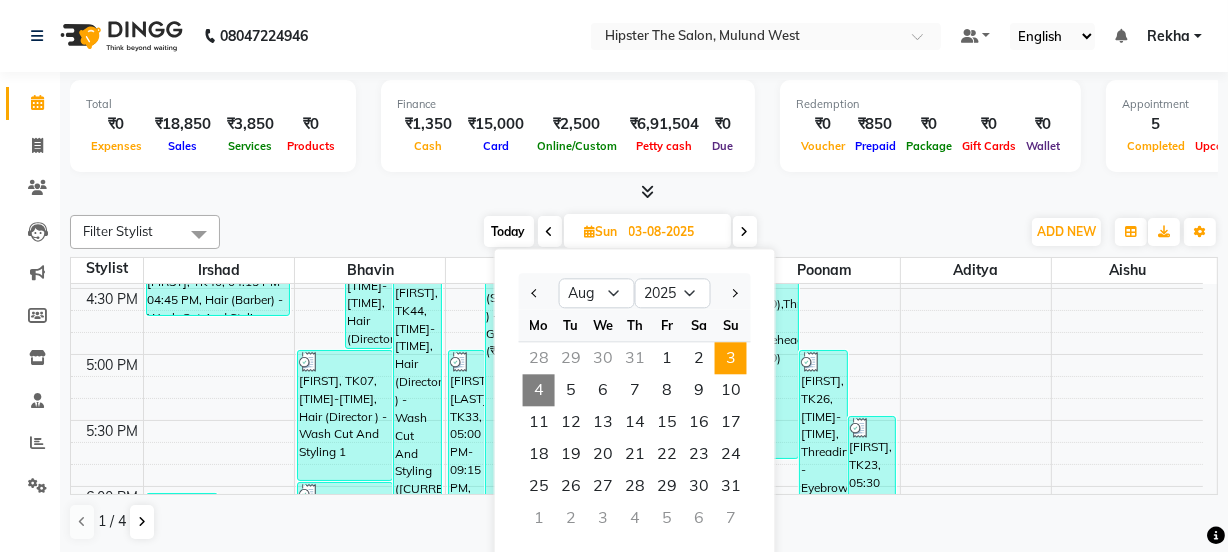 click on "31" at bounding box center [635, 358] 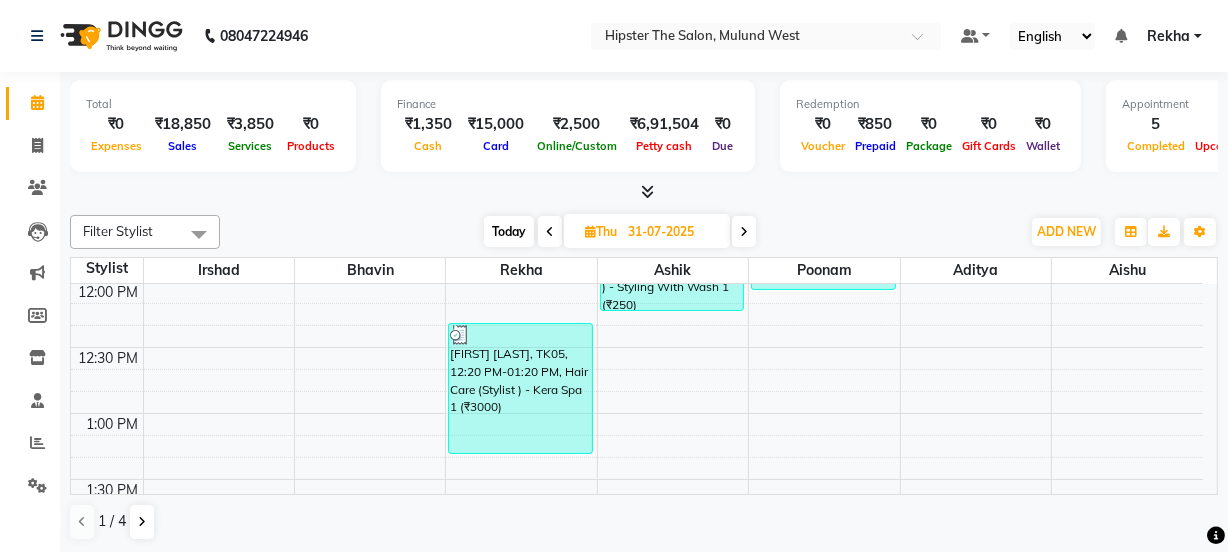scroll, scrollTop: 368, scrollLeft: 0, axis: vertical 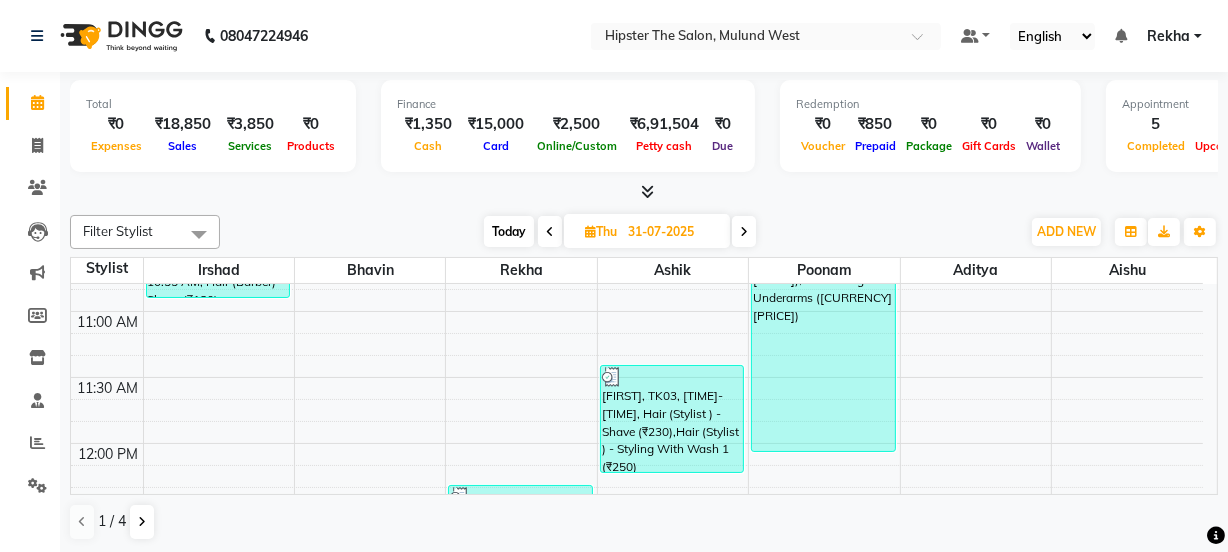click at bounding box center [550, 232] 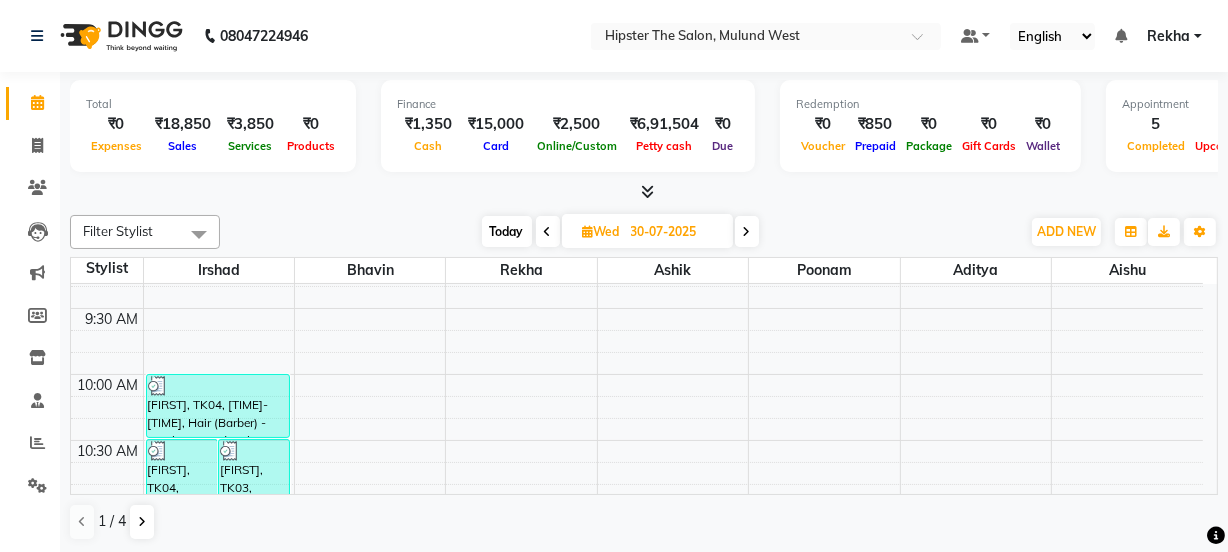 scroll, scrollTop: 191, scrollLeft: 0, axis: vertical 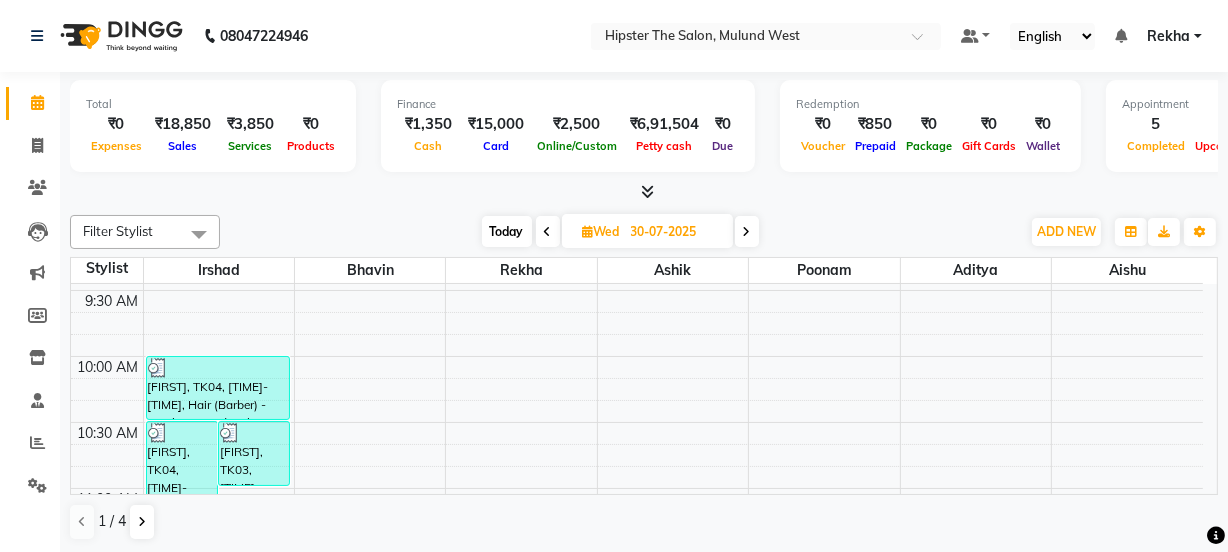 click at bounding box center (548, 231) 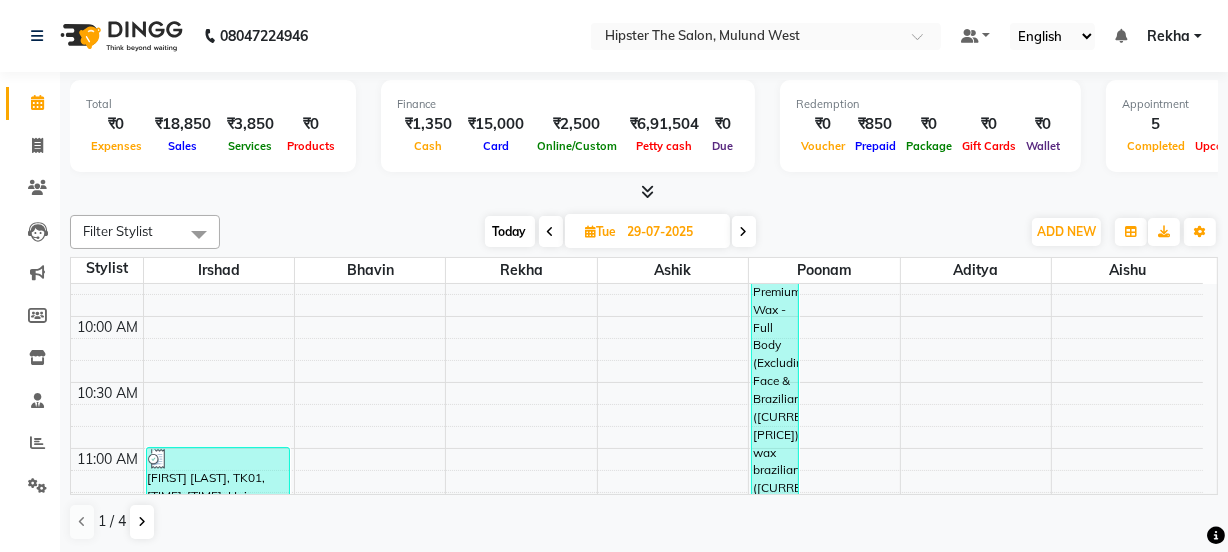 scroll, scrollTop: 222, scrollLeft: 0, axis: vertical 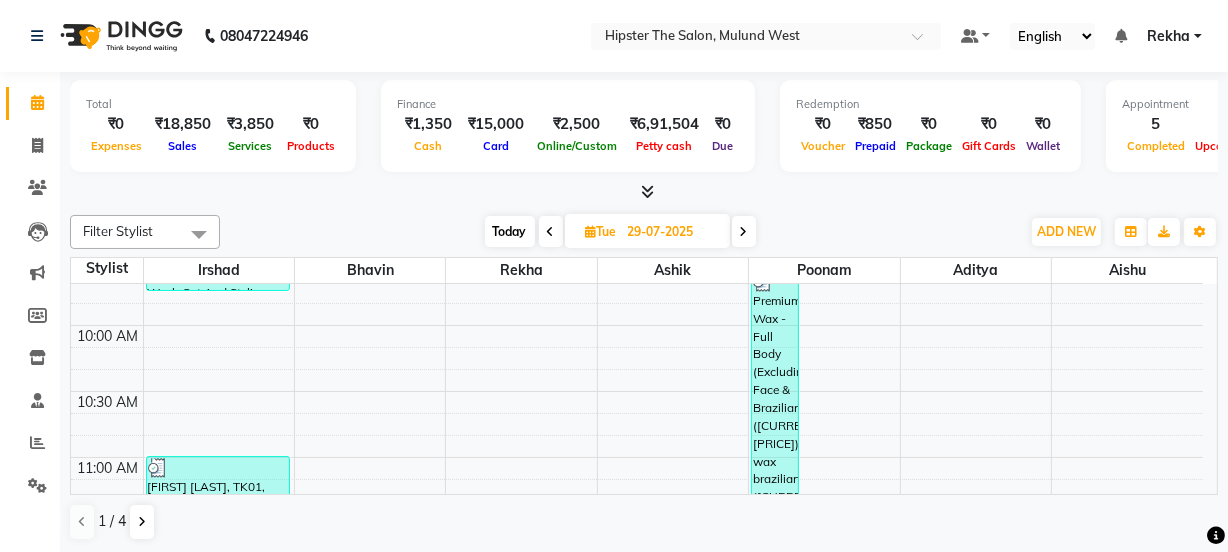 click at bounding box center [551, 231] 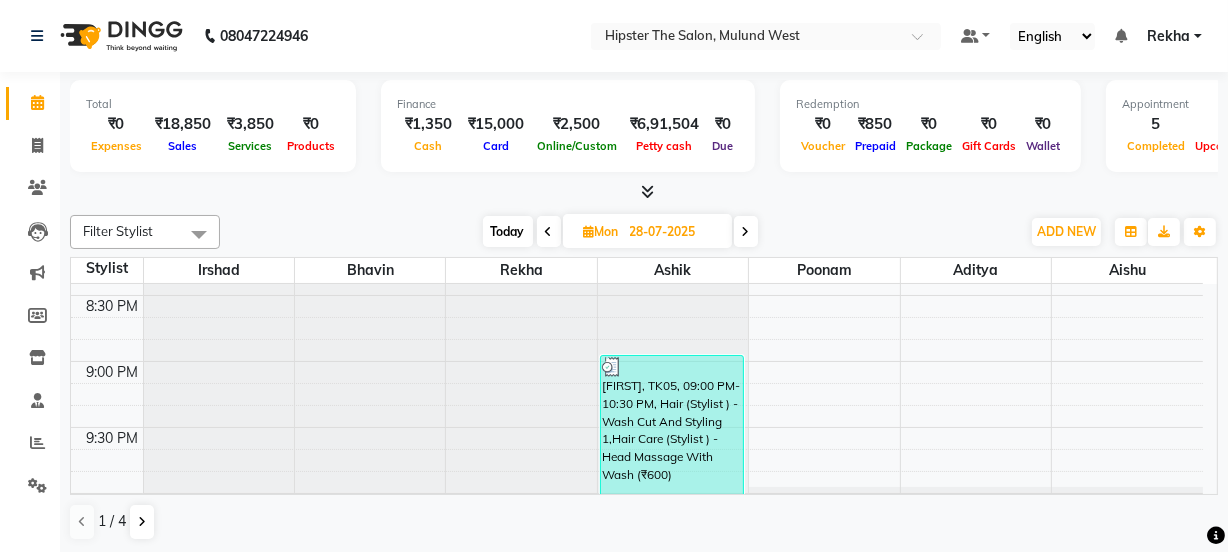 scroll, scrollTop: 1761, scrollLeft: 0, axis: vertical 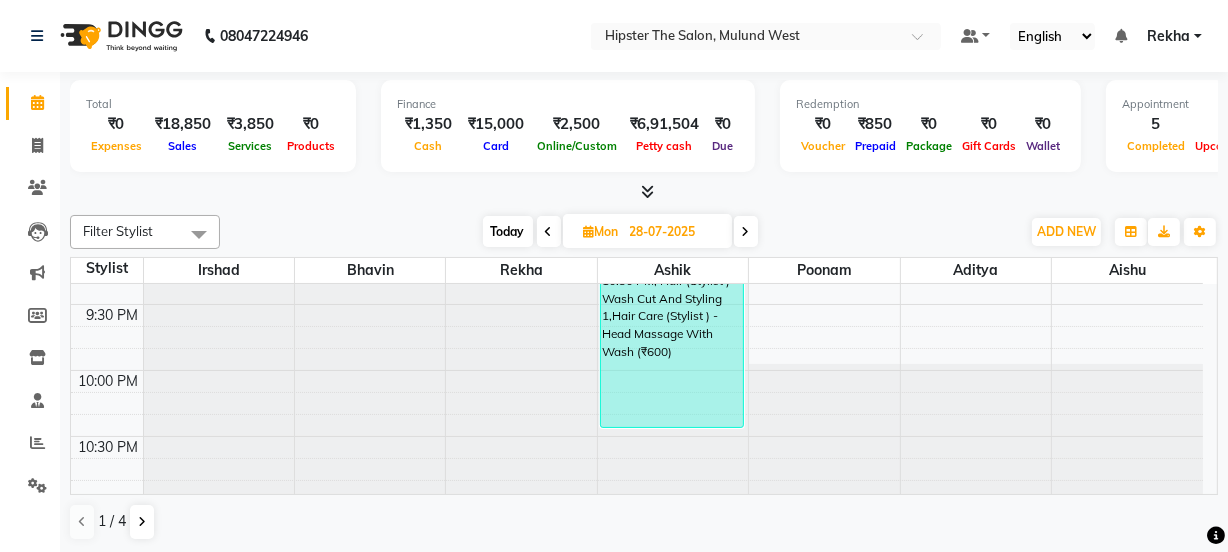 click on "28-07-2025" at bounding box center (674, 232) 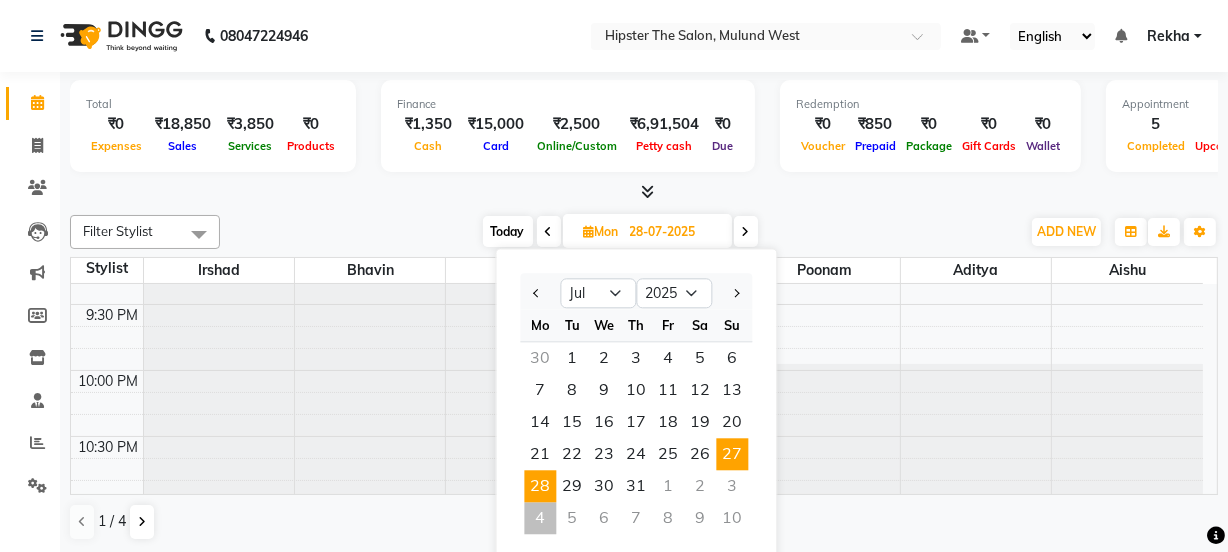 click on "27" at bounding box center (732, 454) 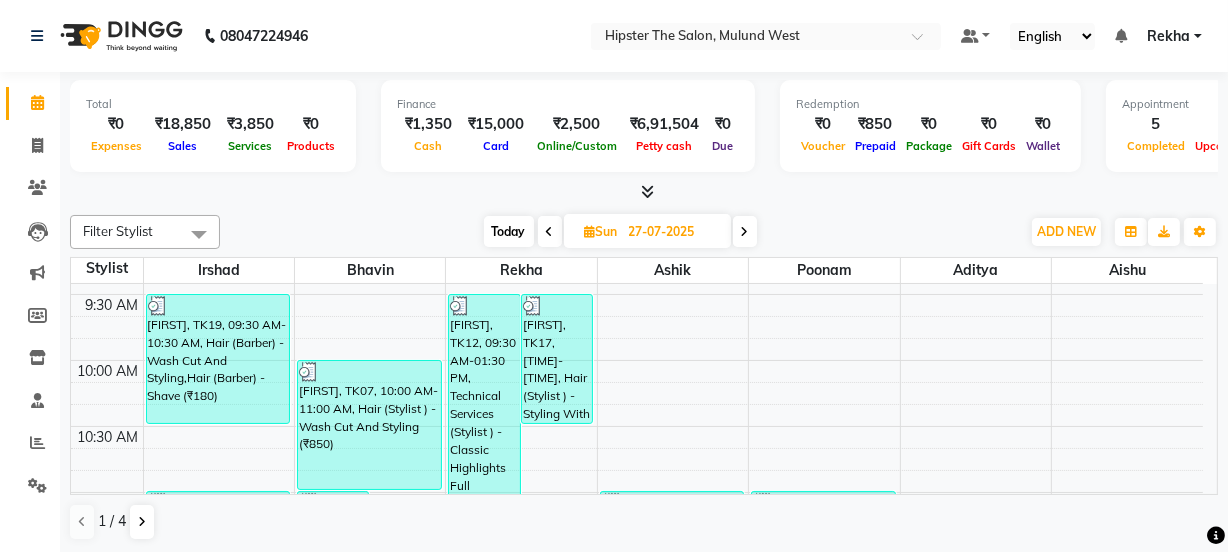 scroll, scrollTop: 151, scrollLeft: 0, axis: vertical 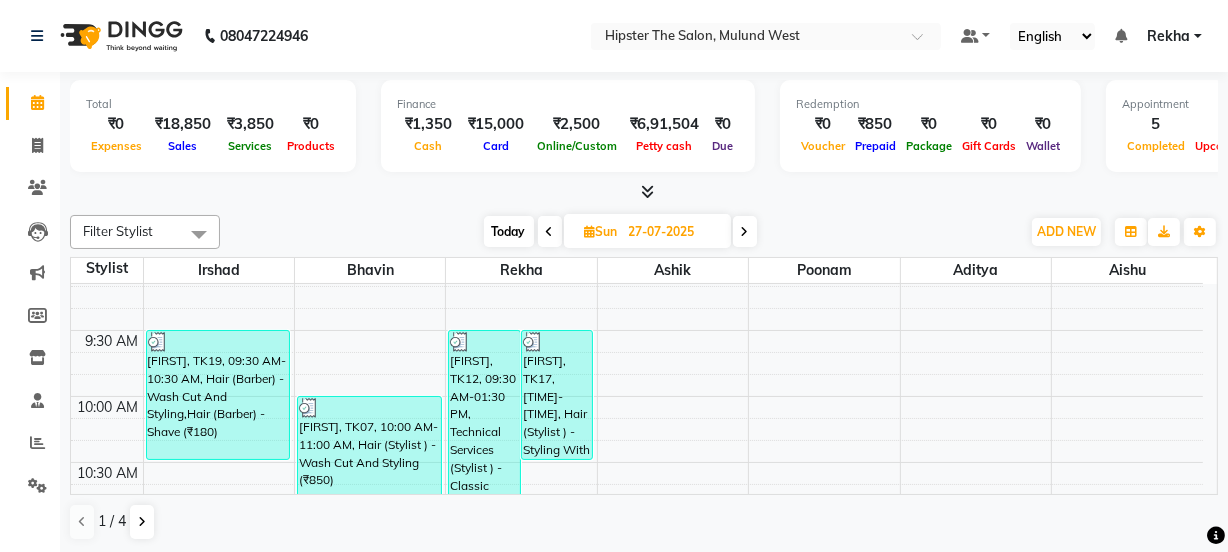 click on "Today  Sun 27-07-2025" at bounding box center [620, 232] 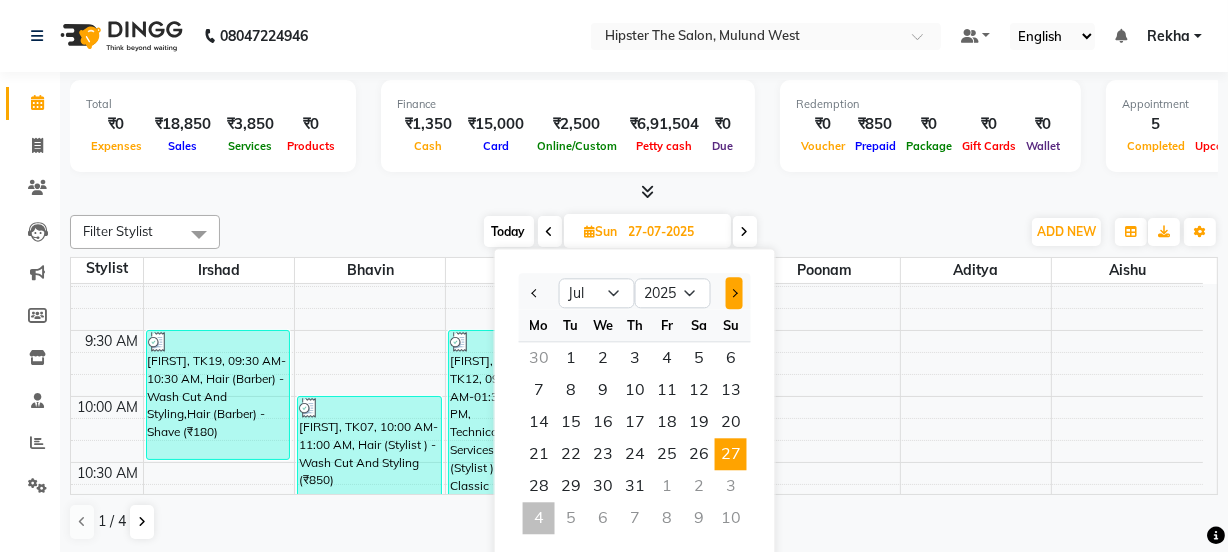 click at bounding box center [733, 293] 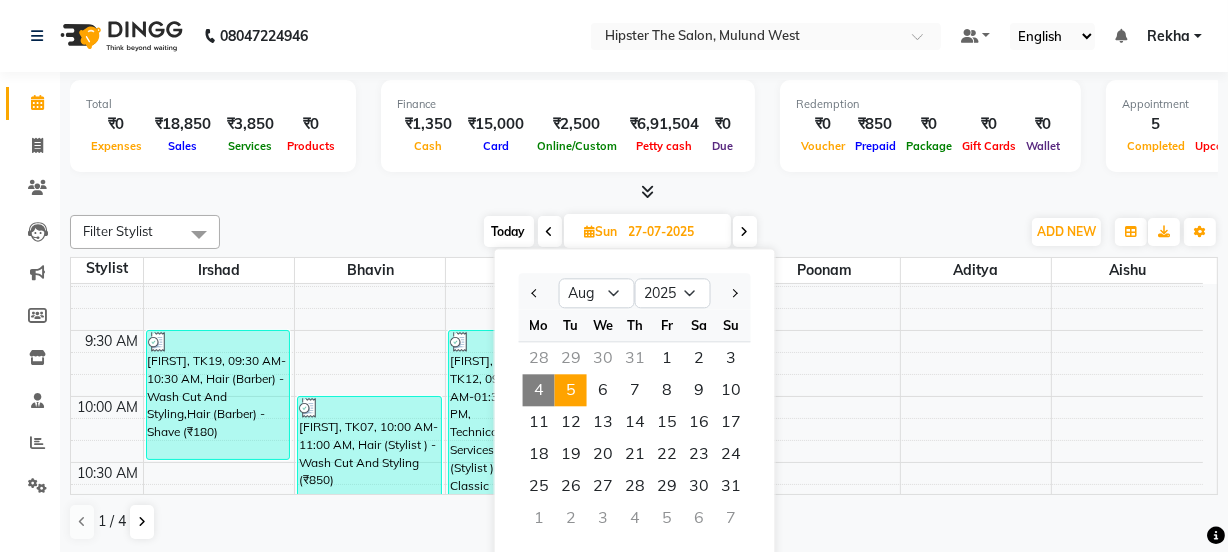 click on "5" at bounding box center (571, 390) 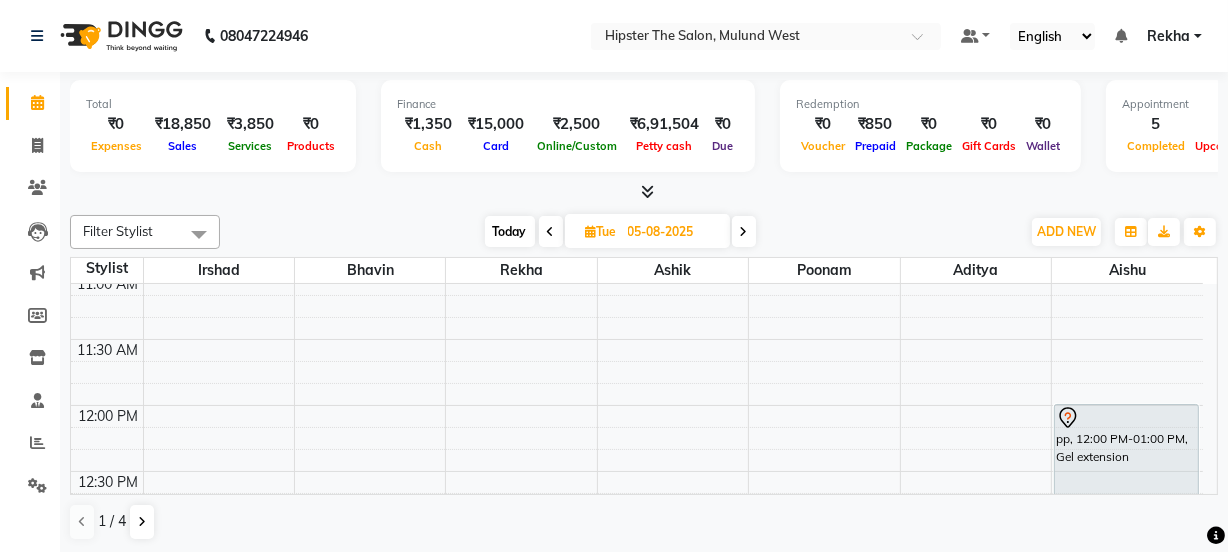 scroll, scrollTop: 400, scrollLeft: 0, axis: vertical 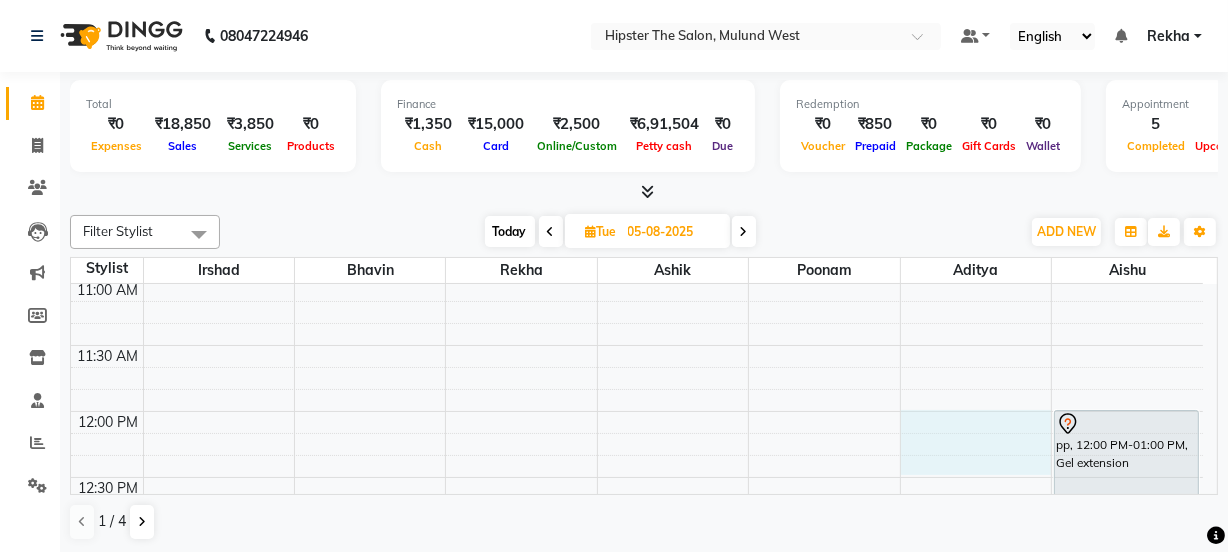 drag, startPoint x: 941, startPoint y: 455, endPoint x: 797, endPoint y: 416, distance: 149.1878 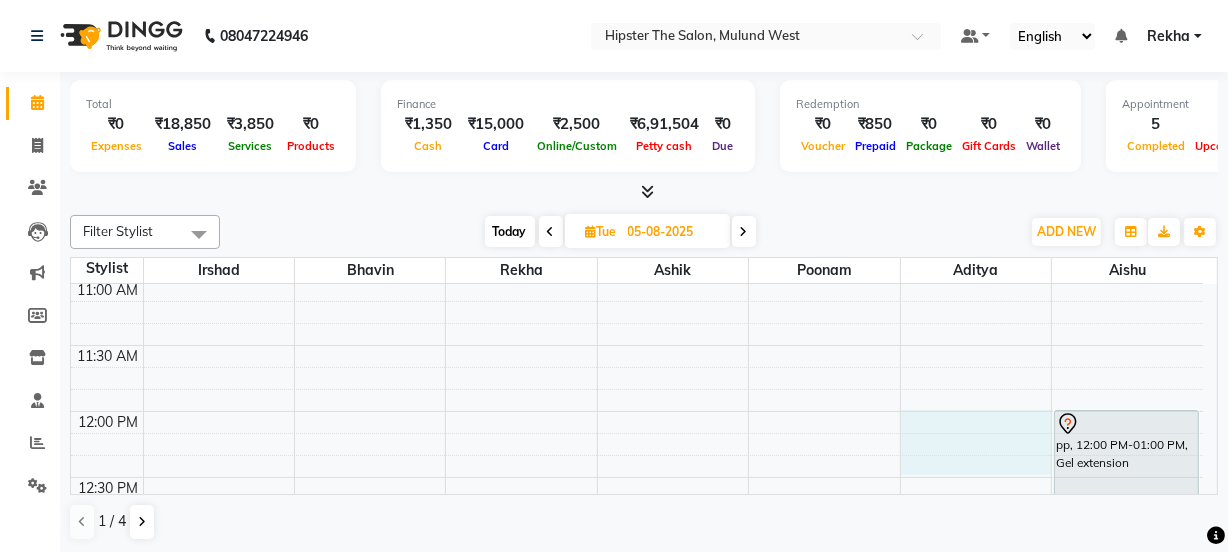 click on "8:00 AM 8:30 AM 9:00 AM 9:30 AM 10:00 AM 10:30 AM 11:00 AM 11:30 AM 12:00 PM 12:30 PM 1:00 PM 1:30 PM 2:00 PM 2:30 PM 3:00 PM 3:30 PM 4:00 PM 4:30 PM 5:00 PM 5:30 PM 6:00 PM 6:30 PM 7:00 PM 7:30 PM 8:00 PM 8:30 PM 9:00 PM 9:30 PM 10:00 PM 10:30 PM" at bounding box center [637, 873] 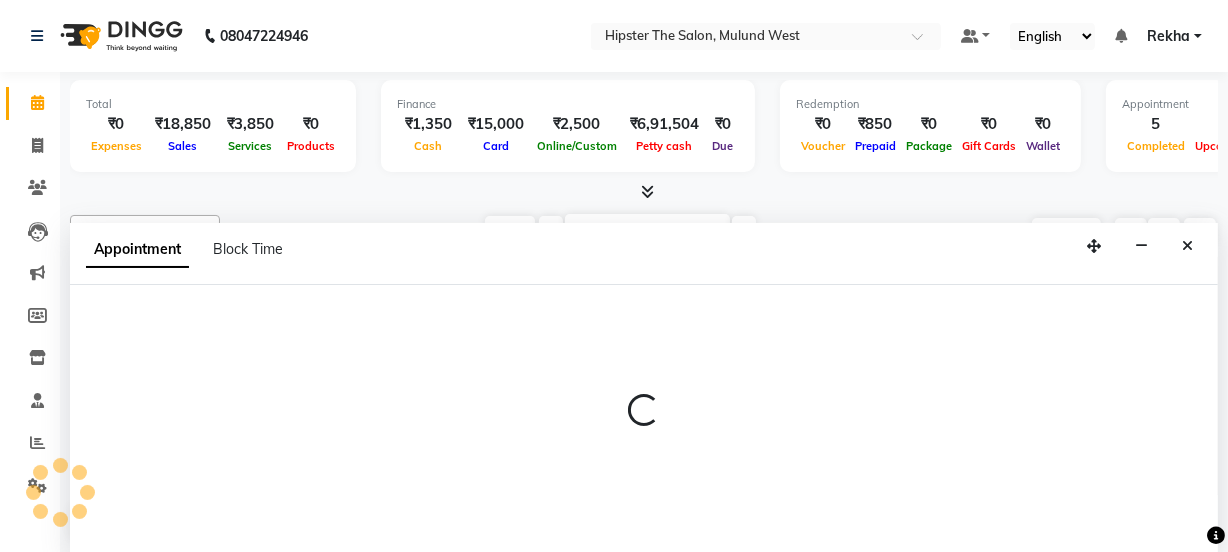 select on "64371" 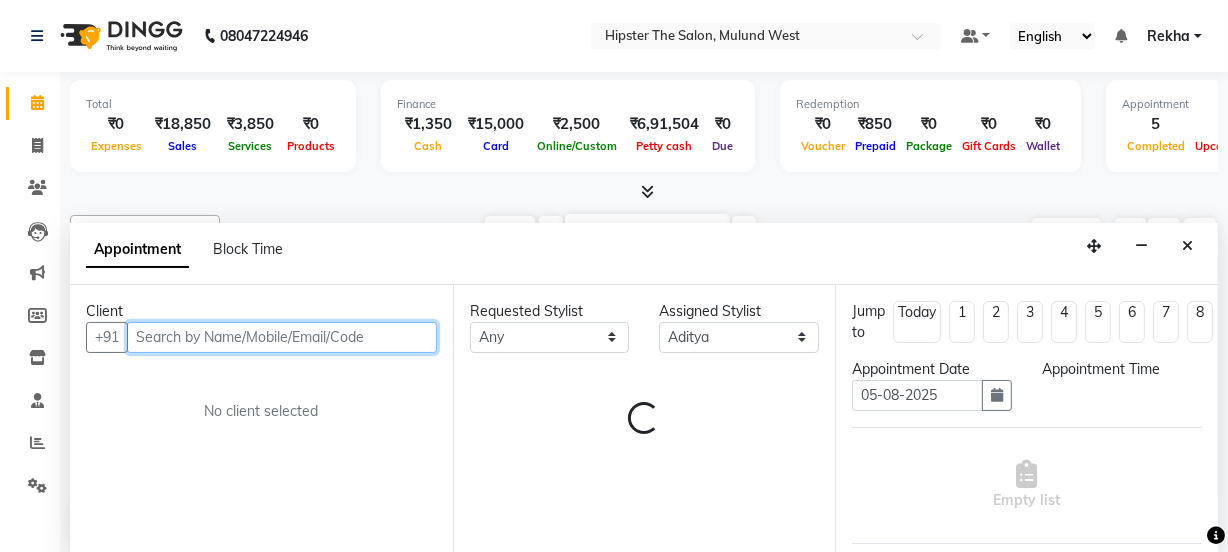 select on "720" 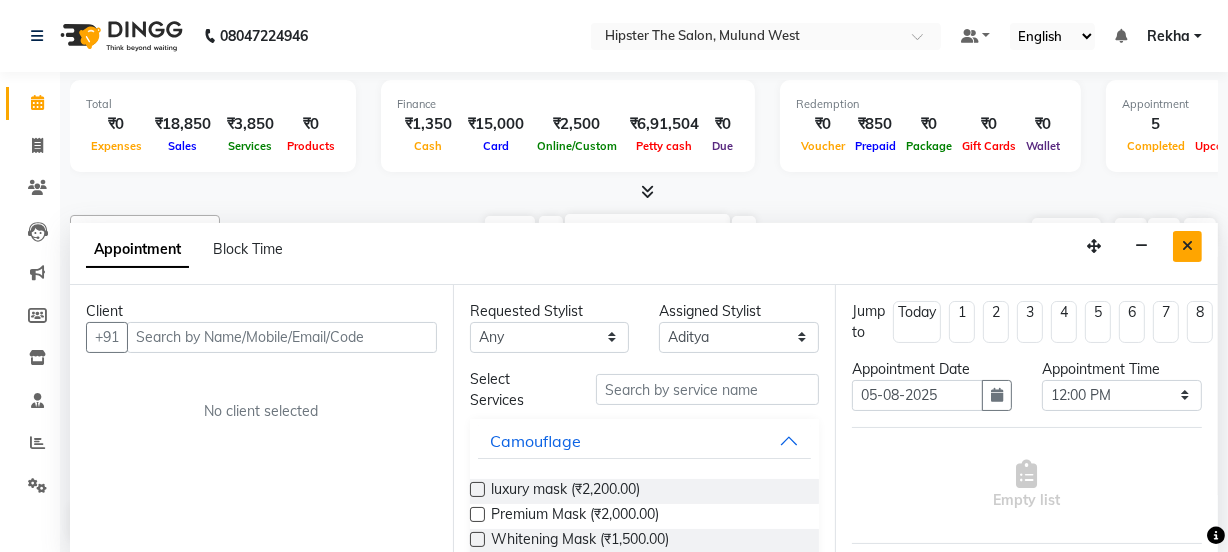 click at bounding box center (1187, 246) 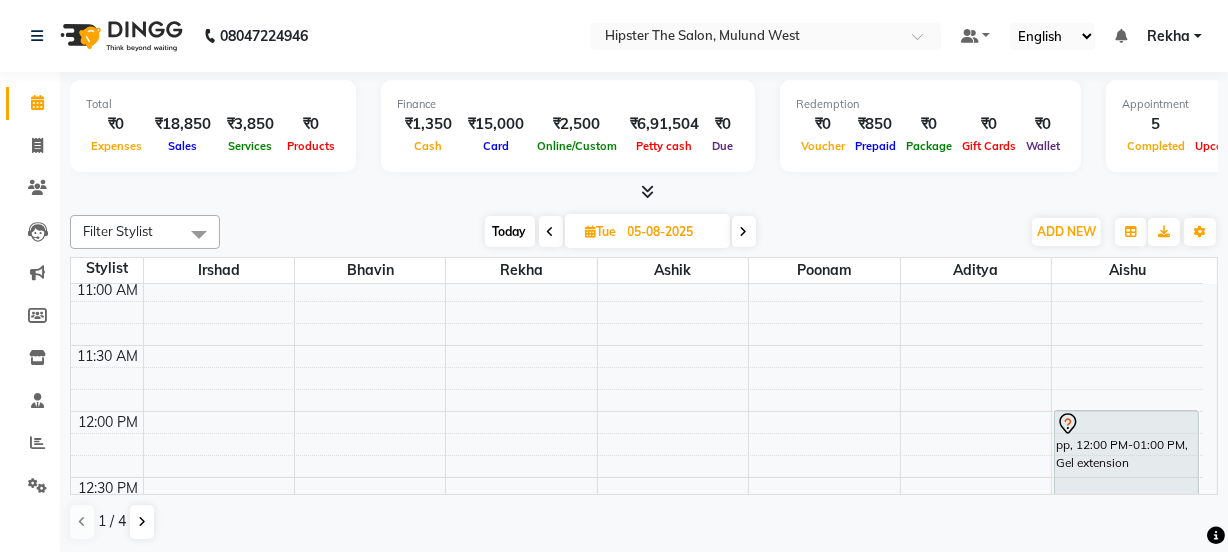 click on "[TIME] [TIME] [TIME] [TIME] [TIME] [TIME] [TIME] [TIME] [TIME] [TIME] [TIME] [TIME] [TIME] [TIME] [TIME] [TIME] [TIME] [TIME] [TIME] [TIME] [TIME] [TIME] [TIME] [TIME] [TIME] [TIME] [TIME] [TIME] [TIME] [TIME]             [FIRST]null, [TIME]-[TIME], Technical Services (Stylist ) - Classic Highlights Full Head             [FIRST]null, [TIME]-[TIME], Hair (Stylist ) - Wash Cut And Styling 1             [FIRST]null, [TIME]-[TIME], Technical Services (Stylist ) - Classic Highlights Full Head             [FIRST]null, [TIME]-[TIME], Skin Facials - Skin Treatments             pp, [TIME]-[TIME], Gel extension             [FIRST], [TIME]-[TIME], Acrylic extension" at bounding box center (637, 873) 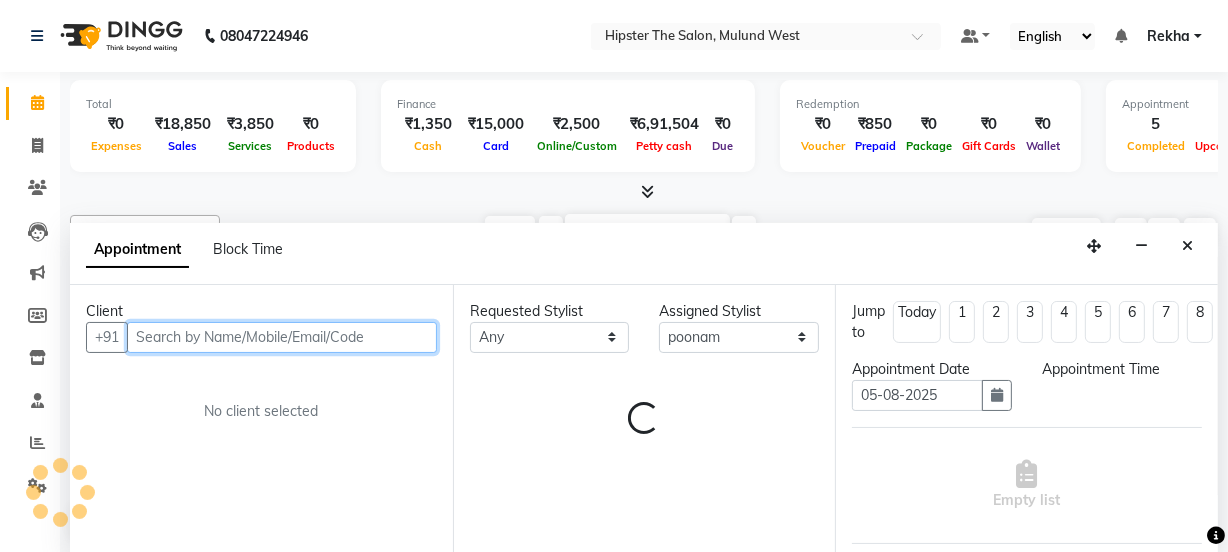 select on "720" 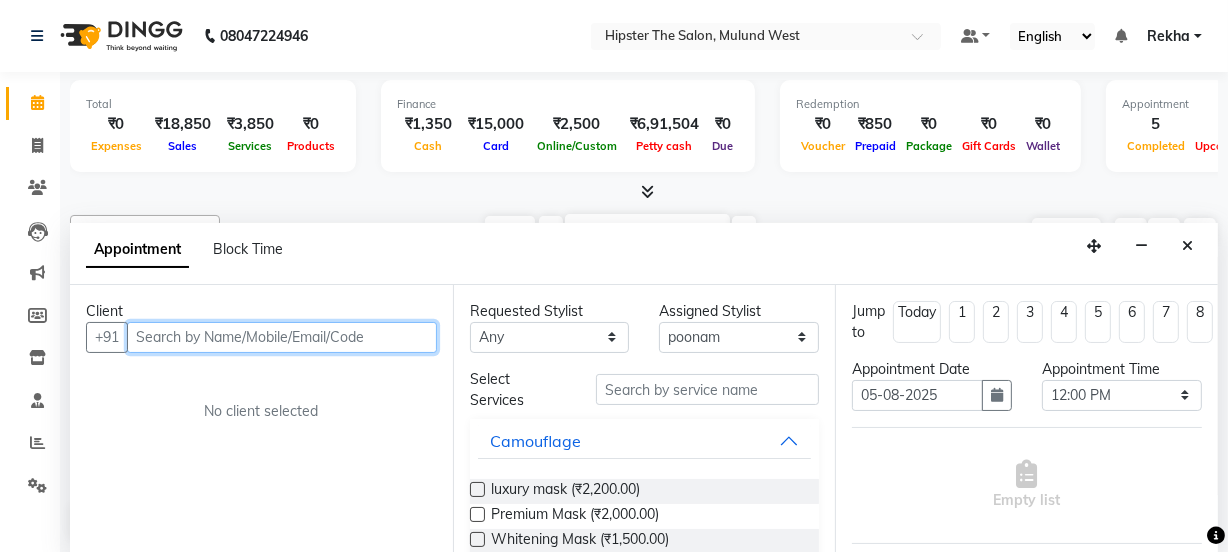 click at bounding box center (282, 337) 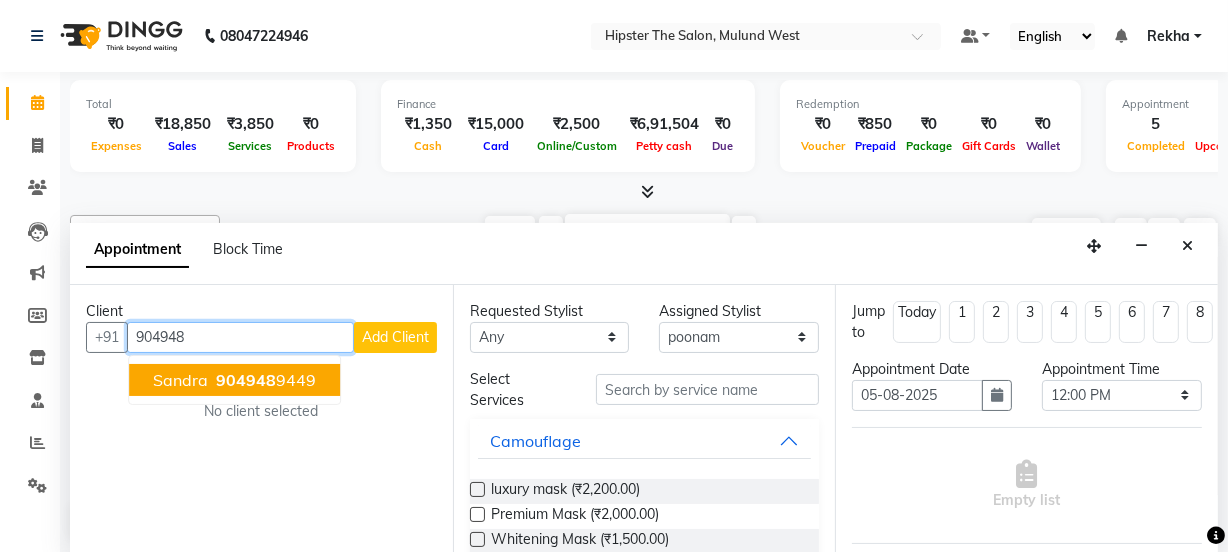 click on "904948" at bounding box center [246, 380] 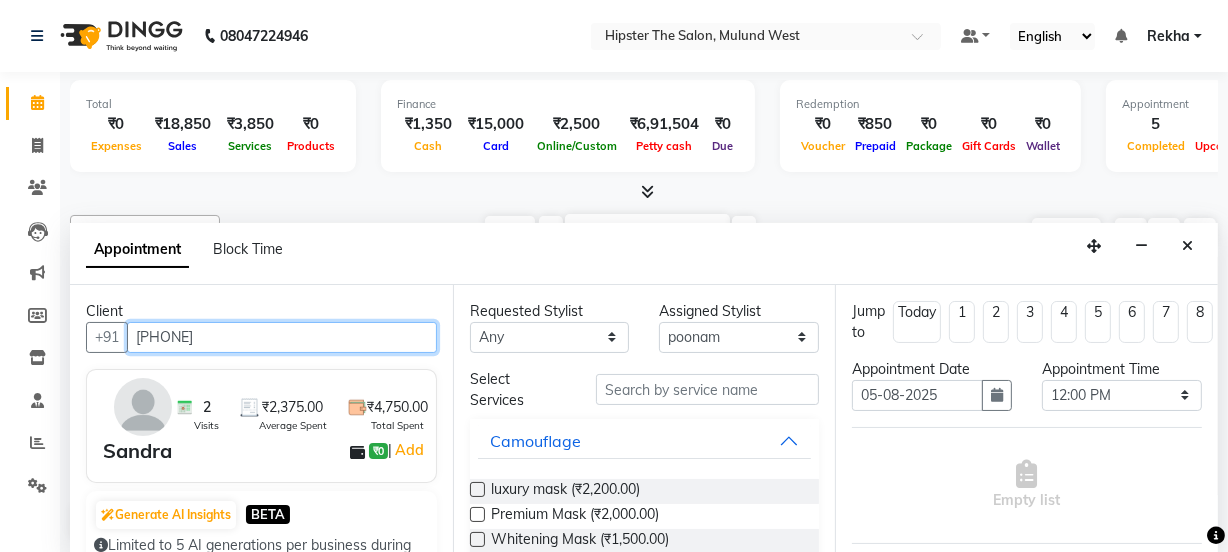 type on "[PHONE]" 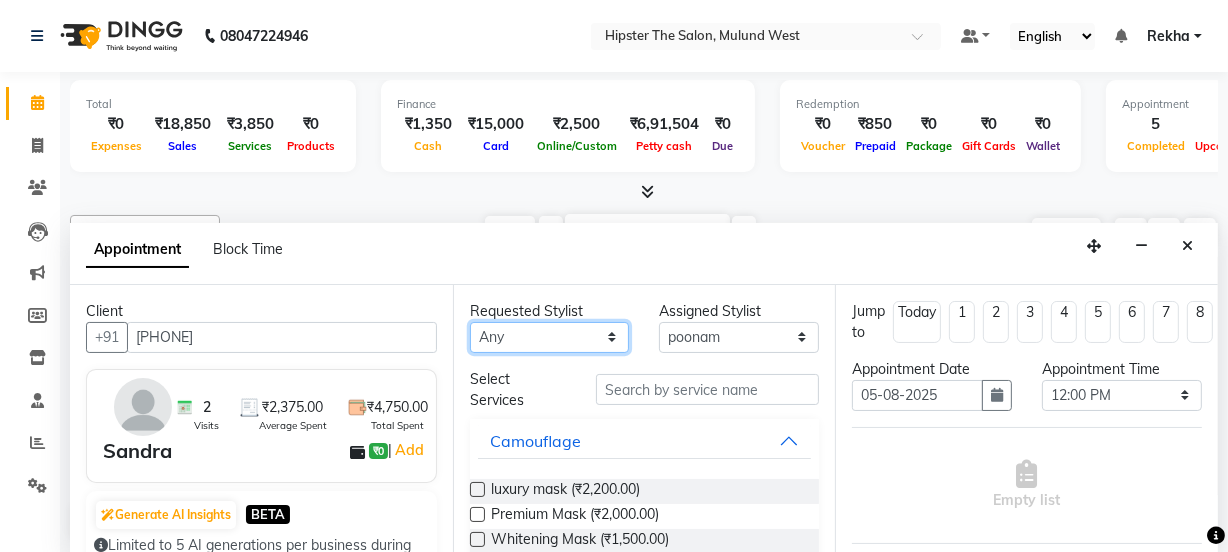 click on "Any Aditya aishu Akansha Altaf Anil Anup Ashik Bhavin Irshad Lucky meeth minaz  Namrata Neelam poonam Raju Rekha Rijvanna saif salman Saneef sweta  Vaibhav vicky" at bounding box center (550, 337) 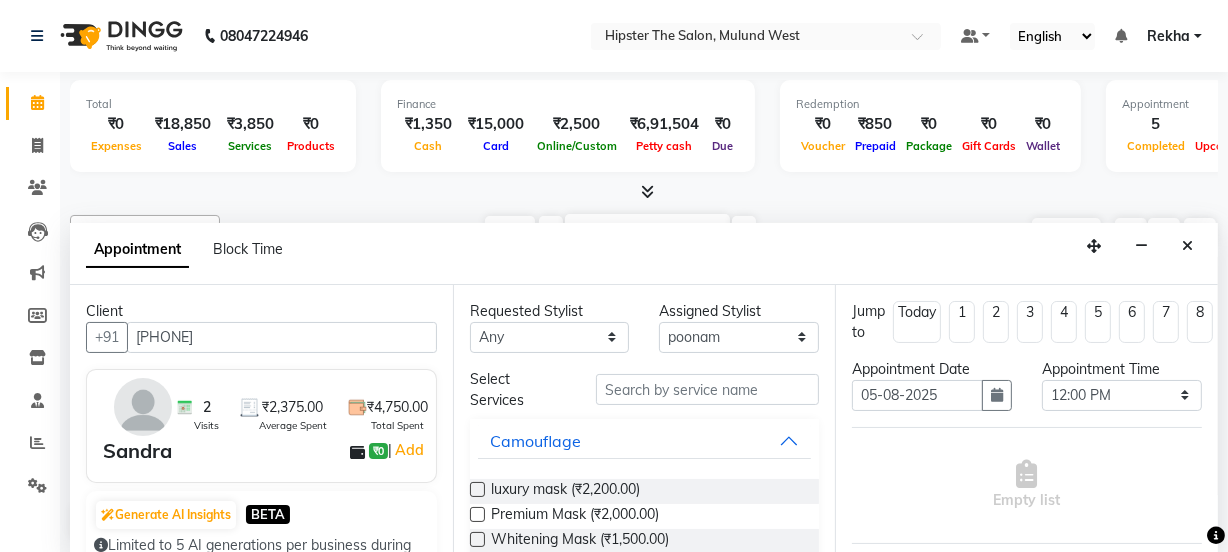 click on "Total  ₹0  Expenses ₹18,850  Sales ₹3,850  Services ₹0  Products Finance  ₹1,350  Cash ₹15,000  Card ₹2,500  Online/Custom ₹6,91,504 Petty cash ₹0 Due  Redemption  ₹0 Voucher ₹850 Prepaid ₹0 Package ₹0  Gift Cards ₹0  Wallet  Appointment  5 Completed 6 Upcoming 0 Ongoing 0 No show  Other sales  ₹0  Packages ₹0  Memberships ₹0  Vouchers ₹15,000  Prepaids ₹0  Gift Cards" at bounding box center (644, 137) 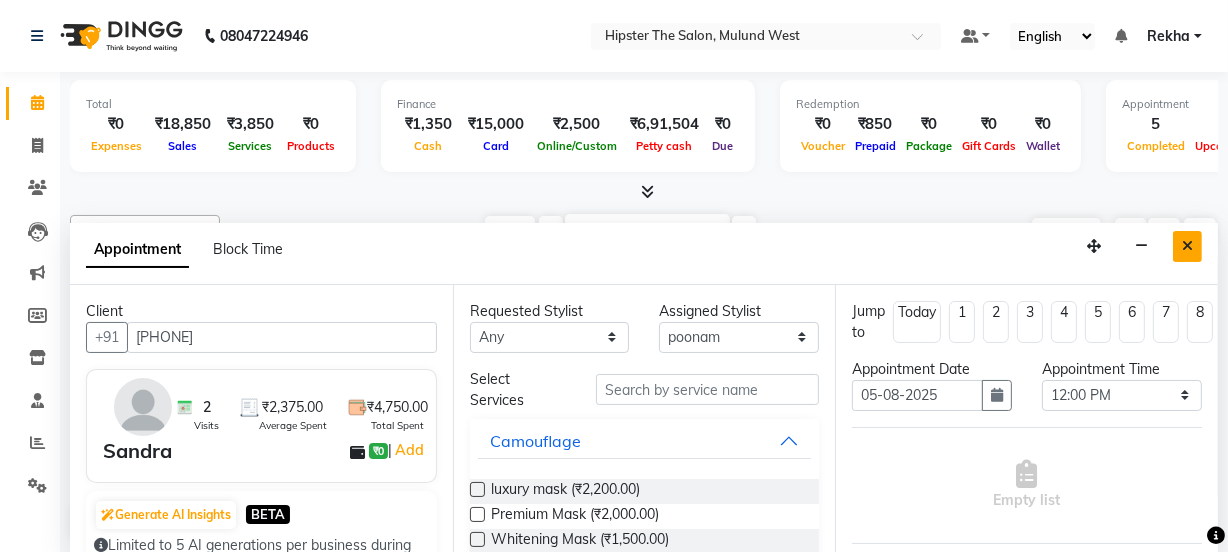 click at bounding box center (1187, 246) 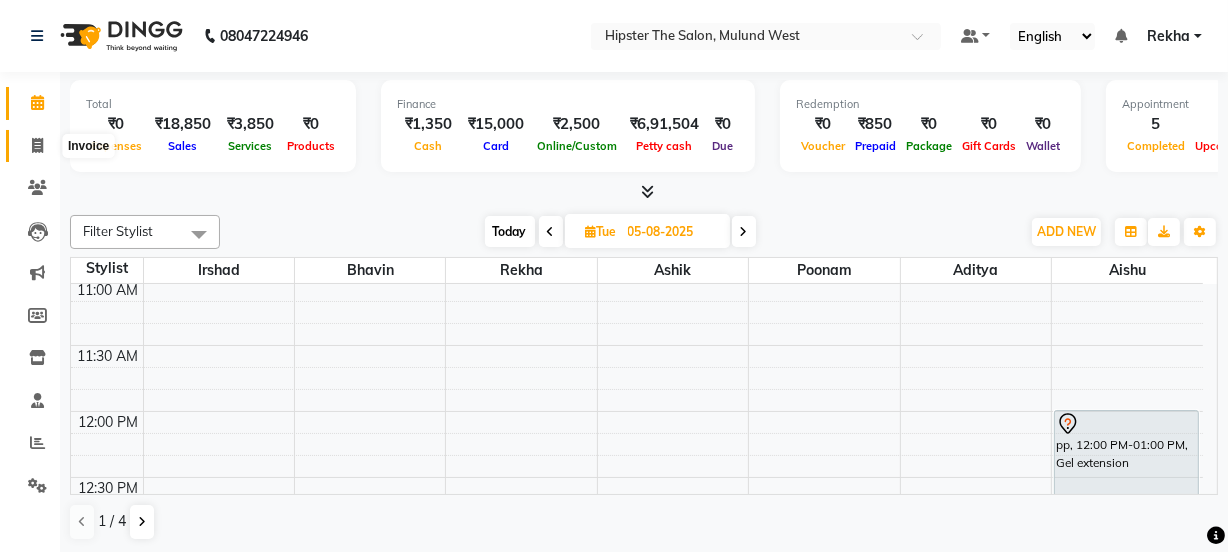 click 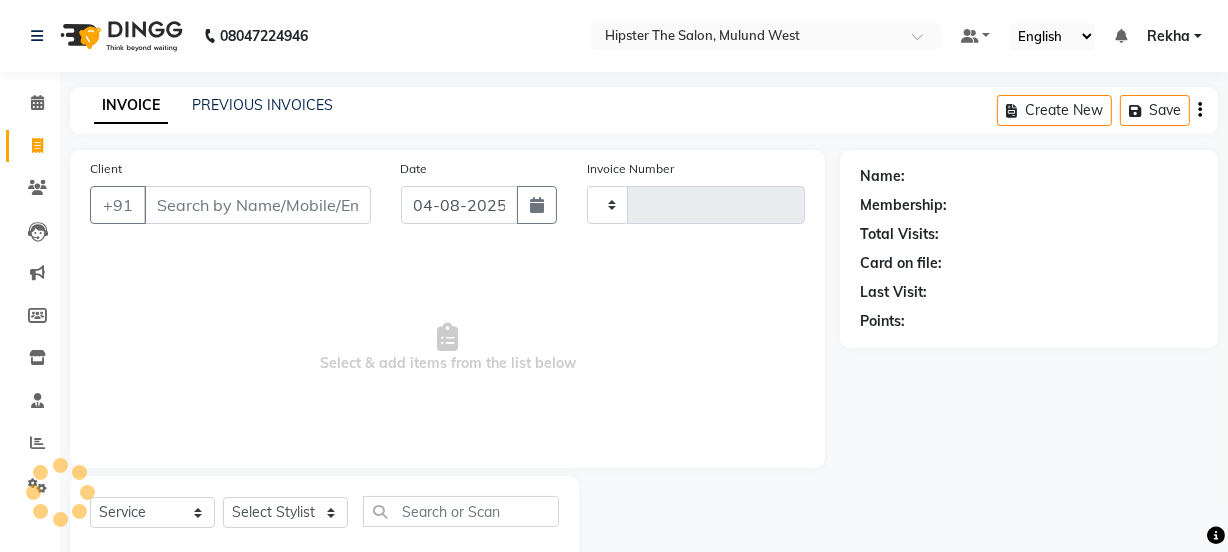 type on "2166" 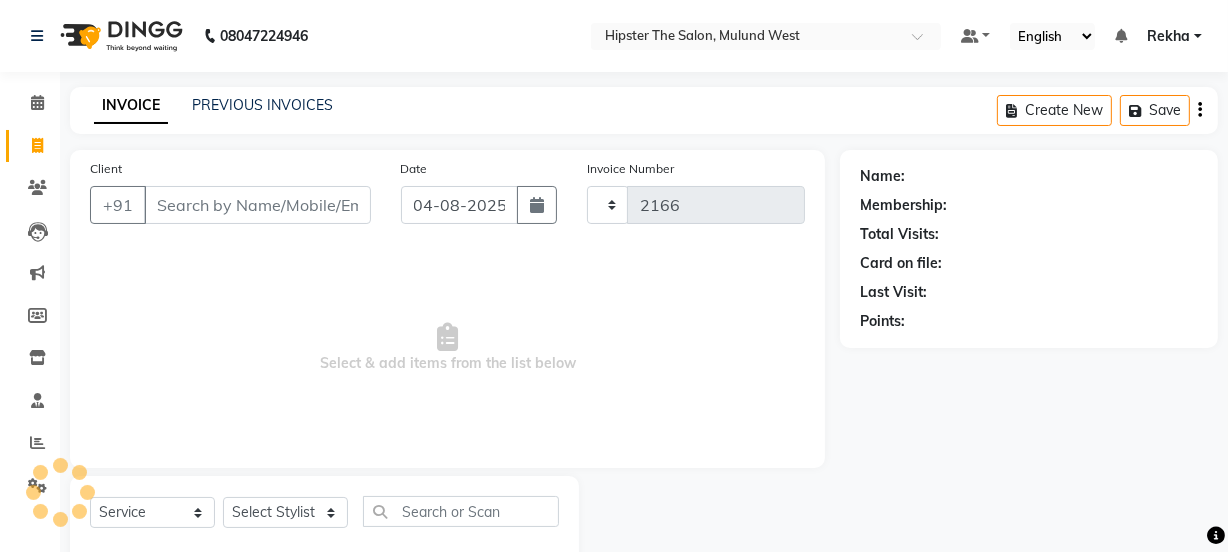 select on "5125" 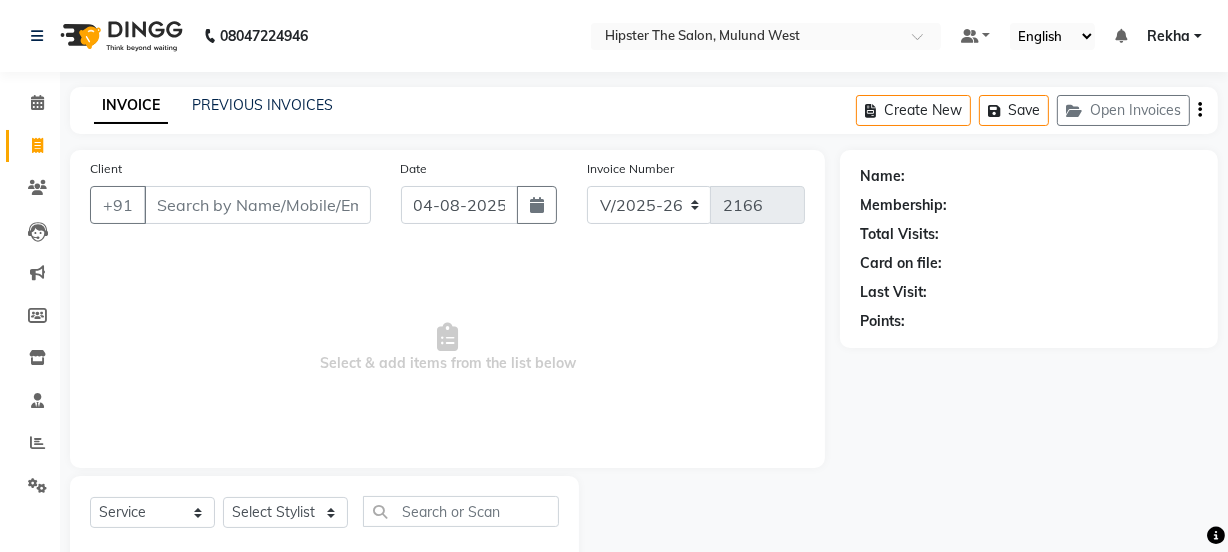 click on "Client" at bounding box center (257, 205) 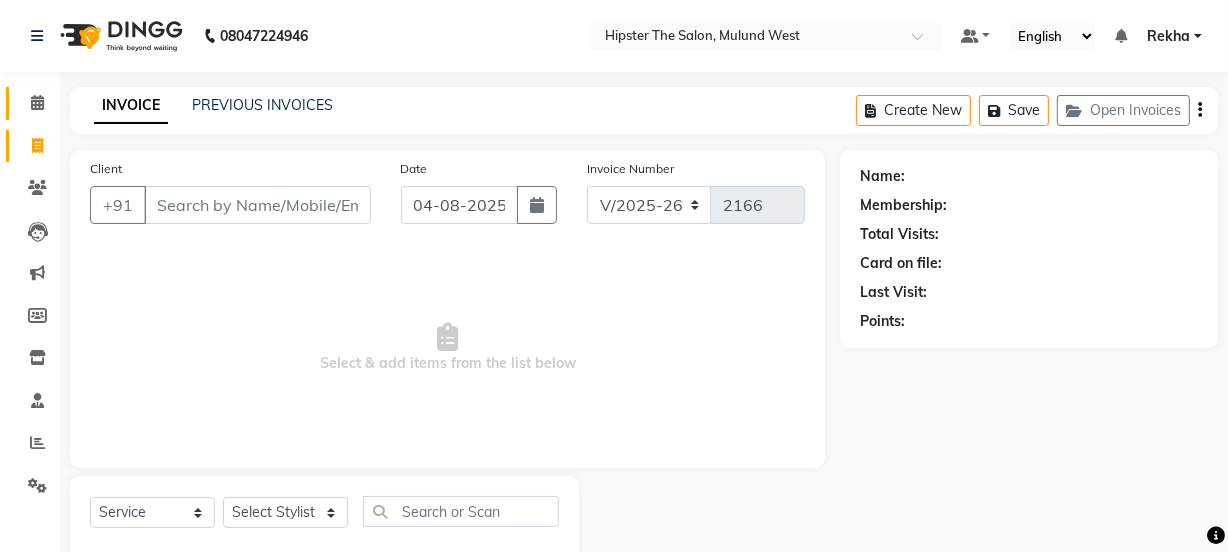 click 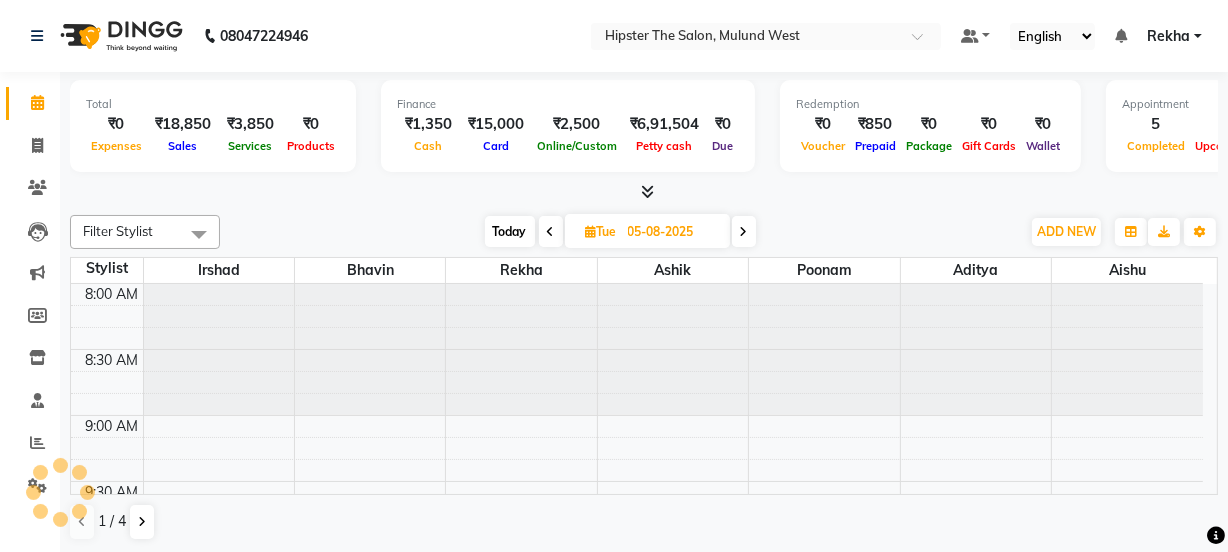 scroll, scrollTop: 0, scrollLeft: 0, axis: both 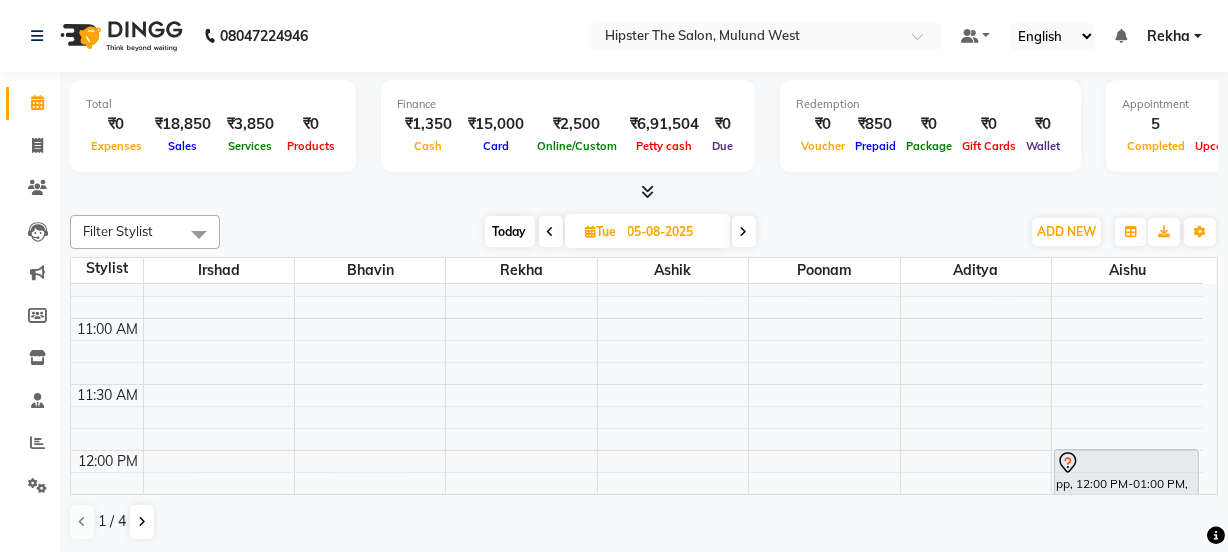 click on "Today" at bounding box center (510, 231) 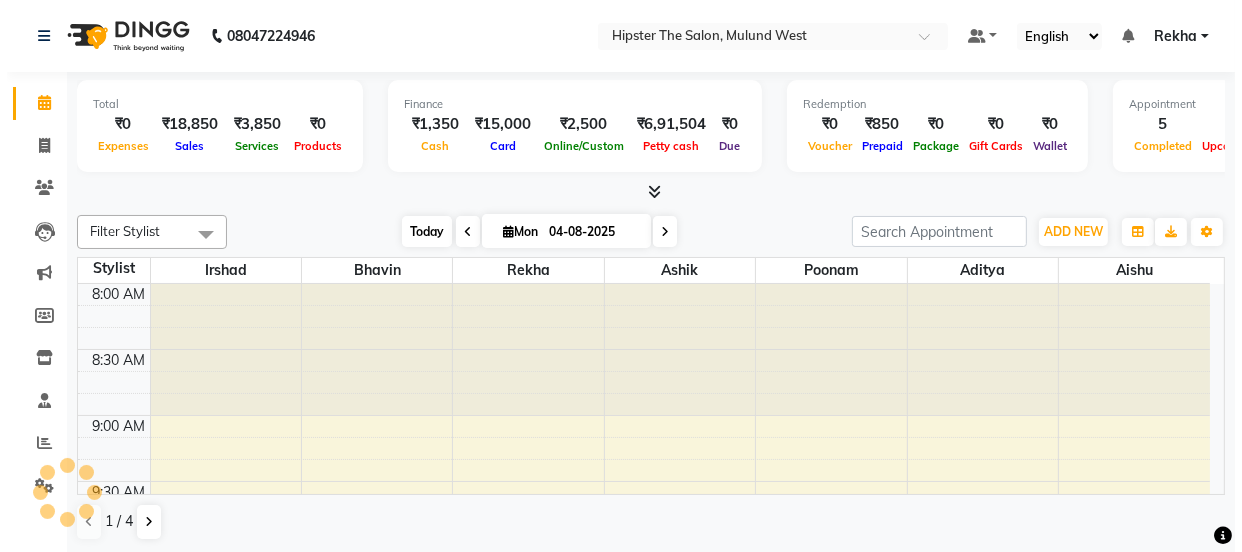 scroll, scrollTop: 1316, scrollLeft: 0, axis: vertical 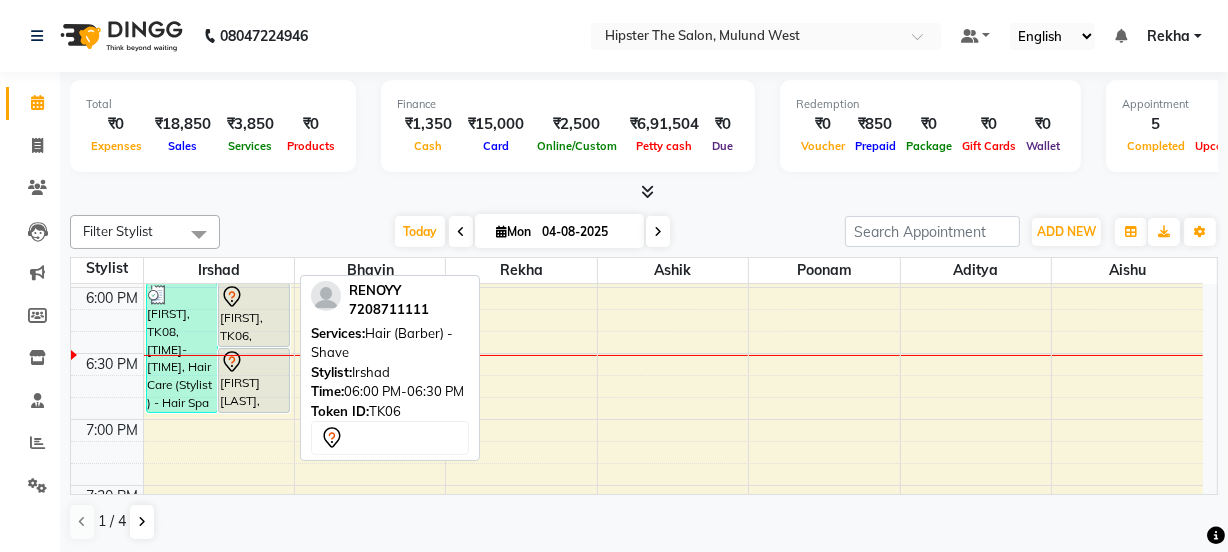 click on "[FIRST], TK06, [TIME]-[TIME], Hair (Barber) - Shave" at bounding box center (254, 315) 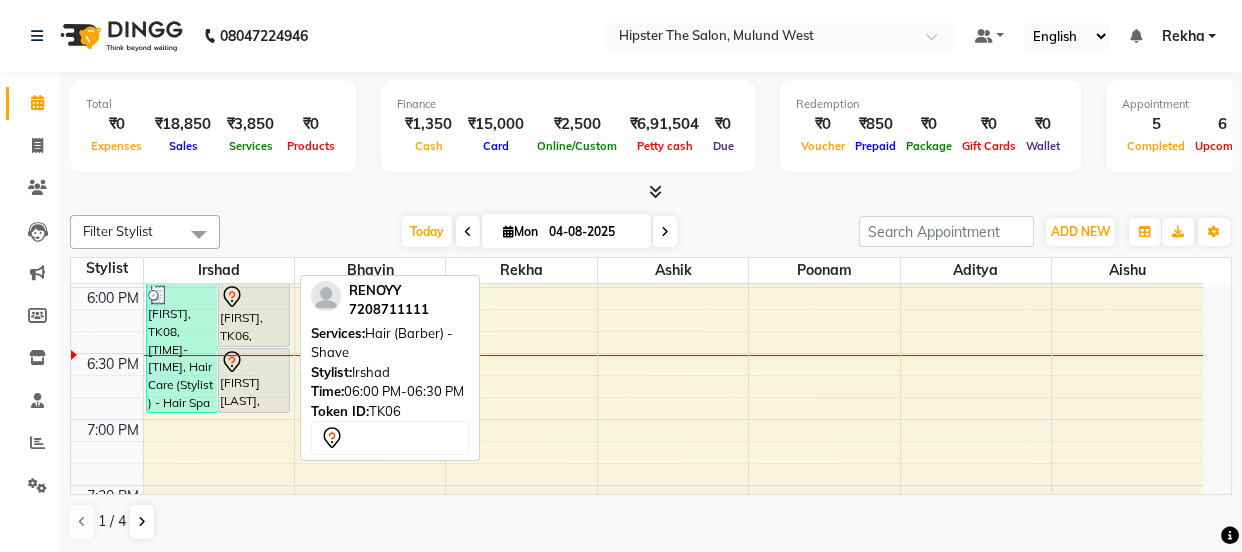 select on "7" 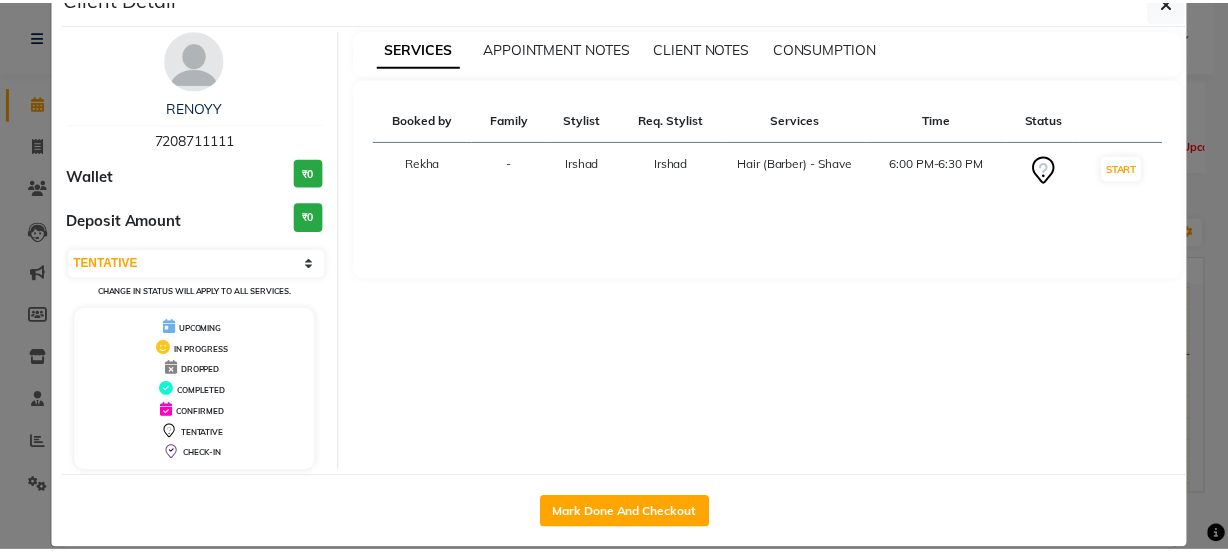 scroll, scrollTop: 72, scrollLeft: 0, axis: vertical 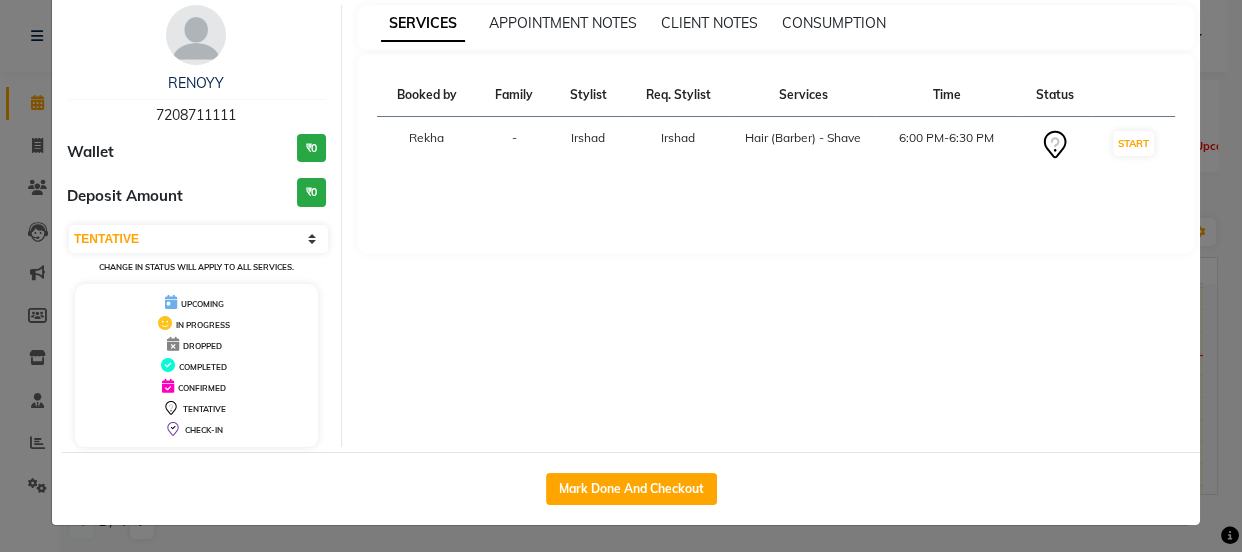 click on "Mark Done And Checkout" 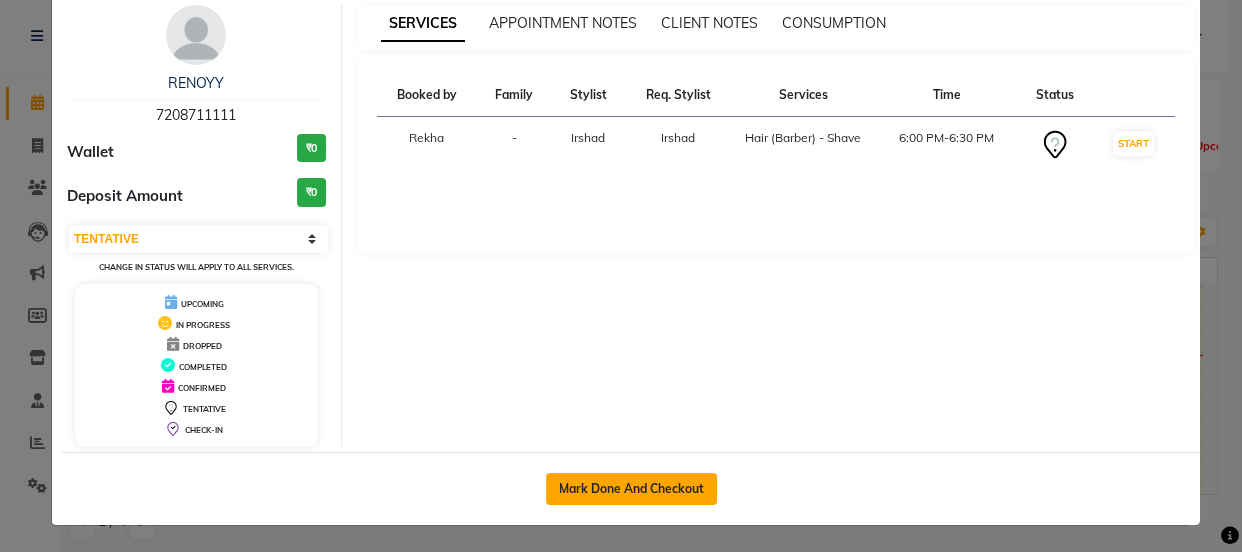 click on "Mark Done And Checkout" 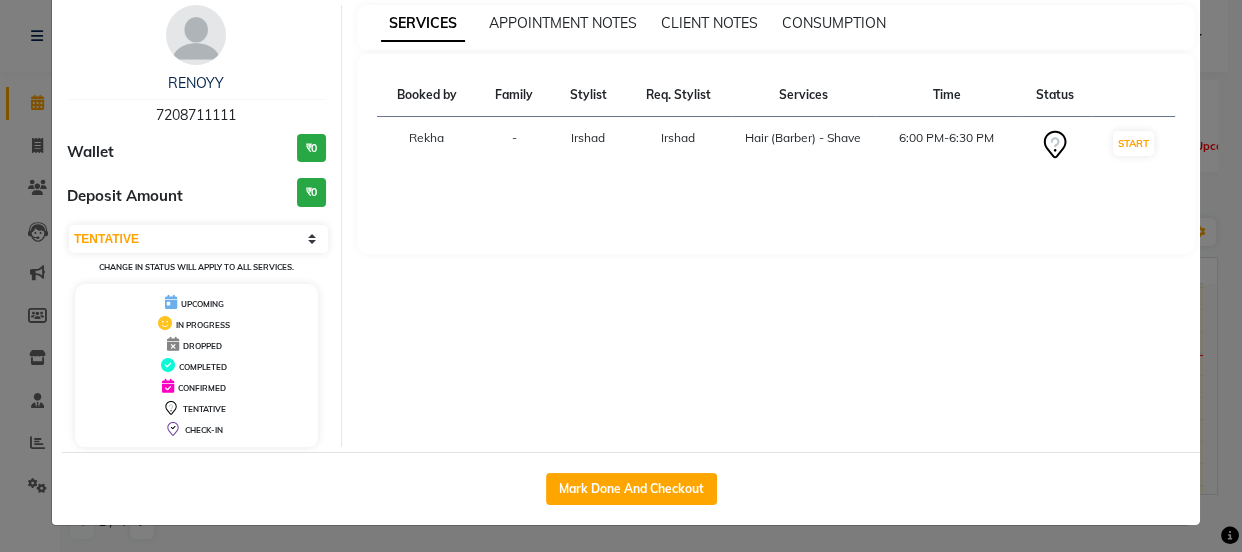 select on "service" 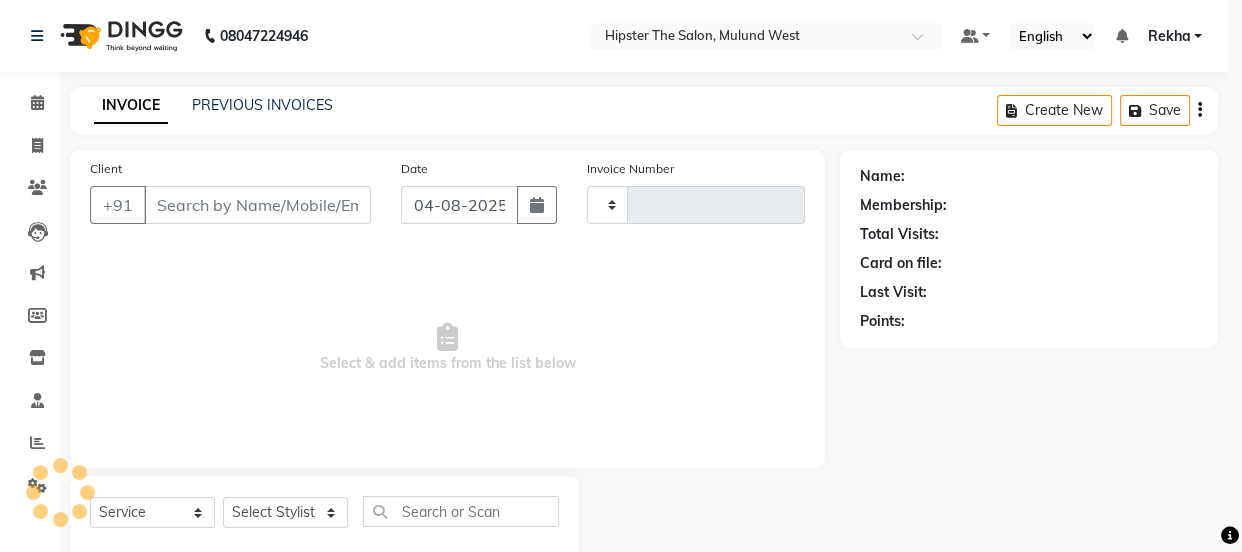 type on "2166" 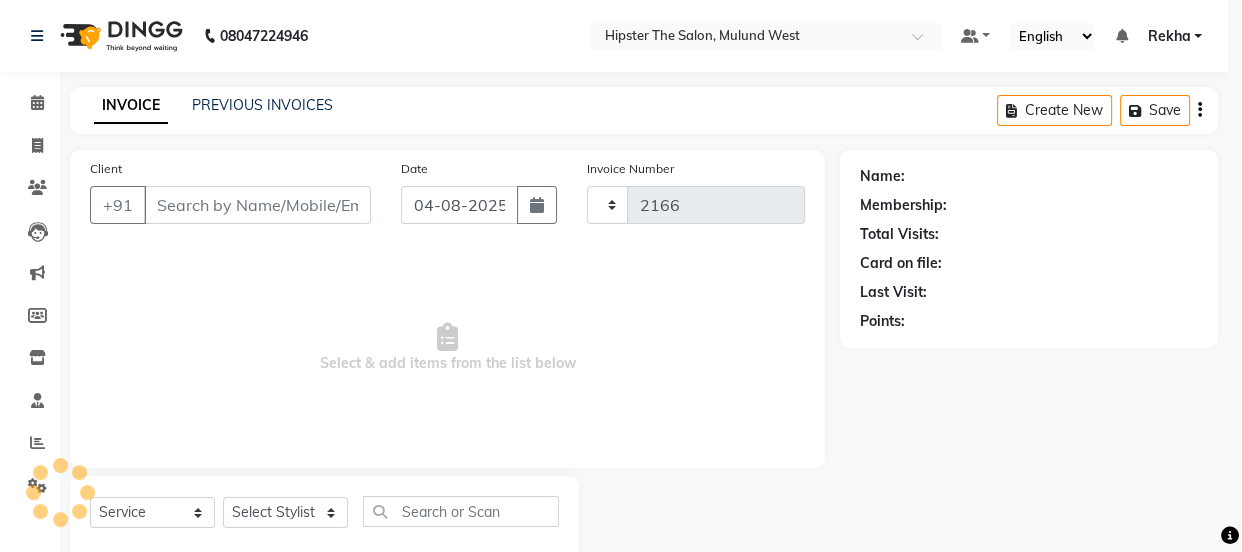 select on "5125" 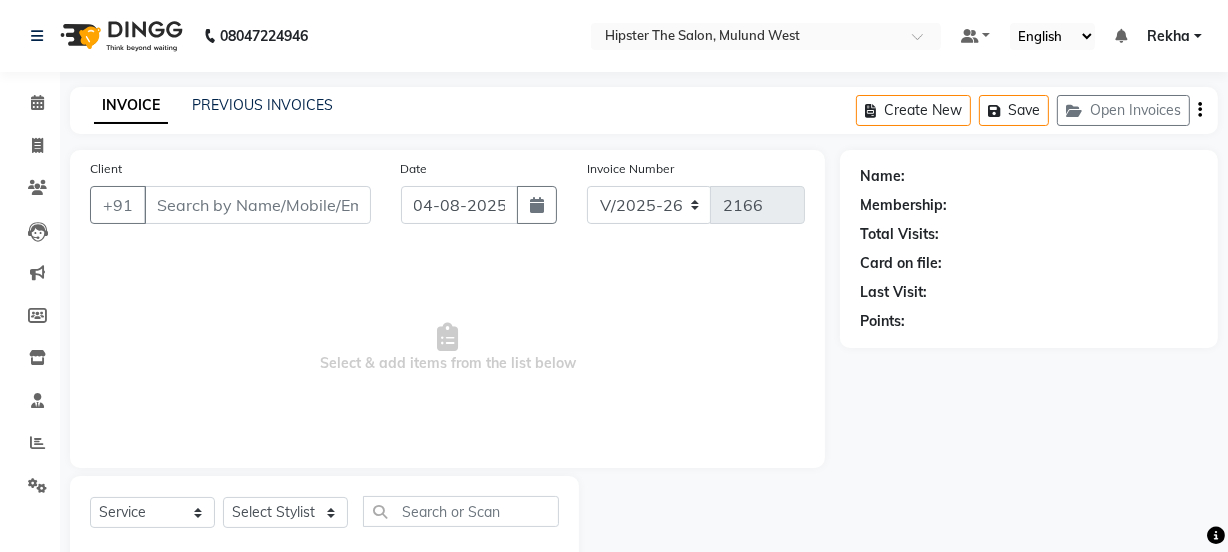type on "7208711111" 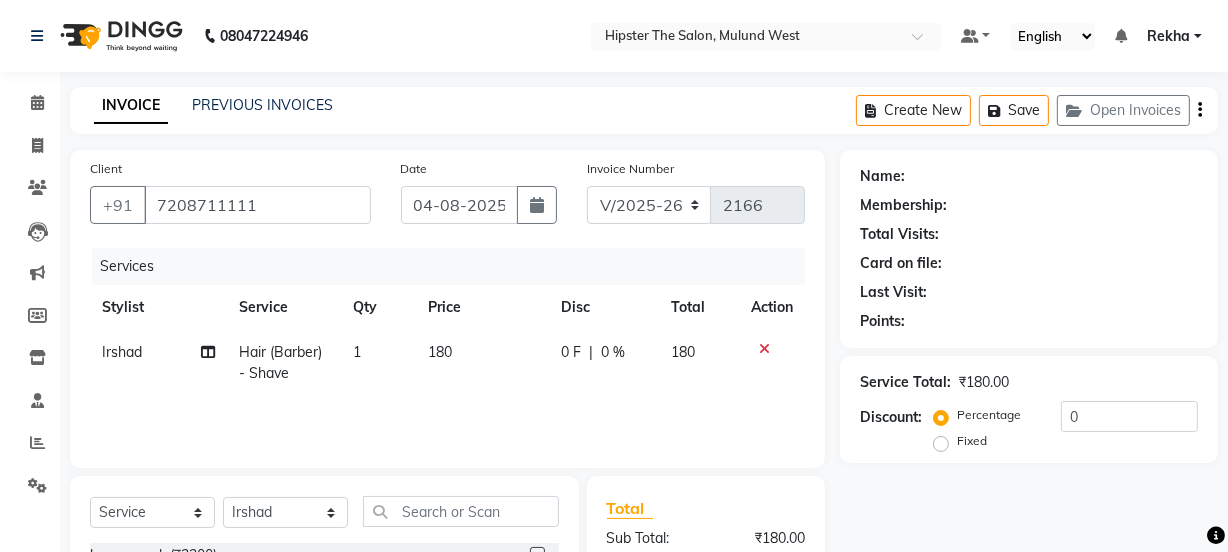 scroll, scrollTop: 50, scrollLeft: 0, axis: vertical 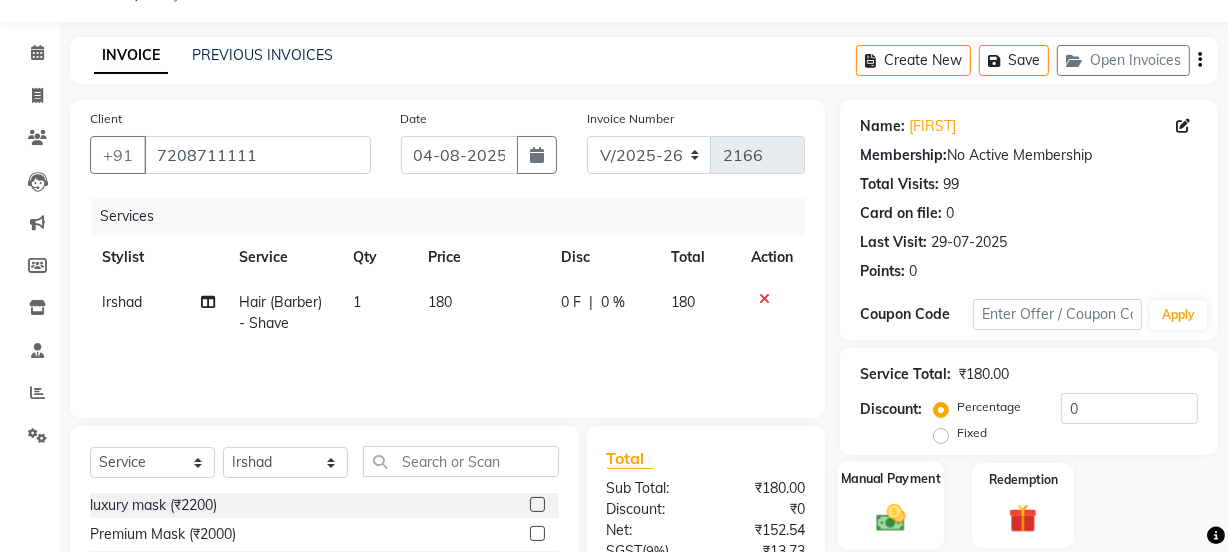 click 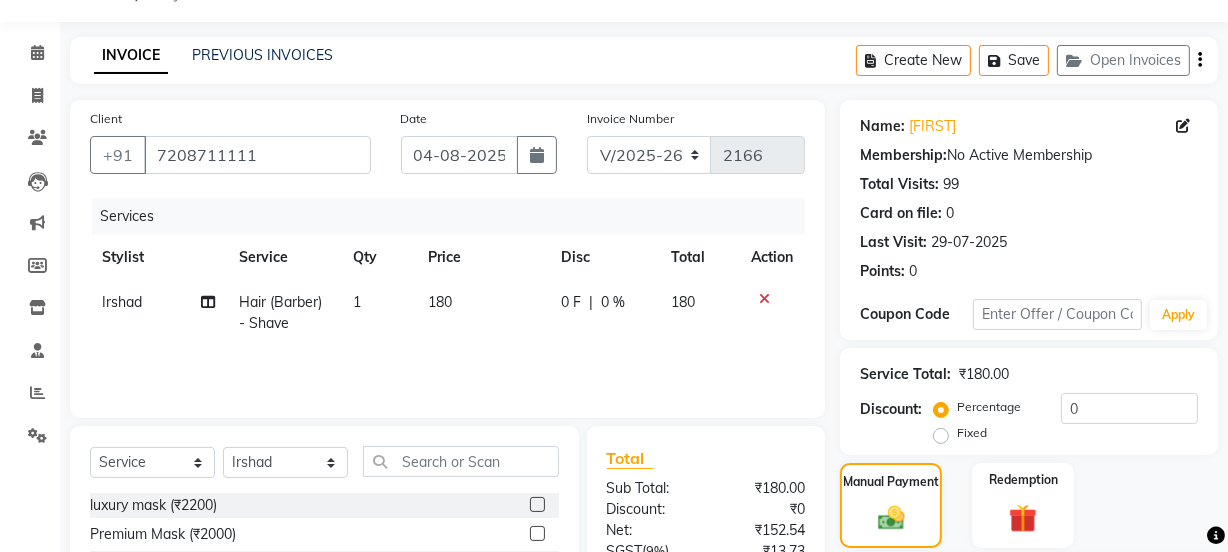 scroll, scrollTop: 250, scrollLeft: 0, axis: vertical 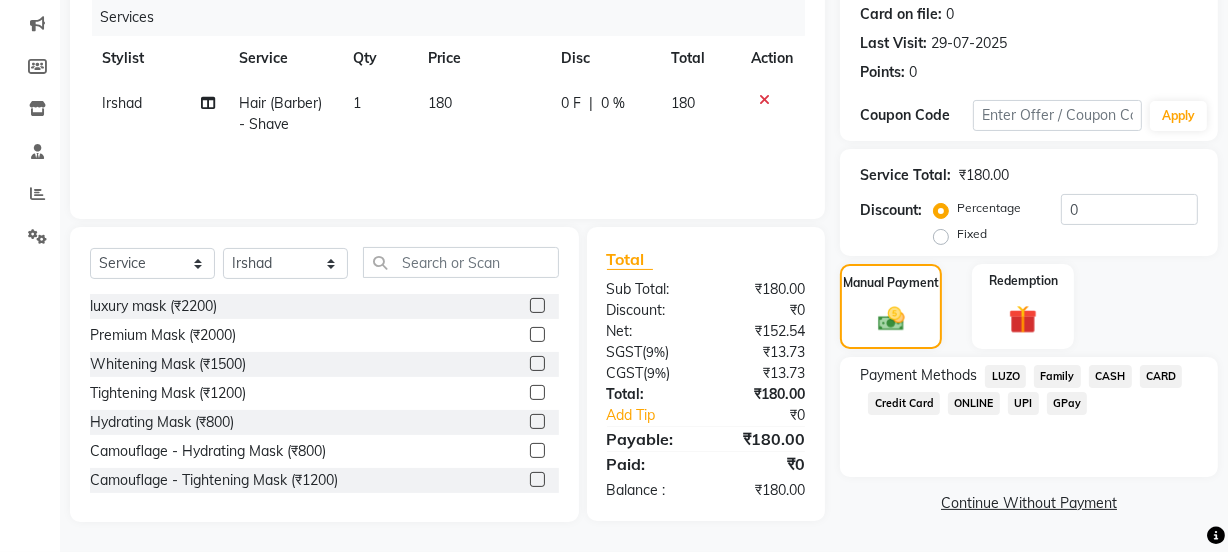 click on "GPay" 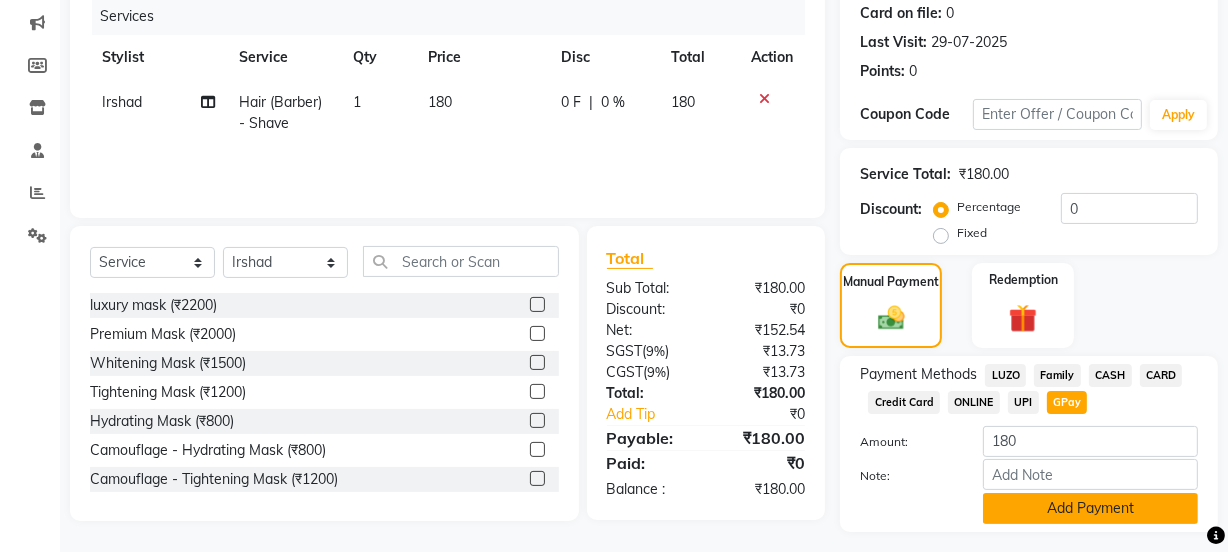click on "Add Payment" 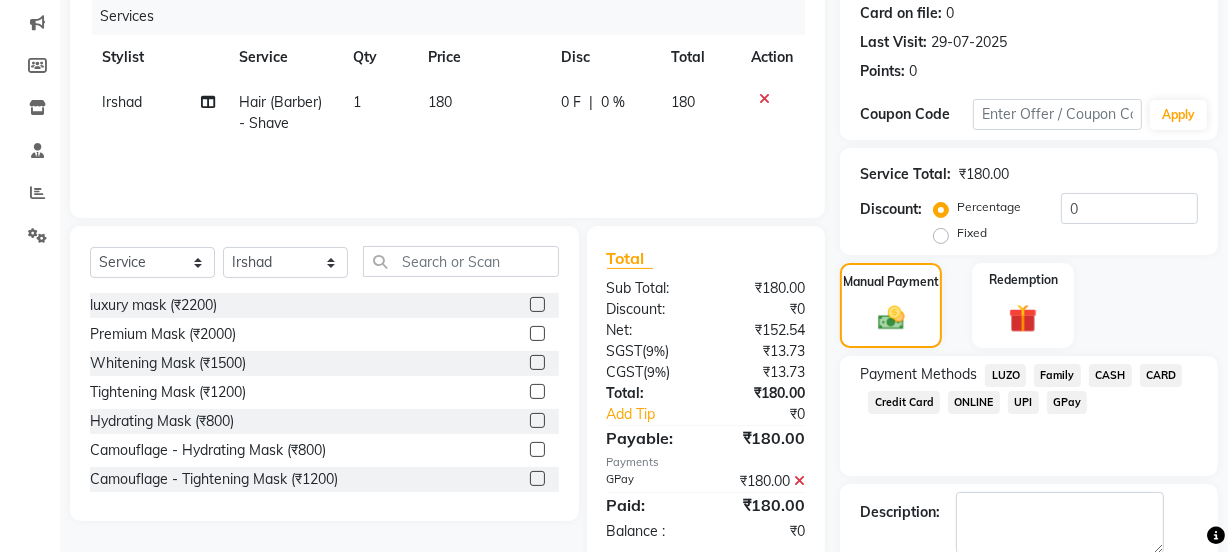 click on "Checkout" 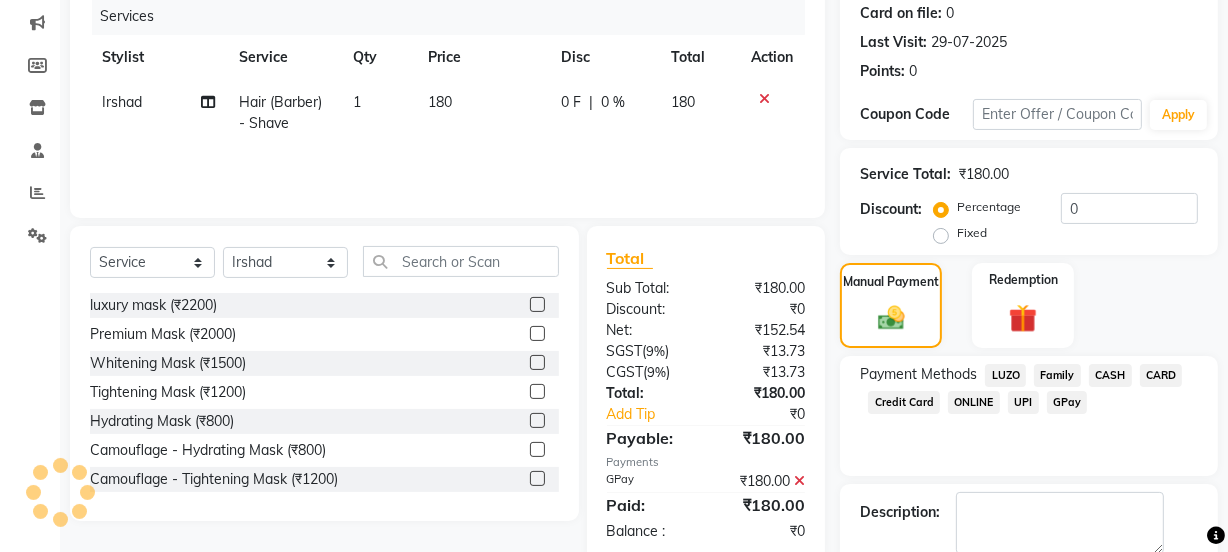 scroll, scrollTop: 357, scrollLeft: 0, axis: vertical 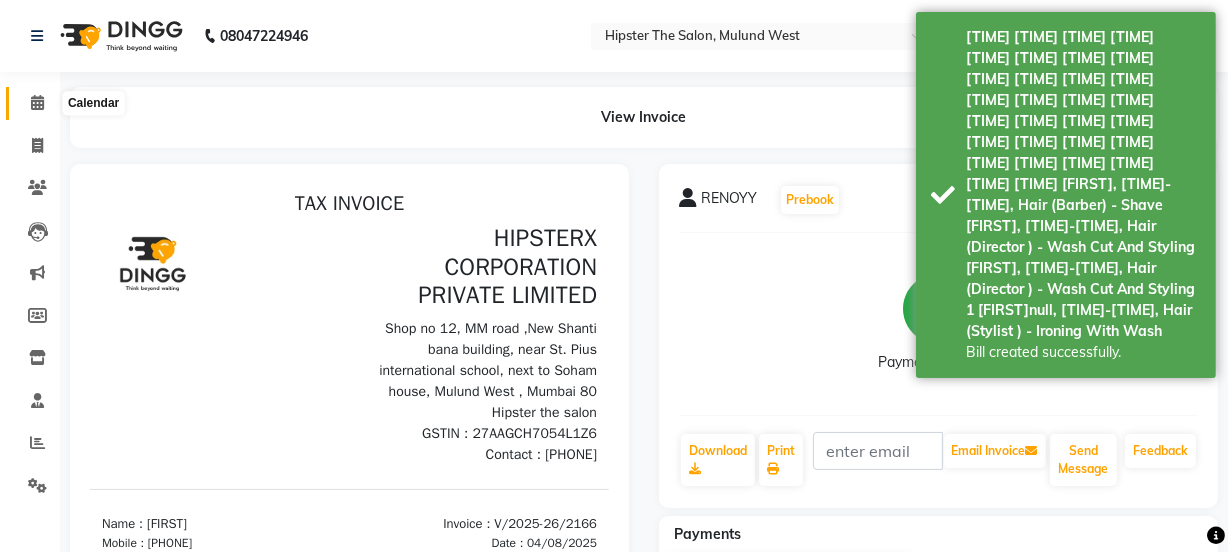 click 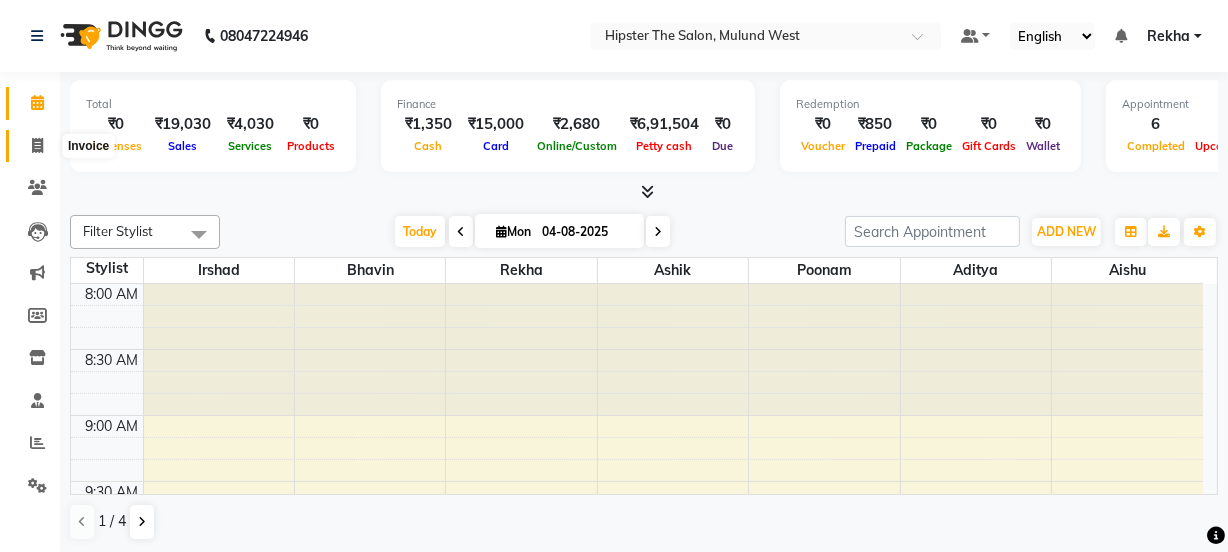 click 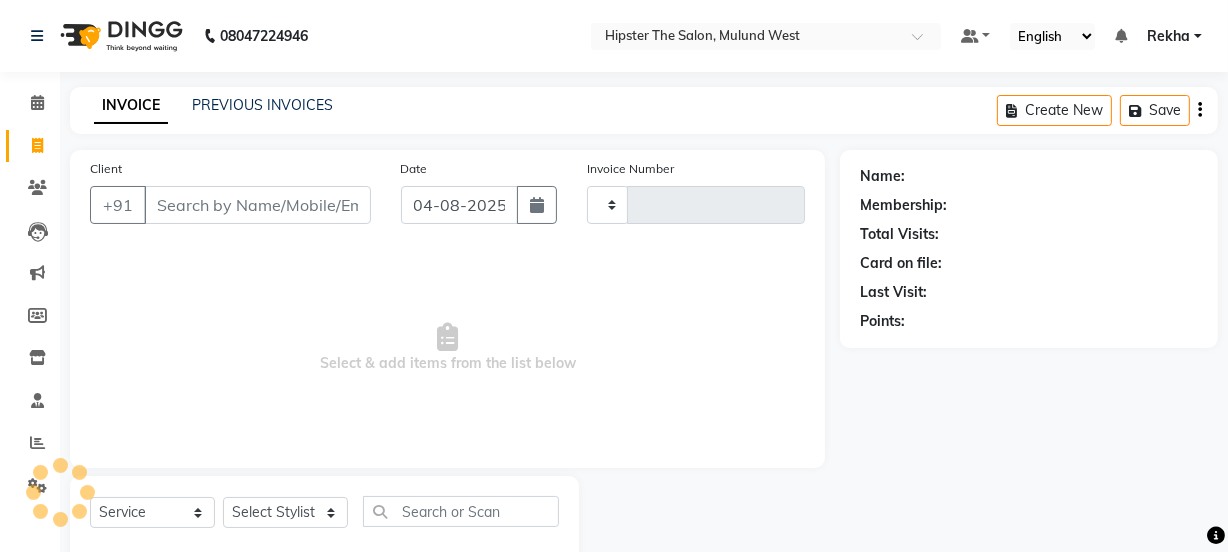 type on "2167" 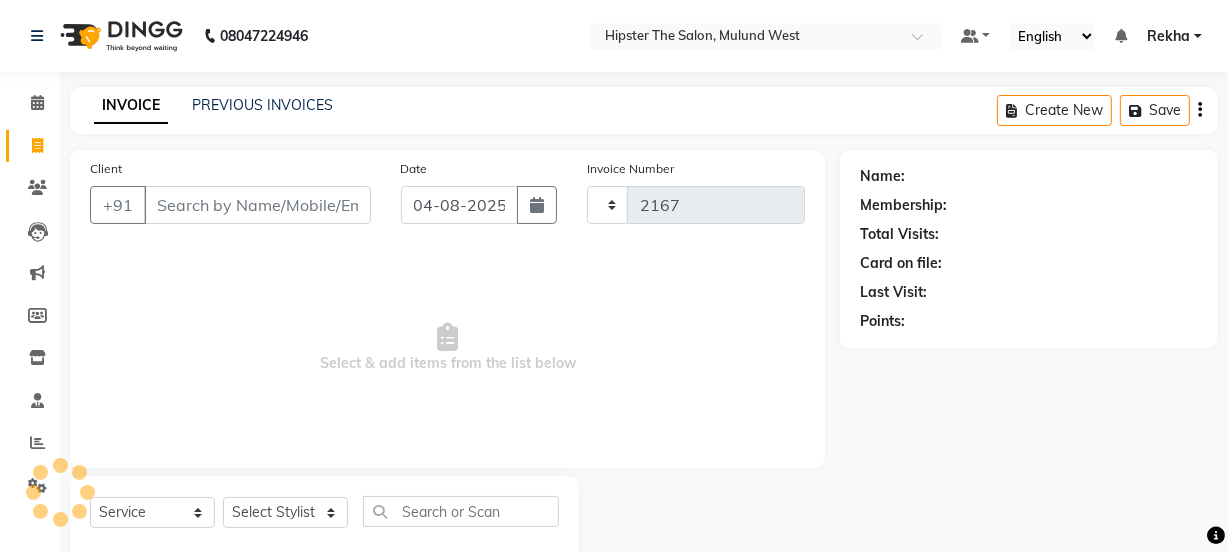 select on "5125" 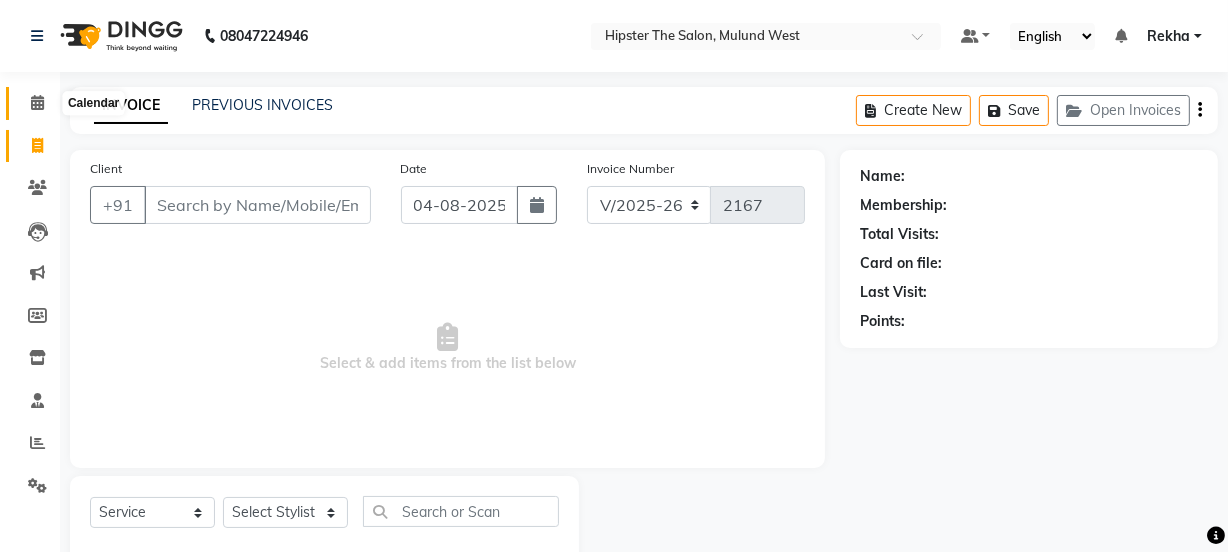 click 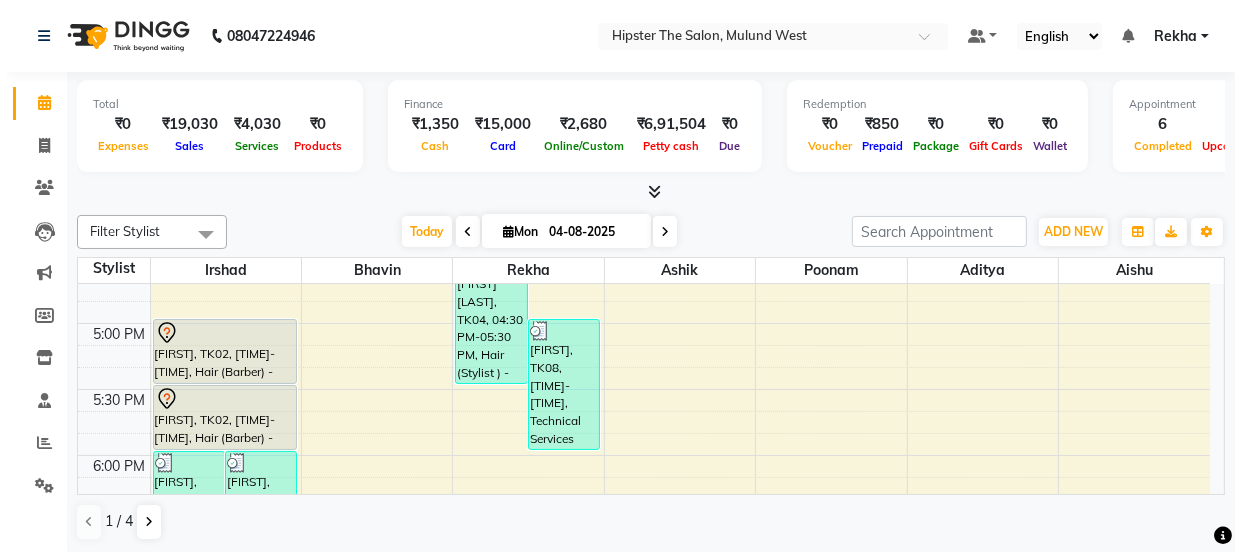 scroll, scrollTop: 1146, scrollLeft: 0, axis: vertical 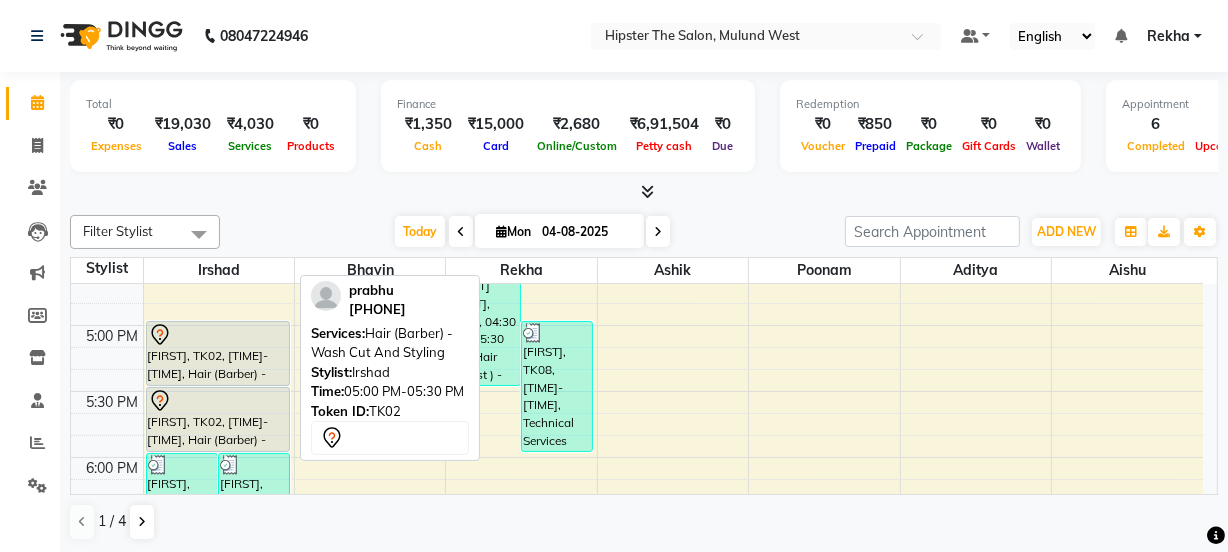 click on "[FIRST], TK02, [TIME]-[TIME], Hair (Barber) - Wash Cut And Styling" at bounding box center [218, 353] 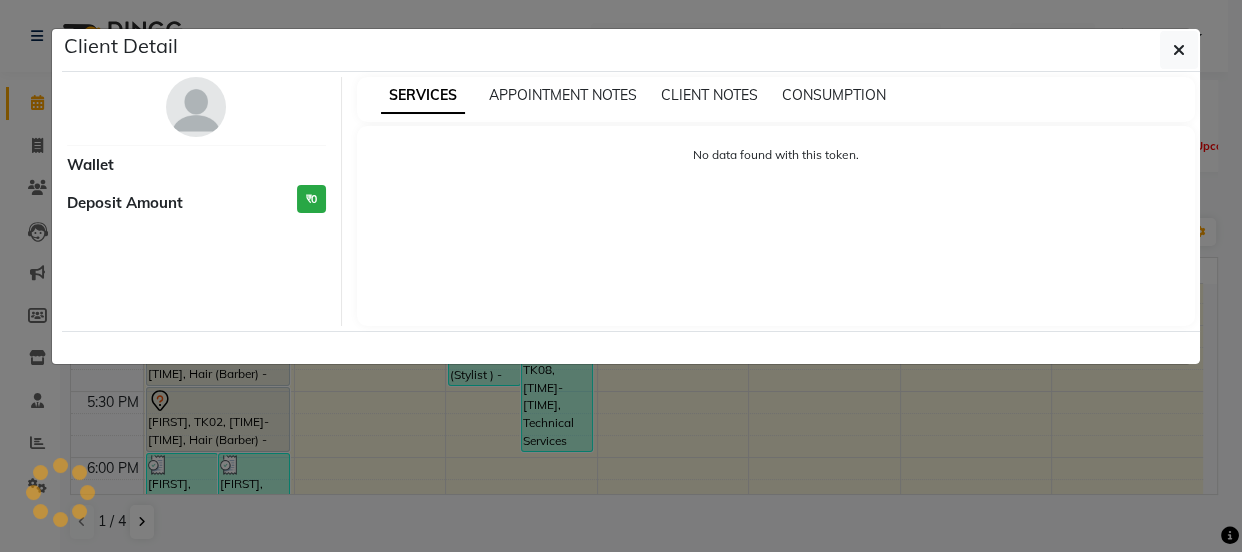 select on "7" 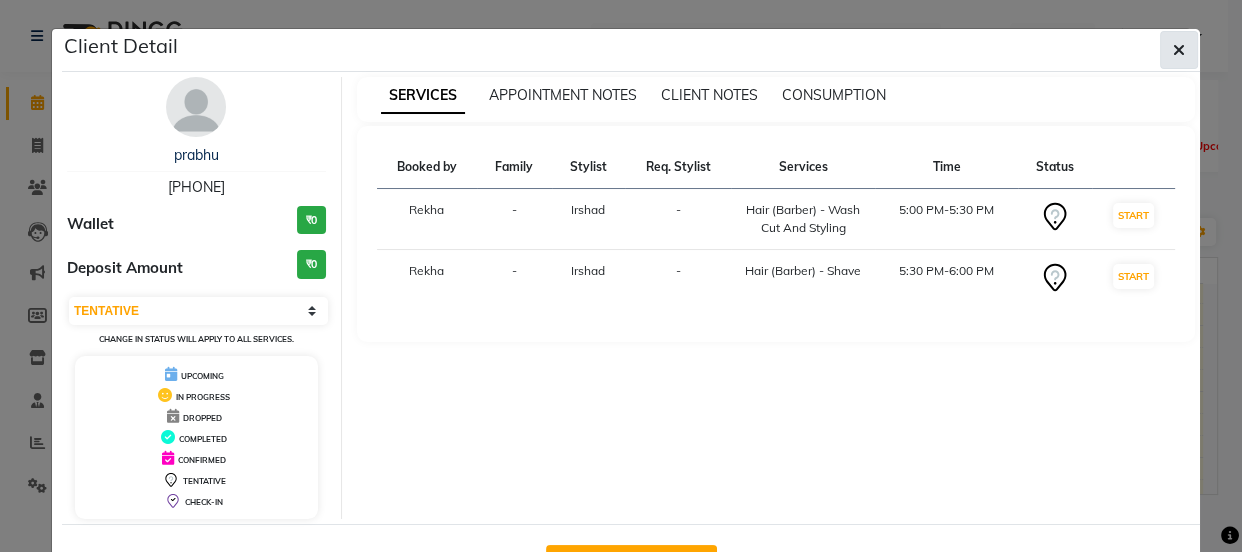 click 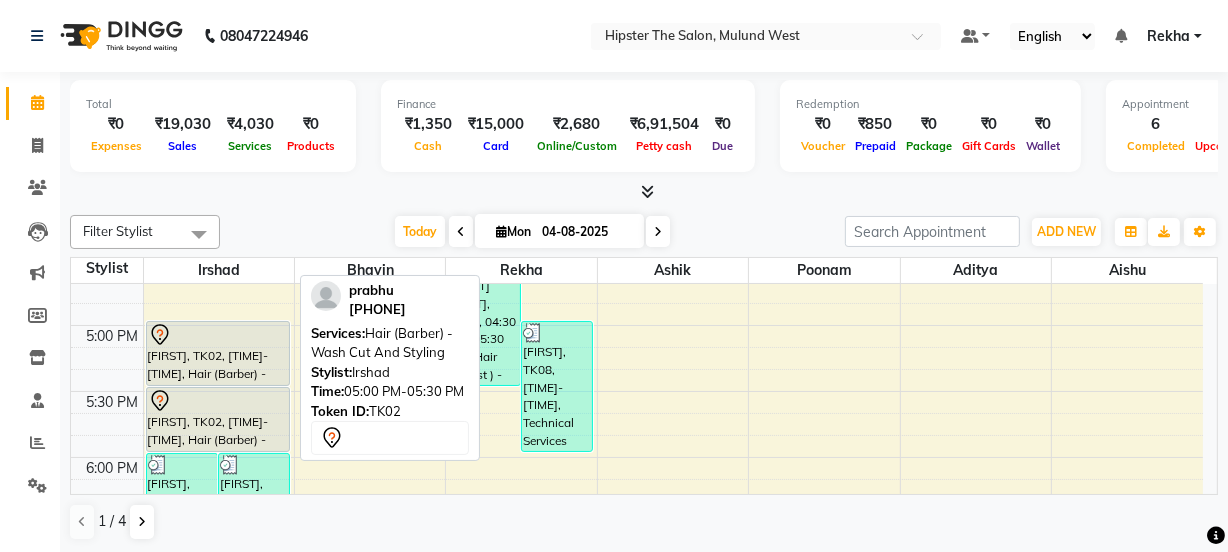 click on "[FIRST], TK02, [TIME]-[TIME], Hair (Barber) - Wash Cut And Styling" at bounding box center [218, 353] 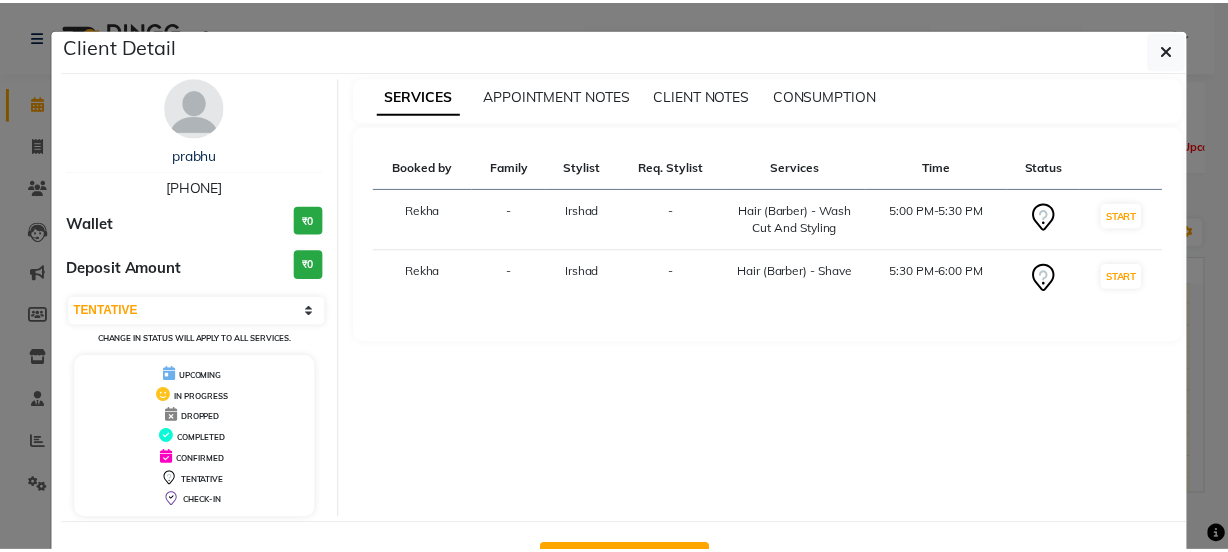 scroll, scrollTop: 72, scrollLeft: 0, axis: vertical 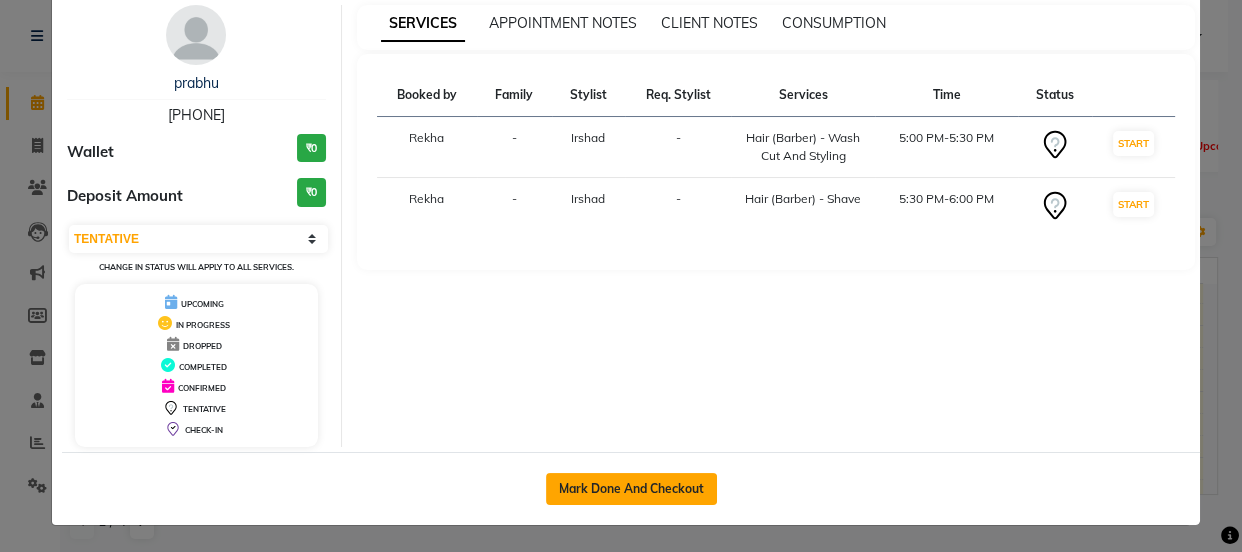 click on "Mark Done And Checkout" 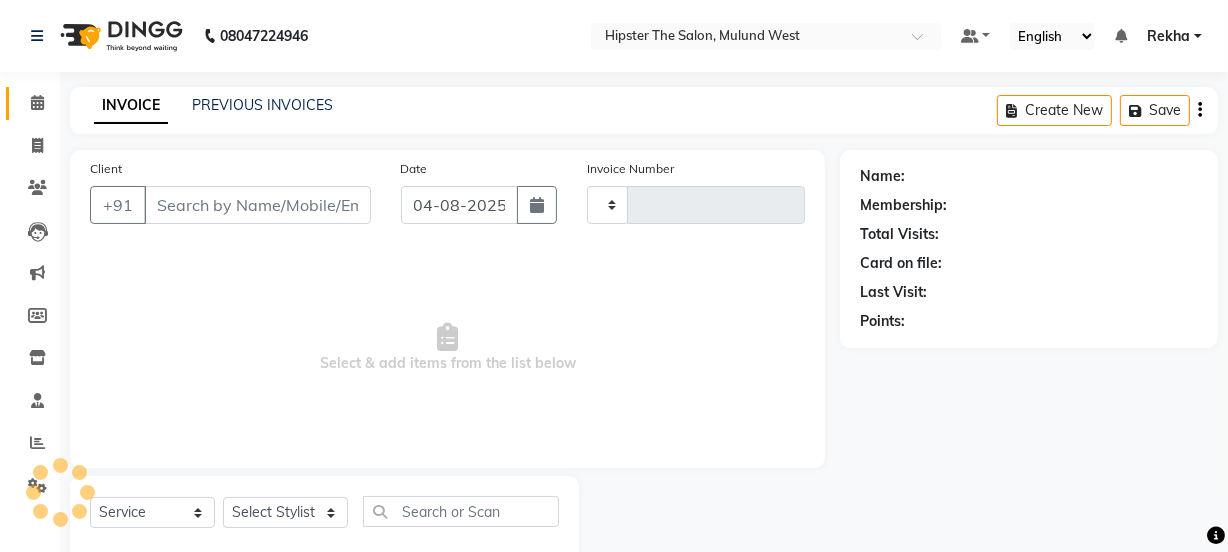 type on "2167" 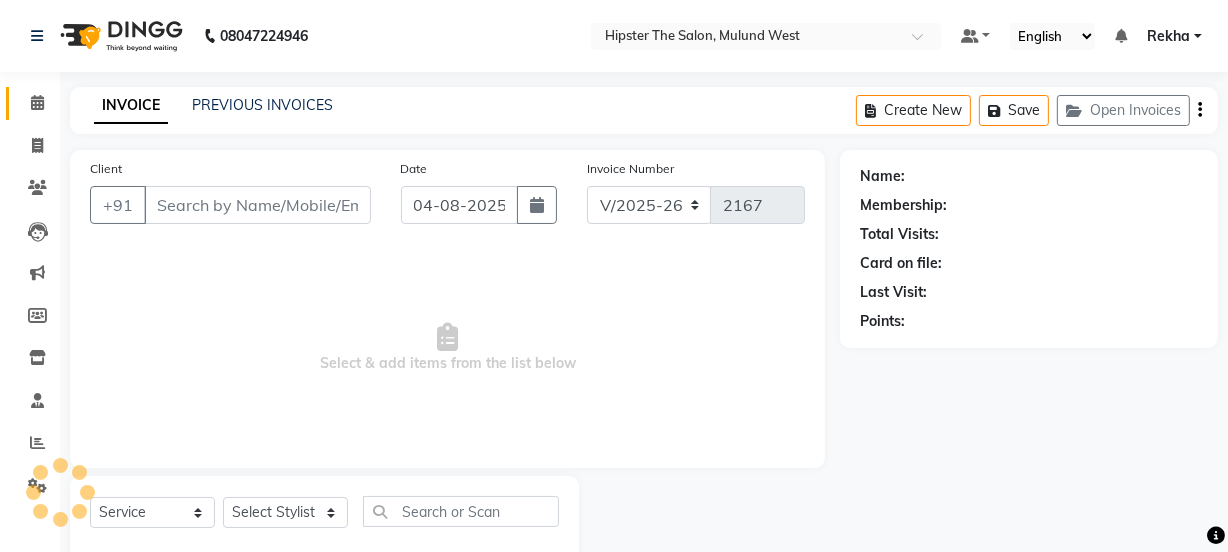 type on "[PHONE]" 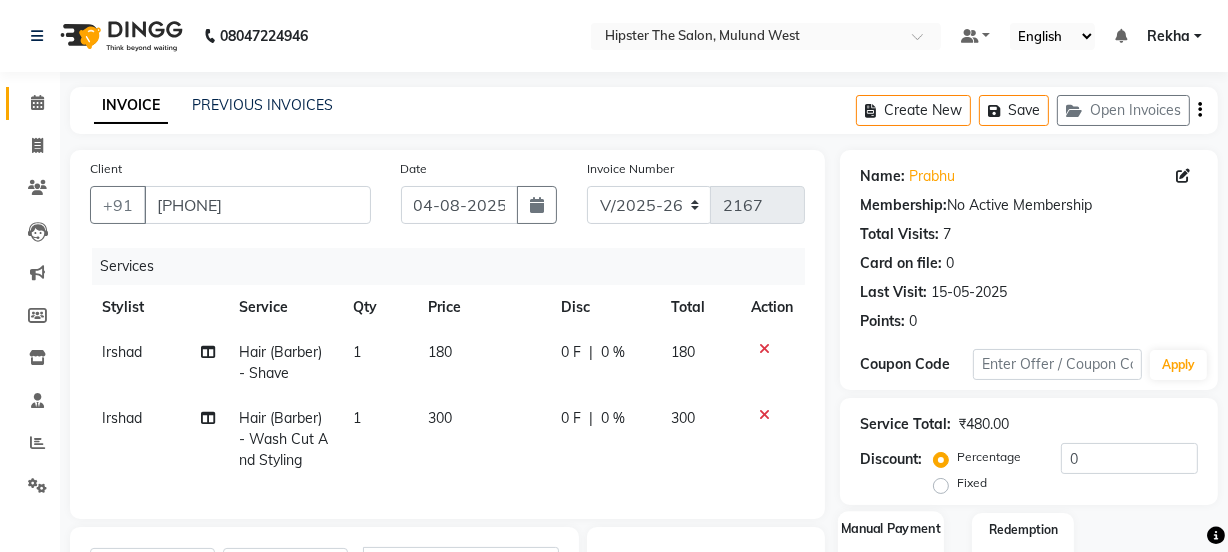 scroll, scrollTop: 314, scrollLeft: 0, axis: vertical 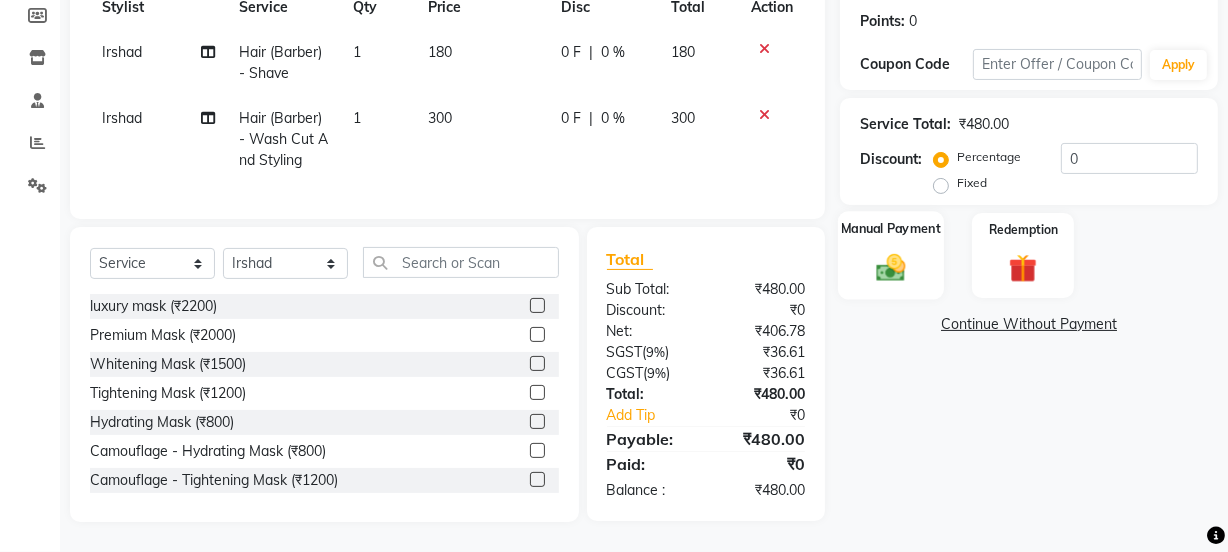 click 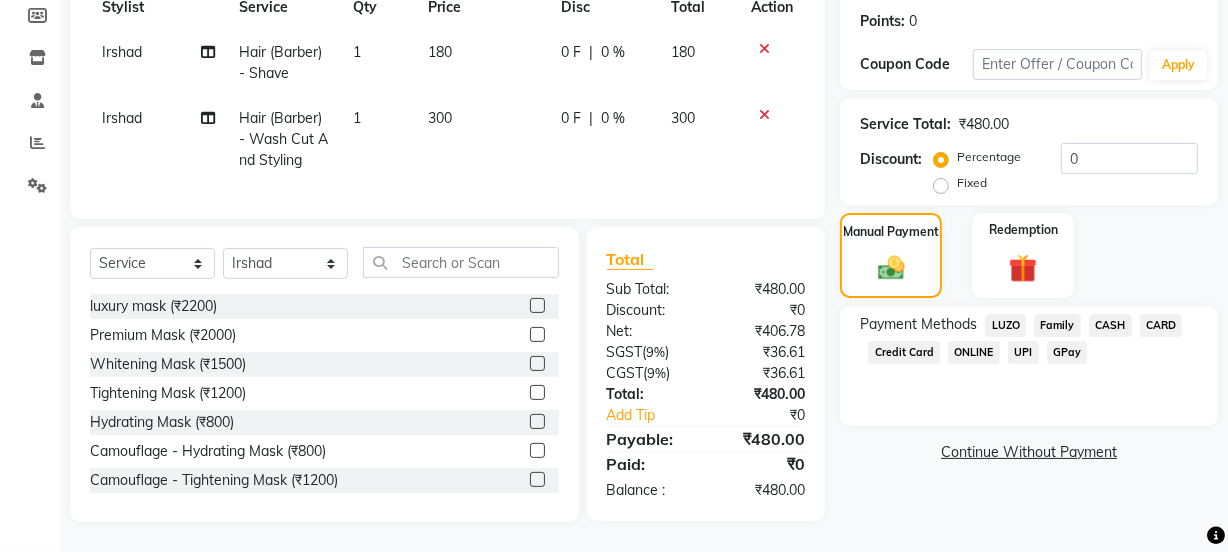 click on "GPay" 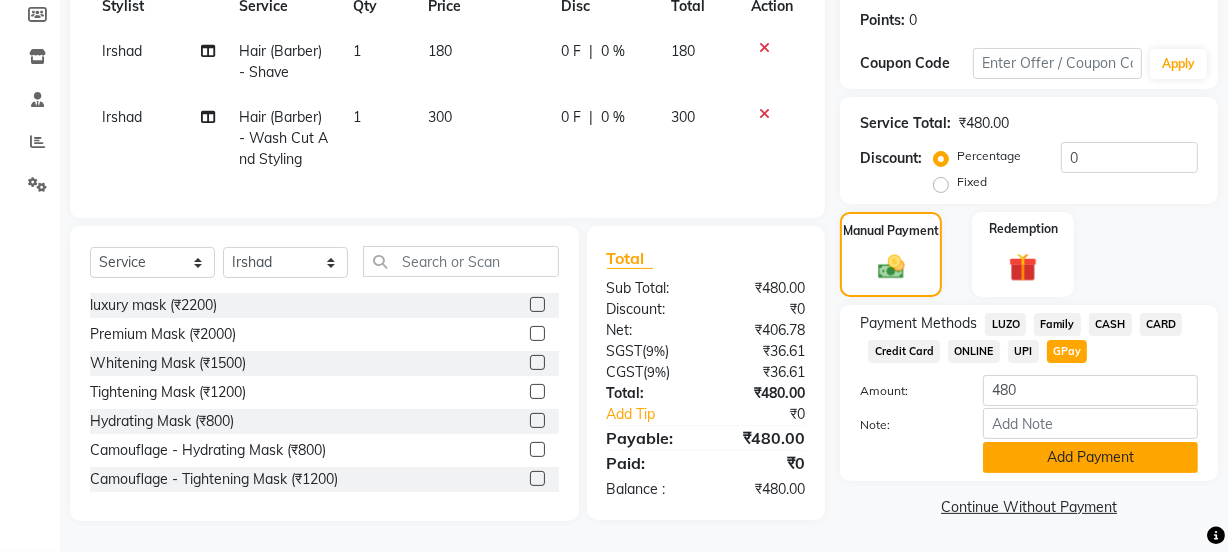 click on "Add Payment" 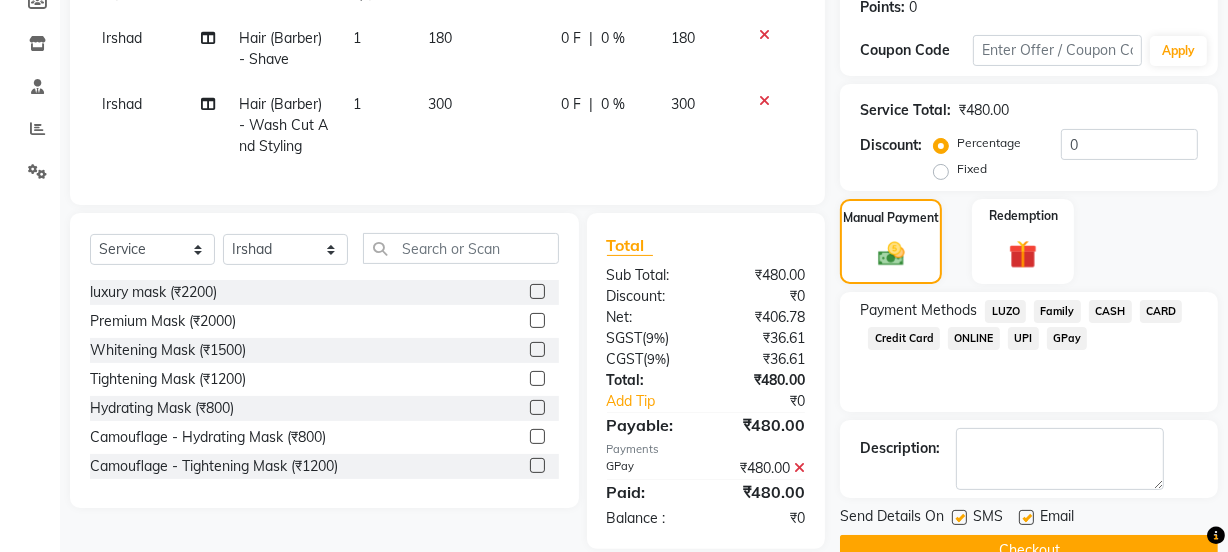 click on "Checkout" 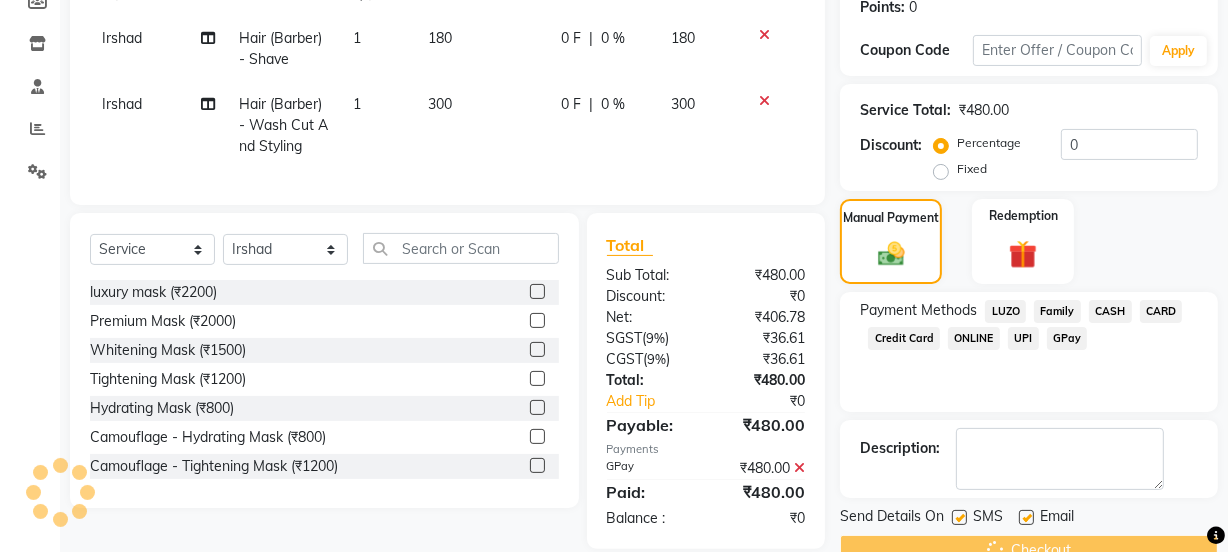 scroll, scrollTop: 357, scrollLeft: 0, axis: vertical 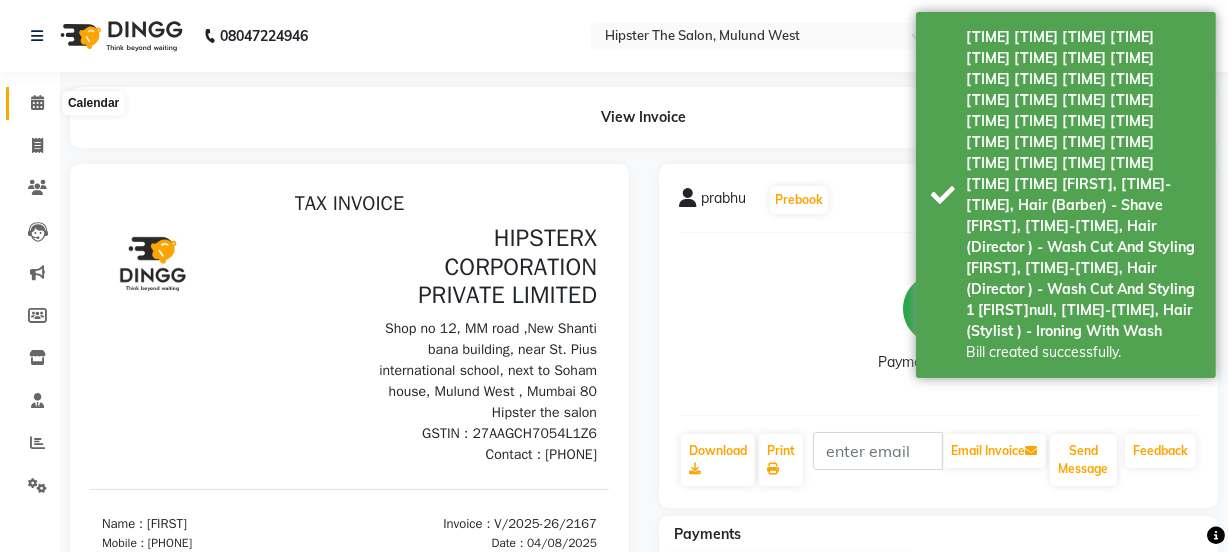 click 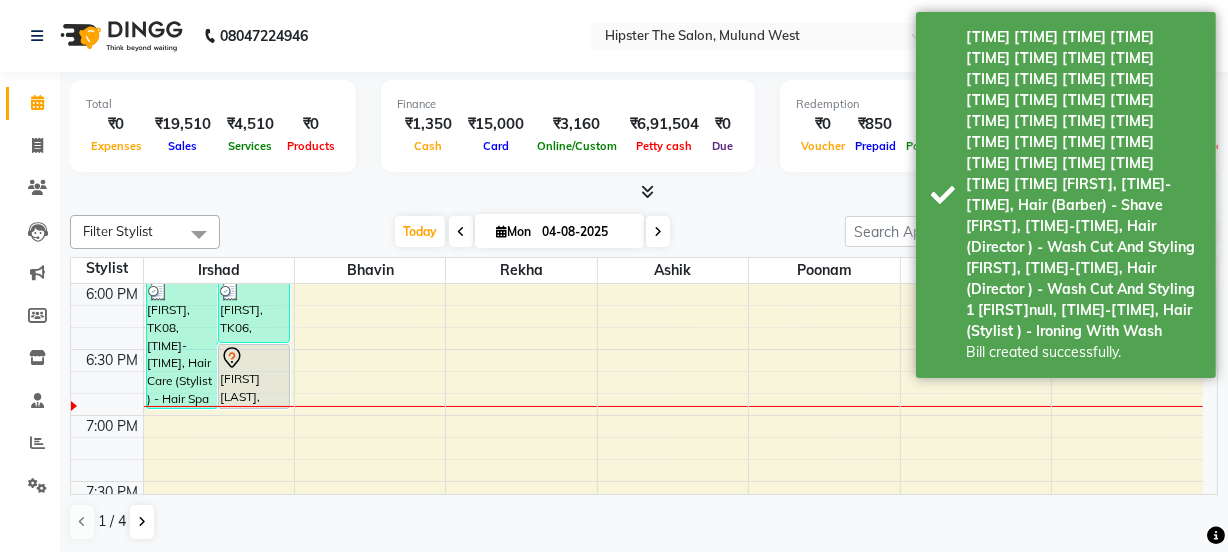 scroll, scrollTop: 1297, scrollLeft: 0, axis: vertical 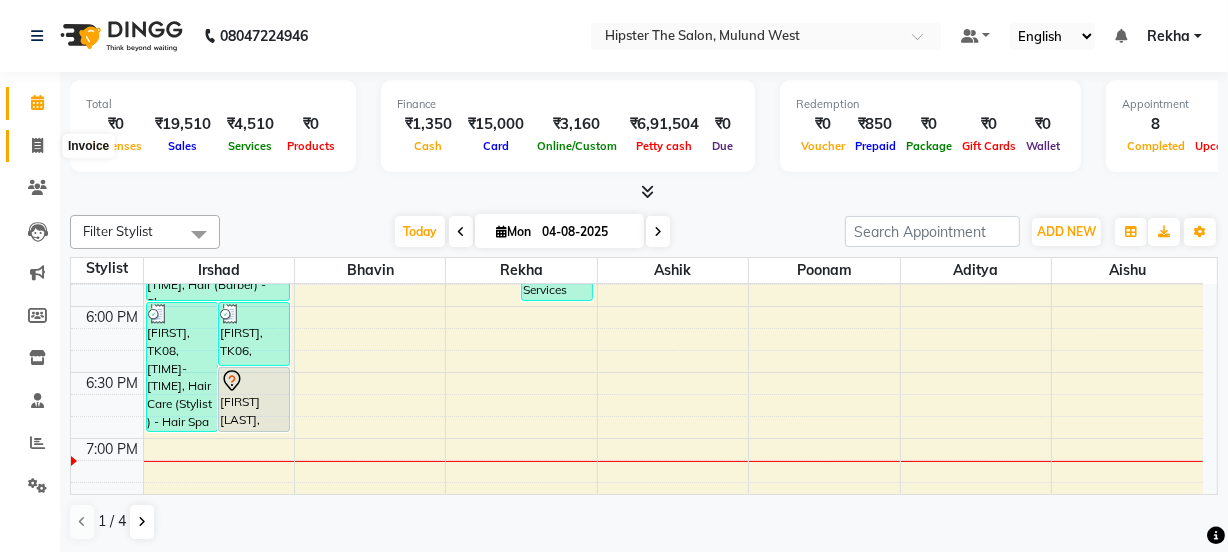 click 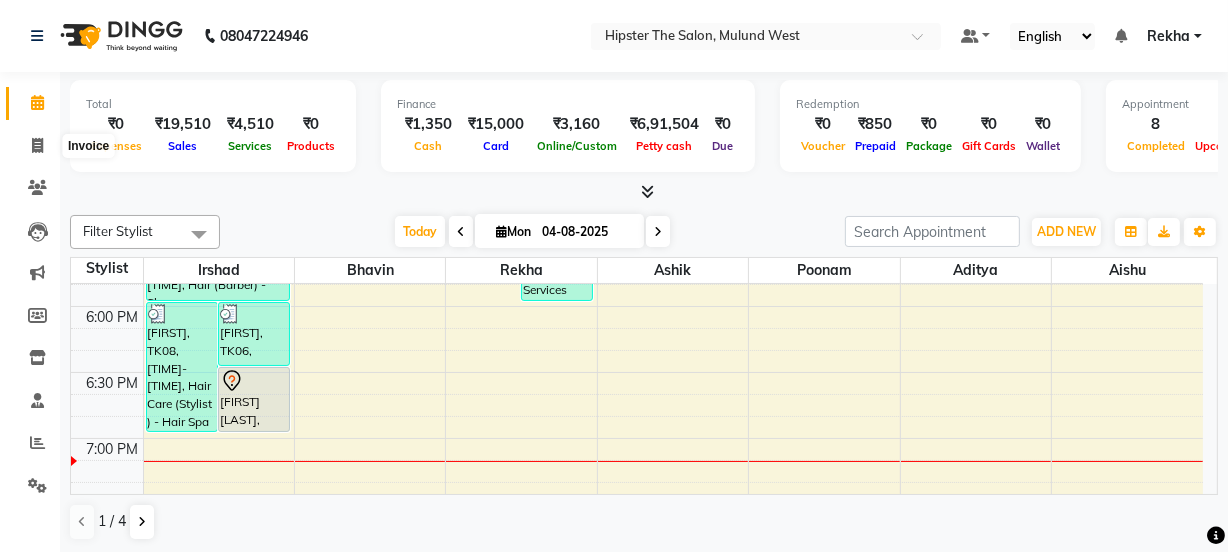 select on "service" 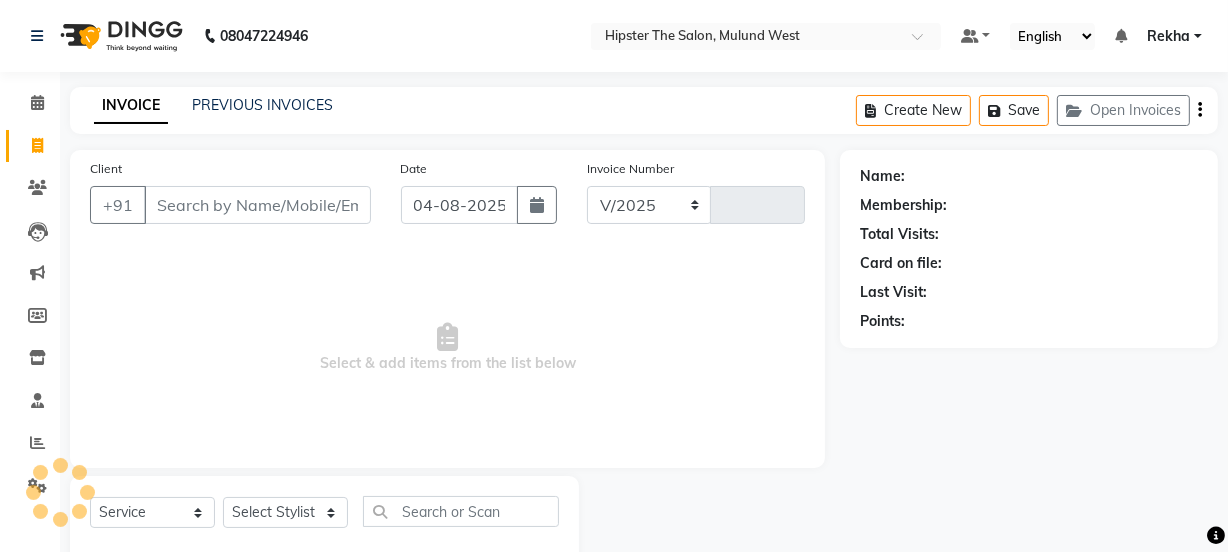 select on "5125" 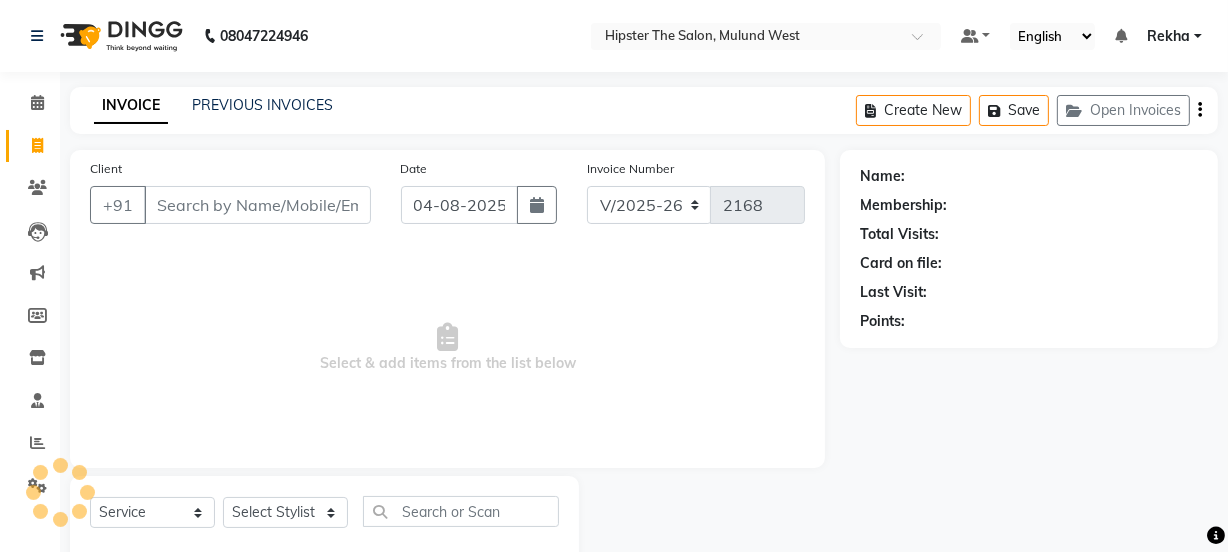 click on "Client" at bounding box center [257, 205] 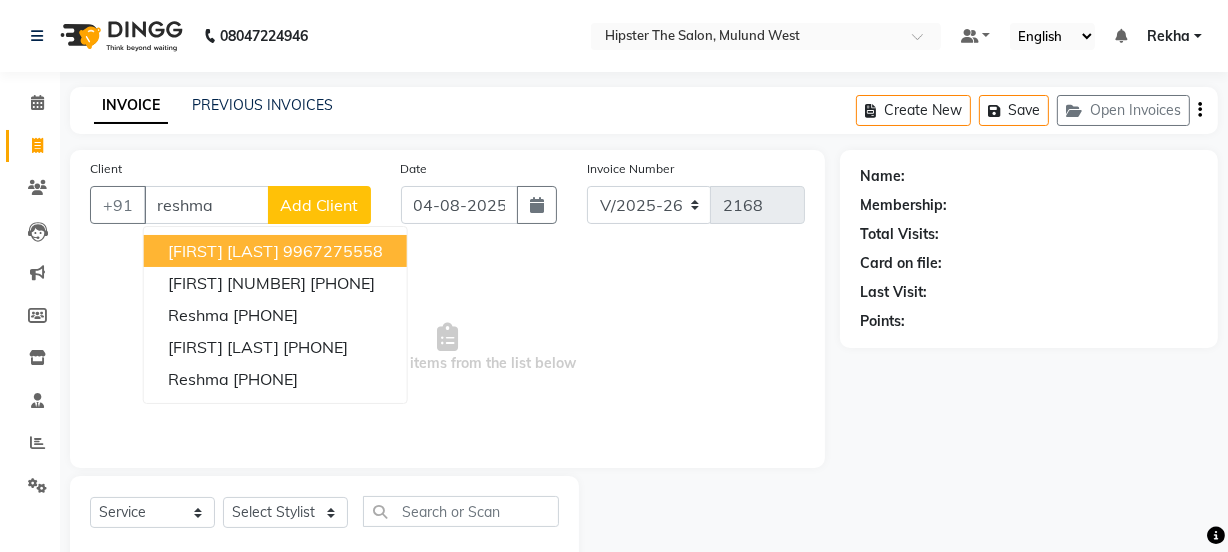 click on "[FIRST] [LAST]" at bounding box center [223, 251] 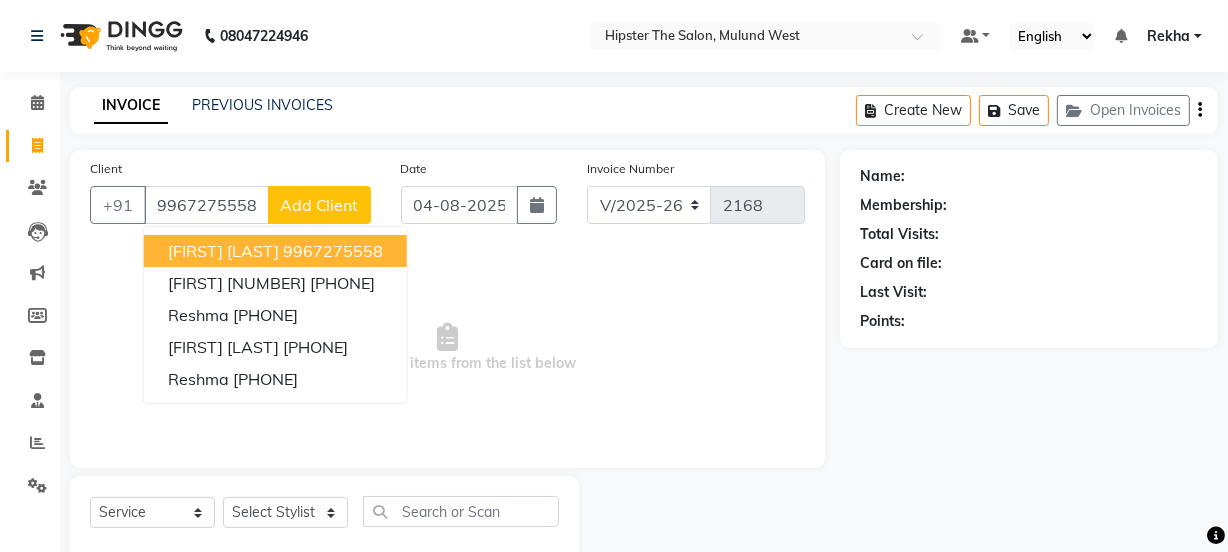 type on "9967275558" 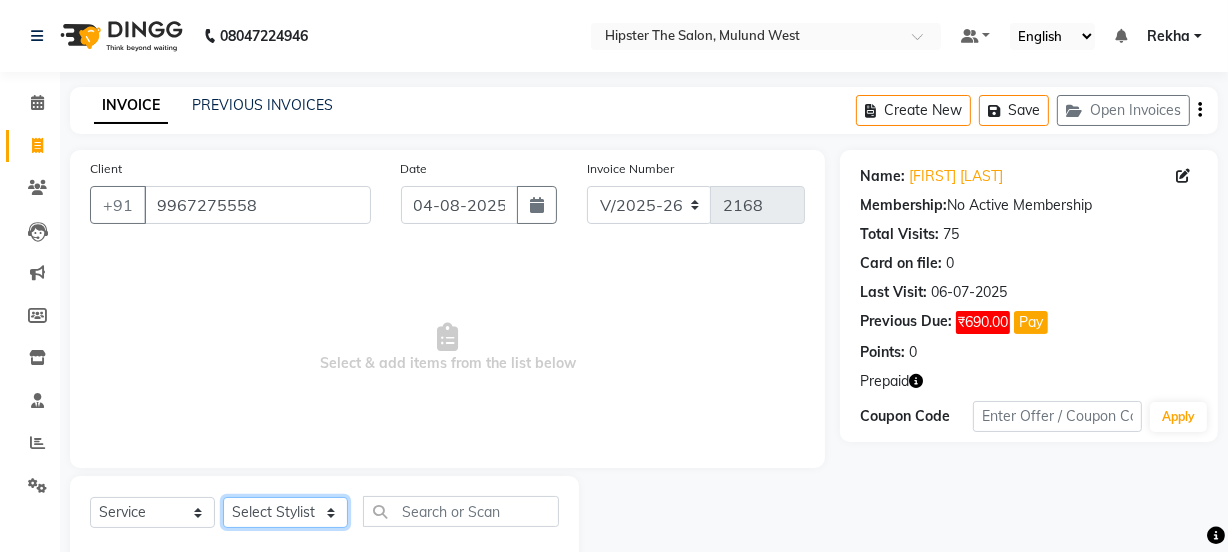 click on "Select Stylist Aditya aishu Akansha Altaf Anil Anup Ashik Bhavin Irshad Lucky meeth minaz  Namrata Neelam poonam Raju Rekha Rijvanna saif salman Saneef sweta  Vaibhav vicky" 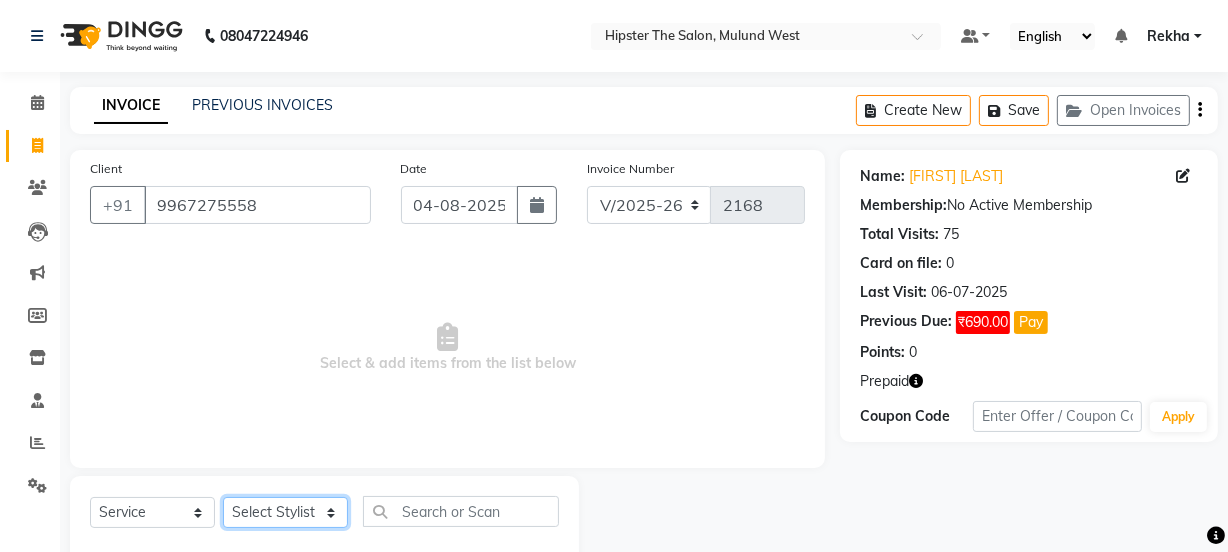 select on "32401" 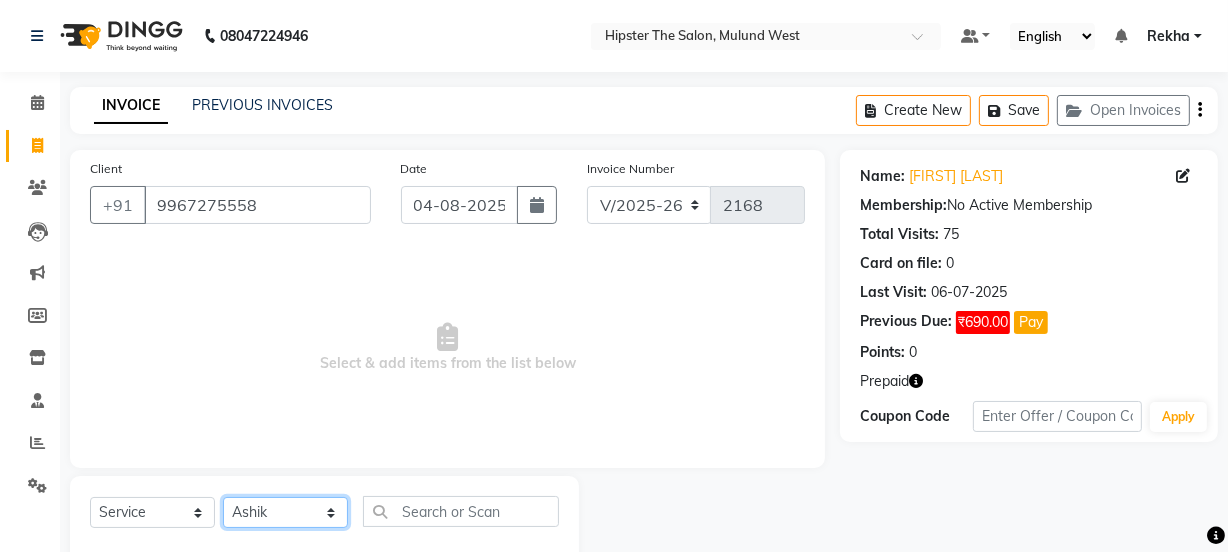 click on "Select Stylist Aditya aishu Akansha Altaf Anil Anup Ashik Bhavin Irshad Lucky meeth minaz  Namrata Neelam poonam Raju Rekha Rijvanna saif salman Saneef sweta  Vaibhav vicky" 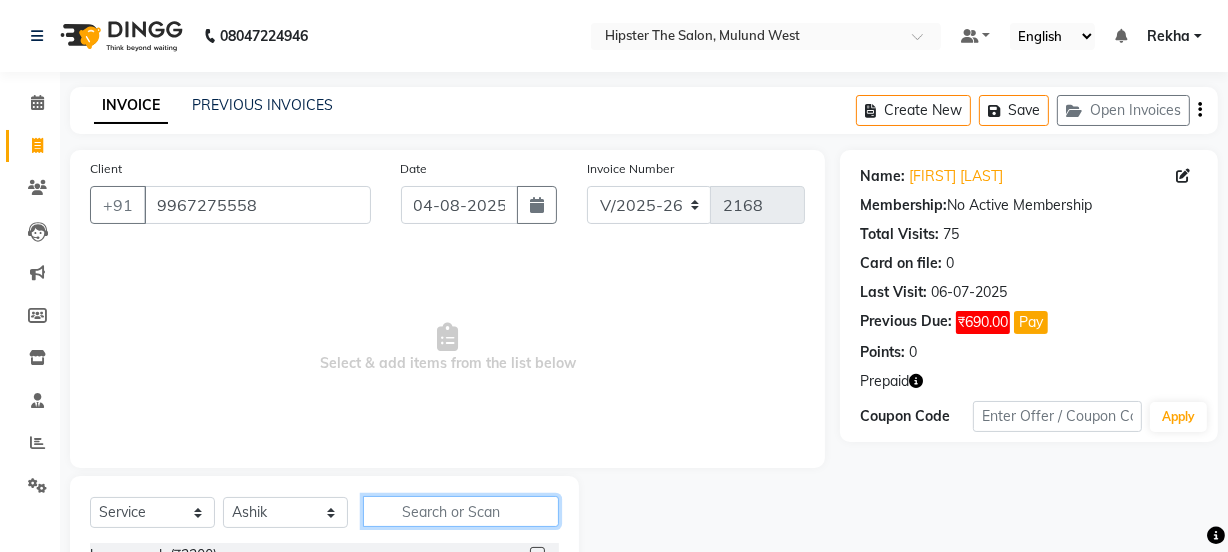 click 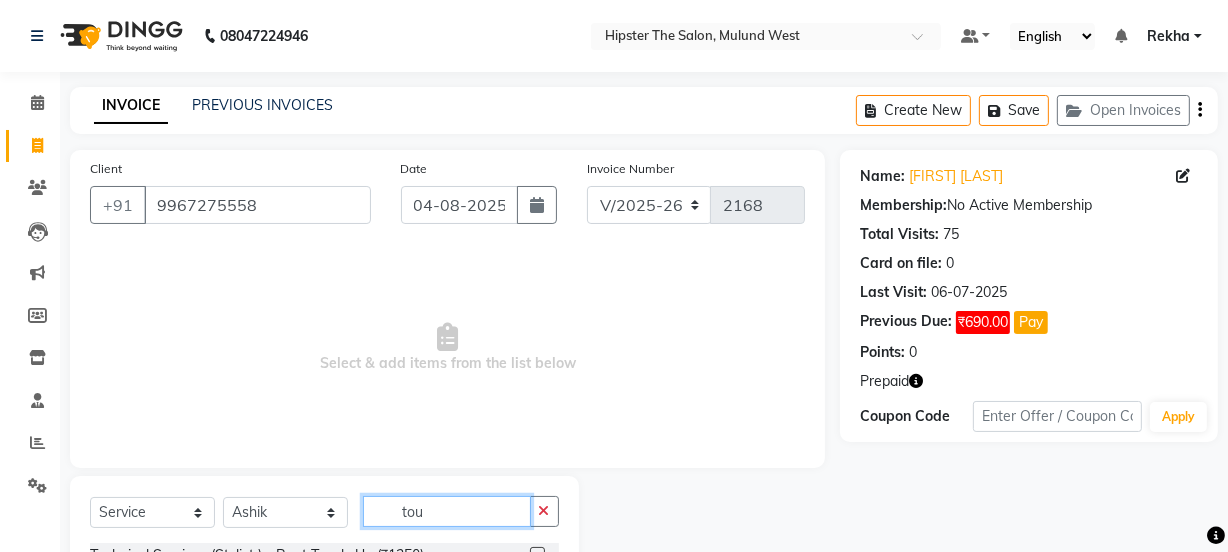 scroll, scrollTop: 124, scrollLeft: 0, axis: vertical 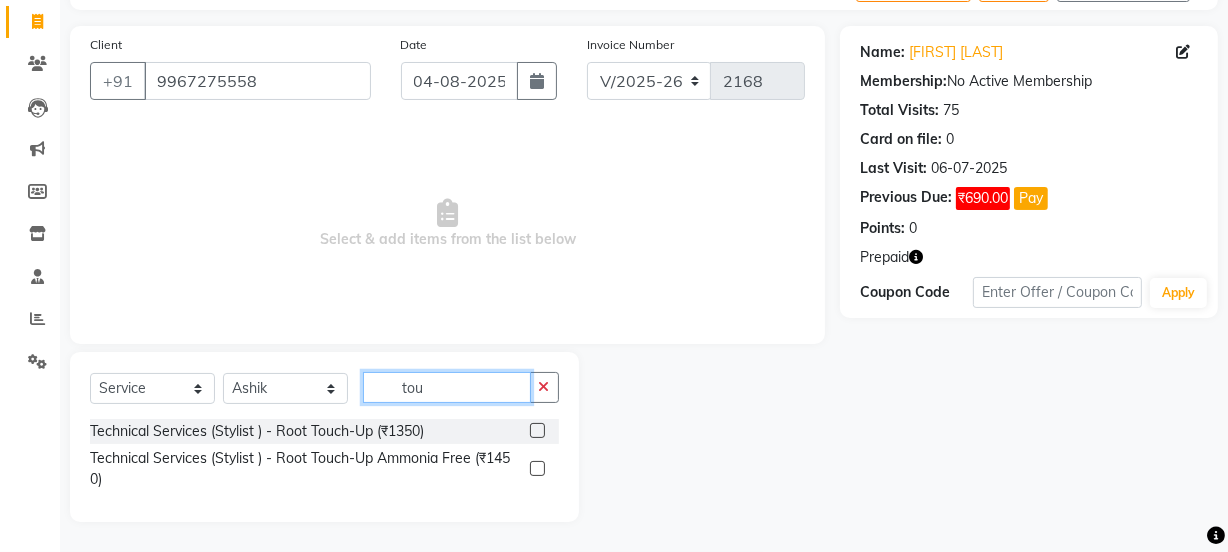 type on "tou" 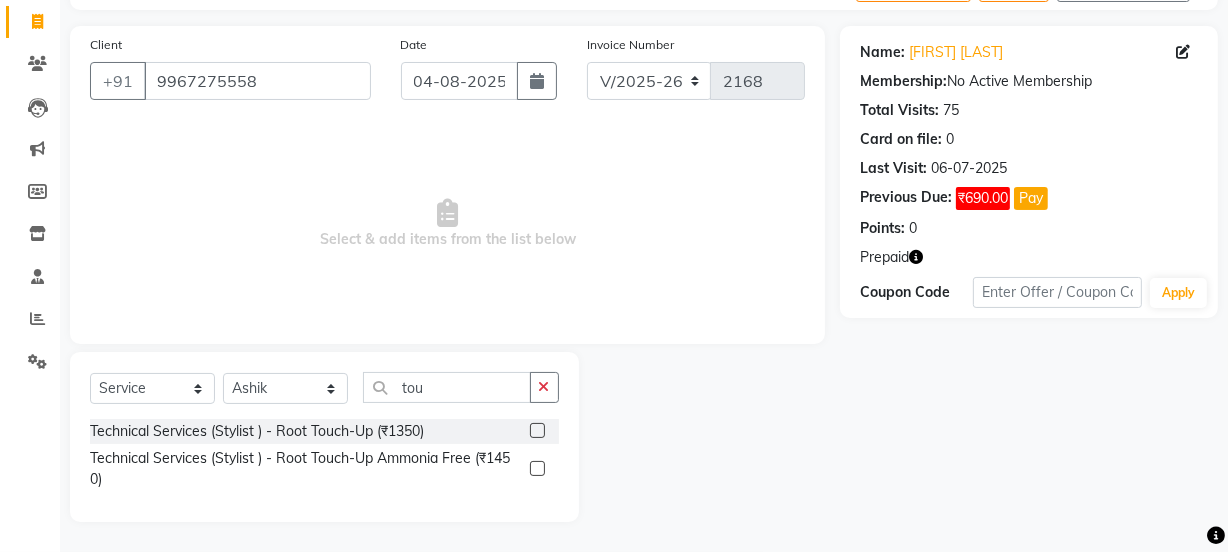 click 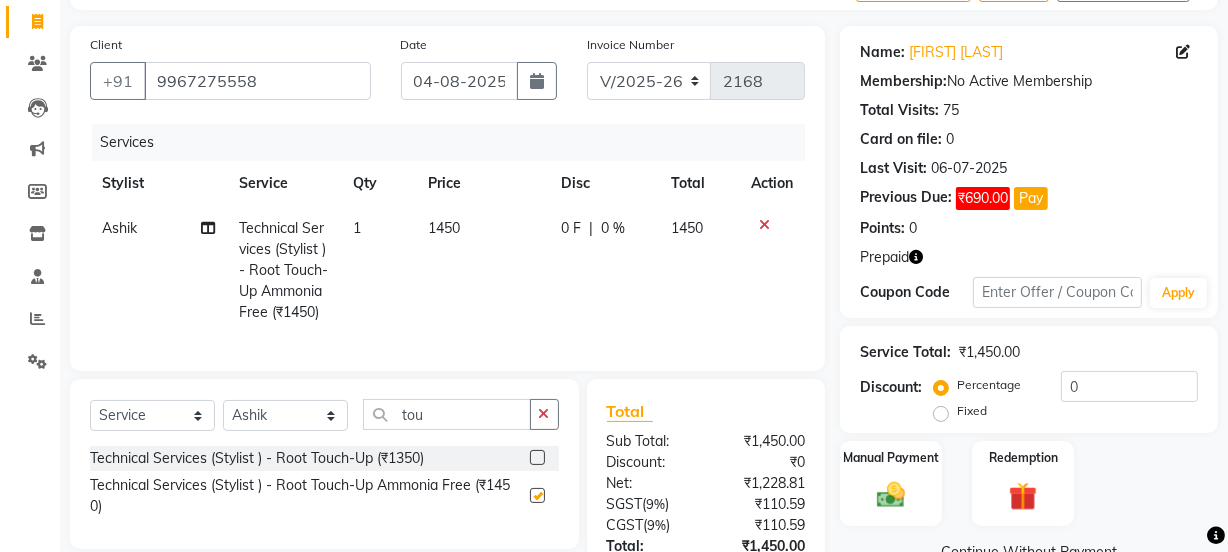 checkbox on "false" 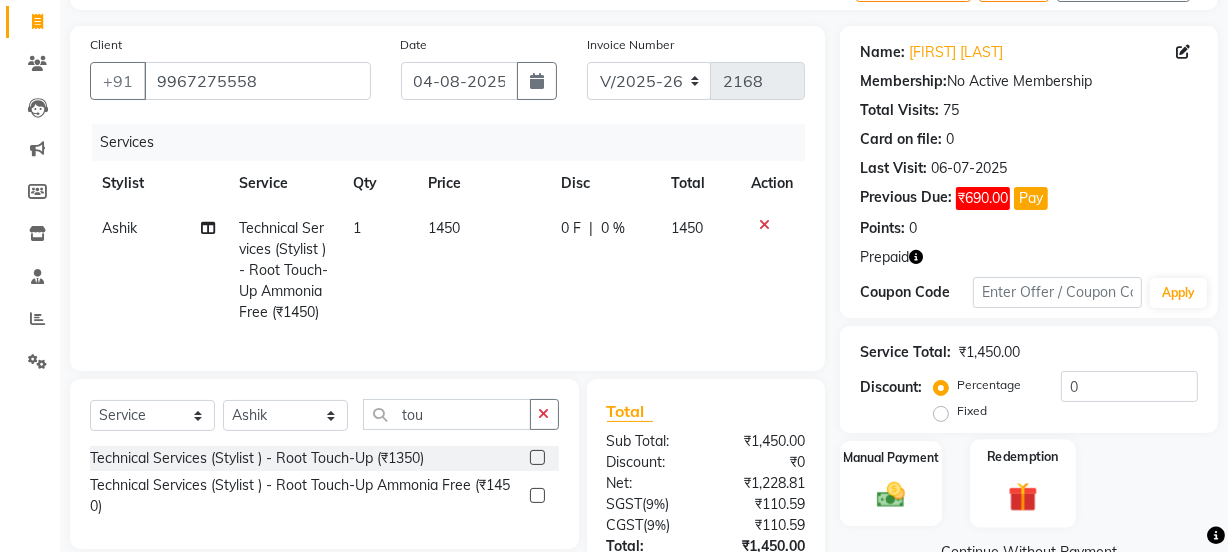 click 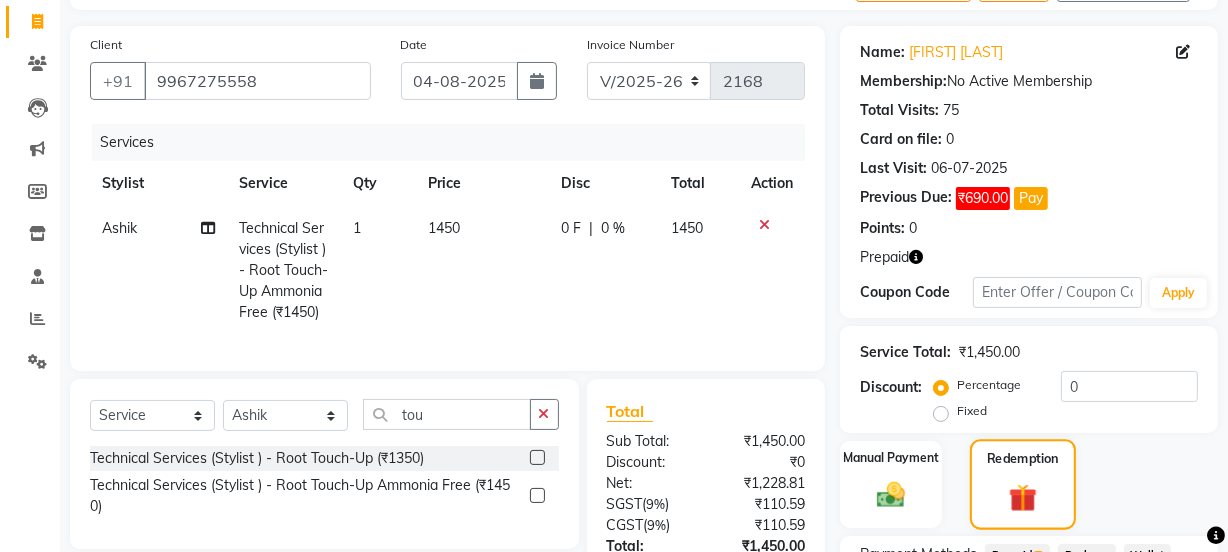 scroll, scrollTop: 290, scrollLeft: 0, axis: vertical 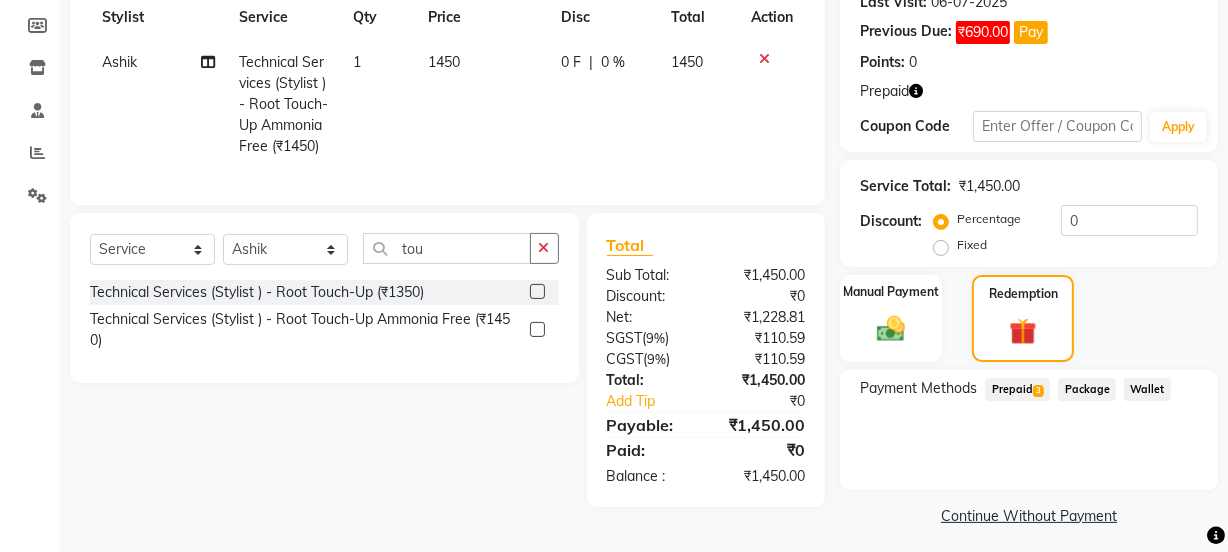 click on "Prepaid  3" 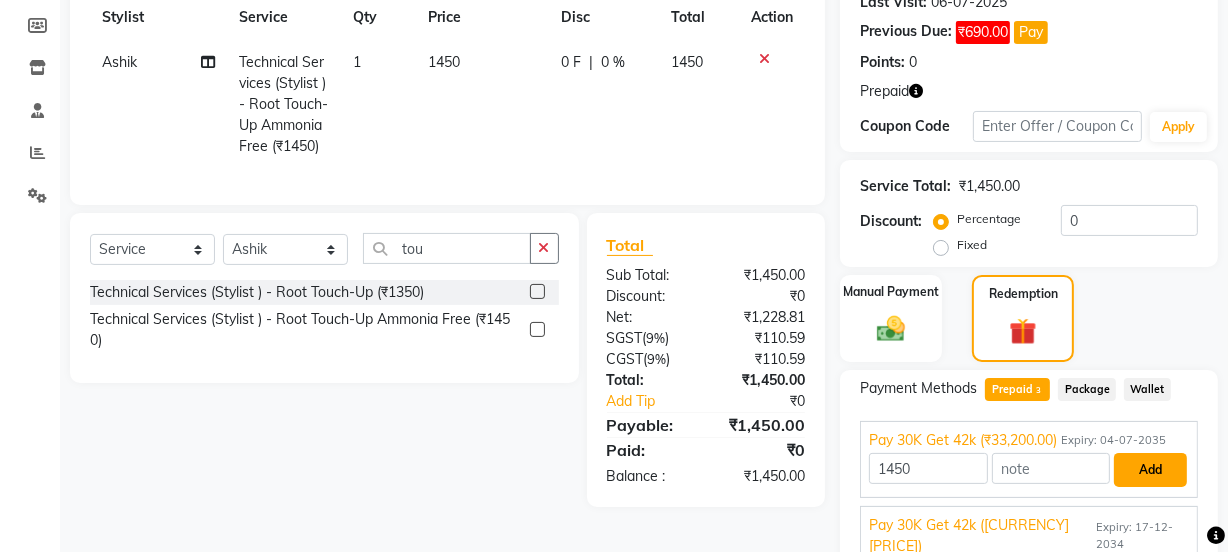 click on "Add" at bounding box center [1150, 470] 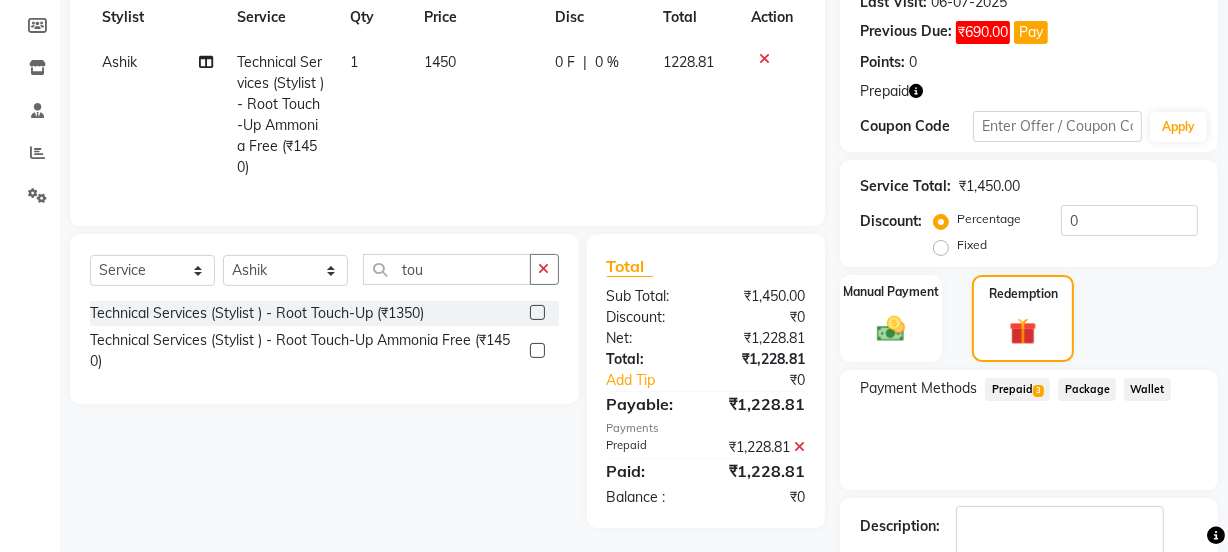 scroll, scrollTop: 410, scrollLeft: 0, axis: vertical 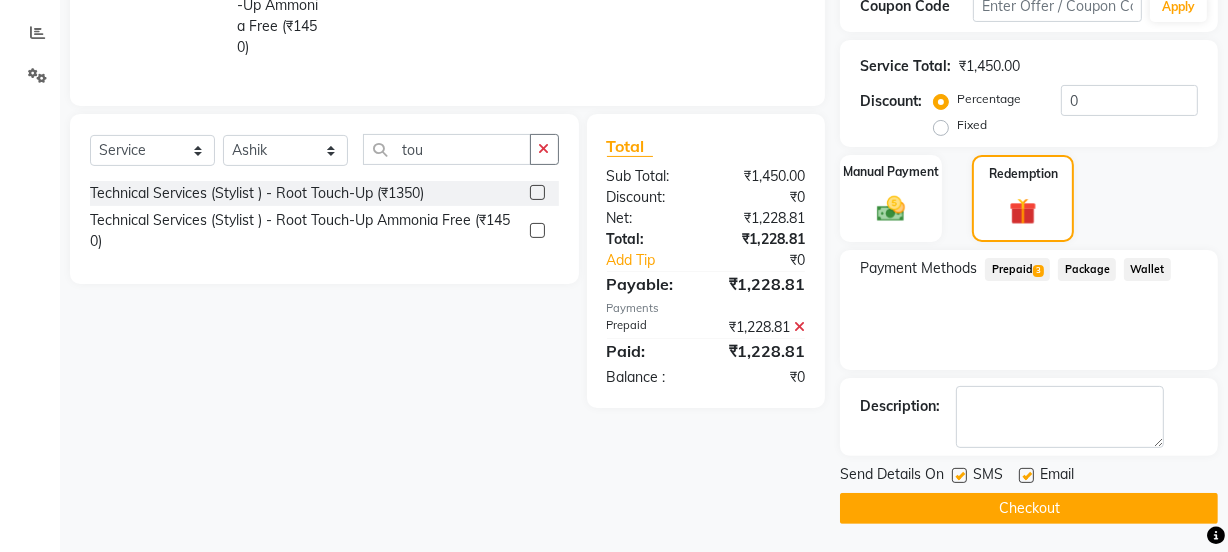 click on "Checkout" 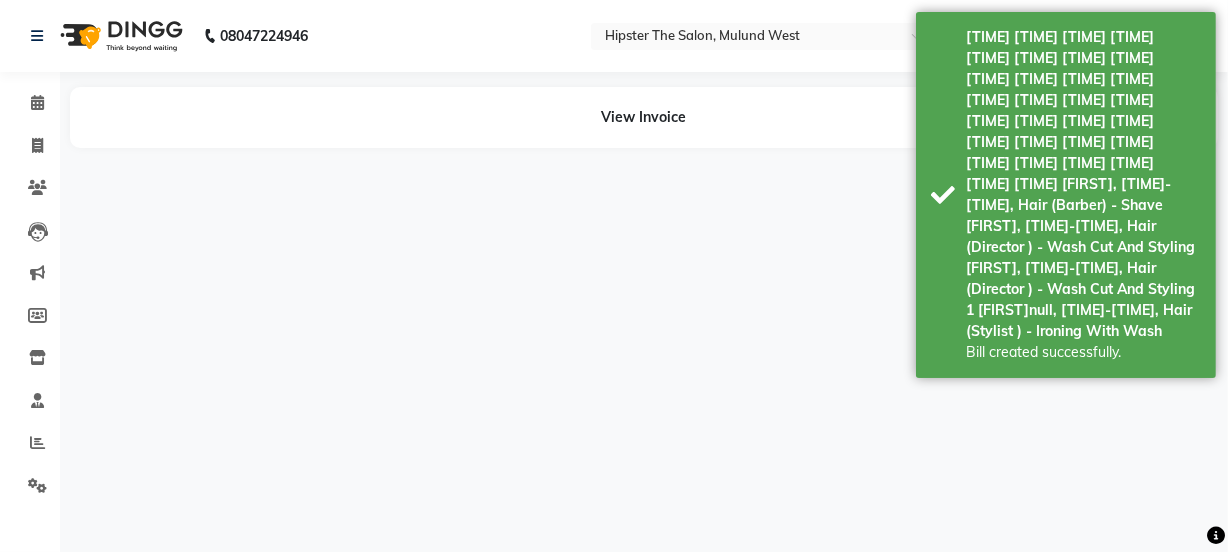 scroll, scrollTop: 0, scrollLeft: 0, axis: both 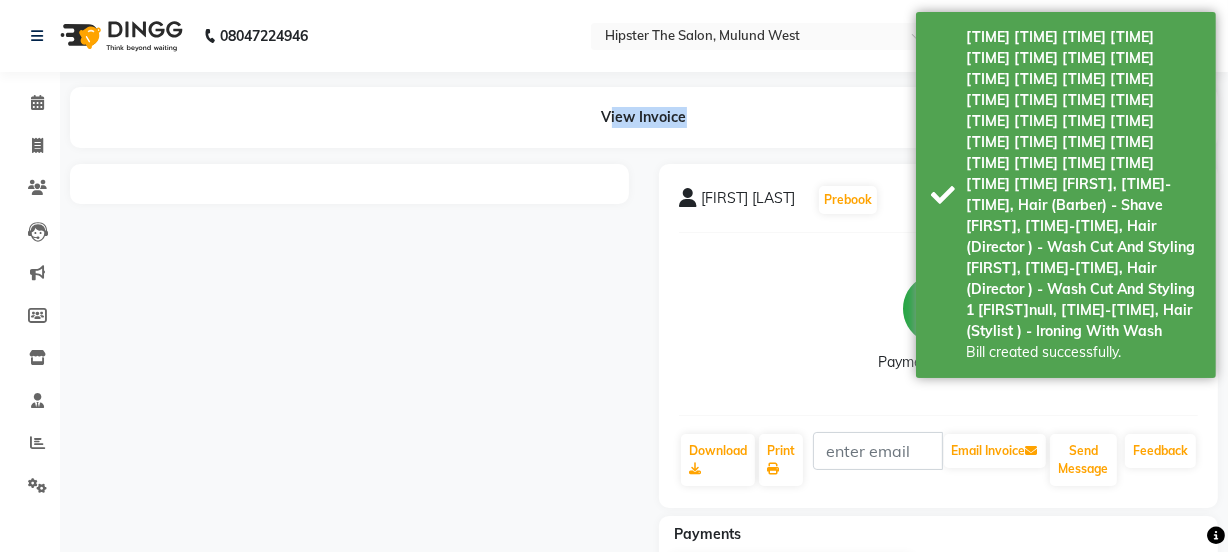 drag, startPoint x: 240, startPoint y: 165, endPoint x: 144, endPoint y: 131, distance: 101.84302 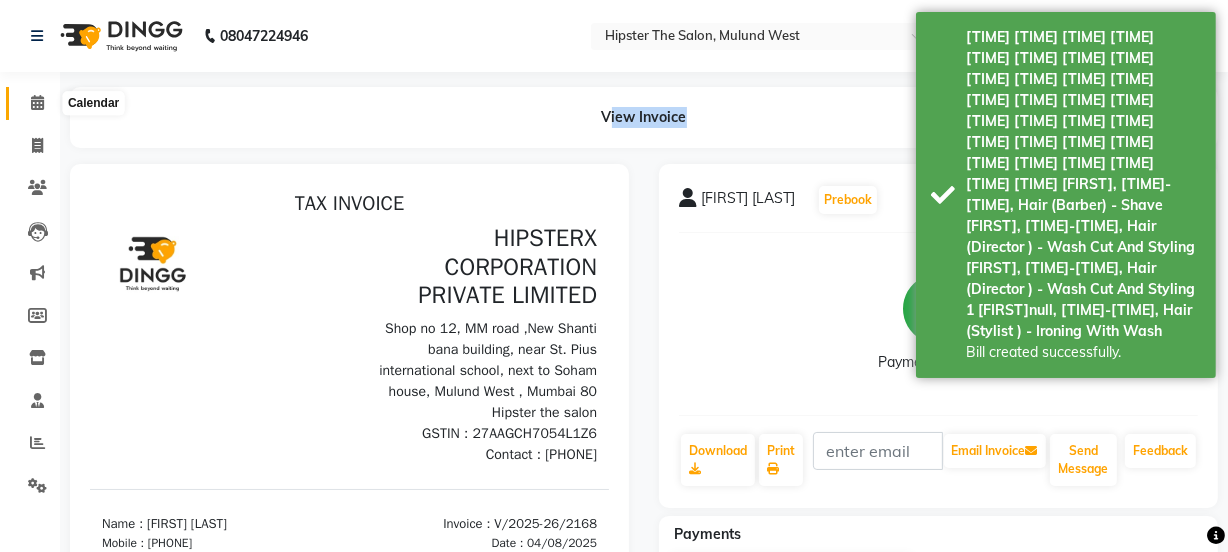 scroll, scrollTop: 0, scrollLeft: 0, axis: both 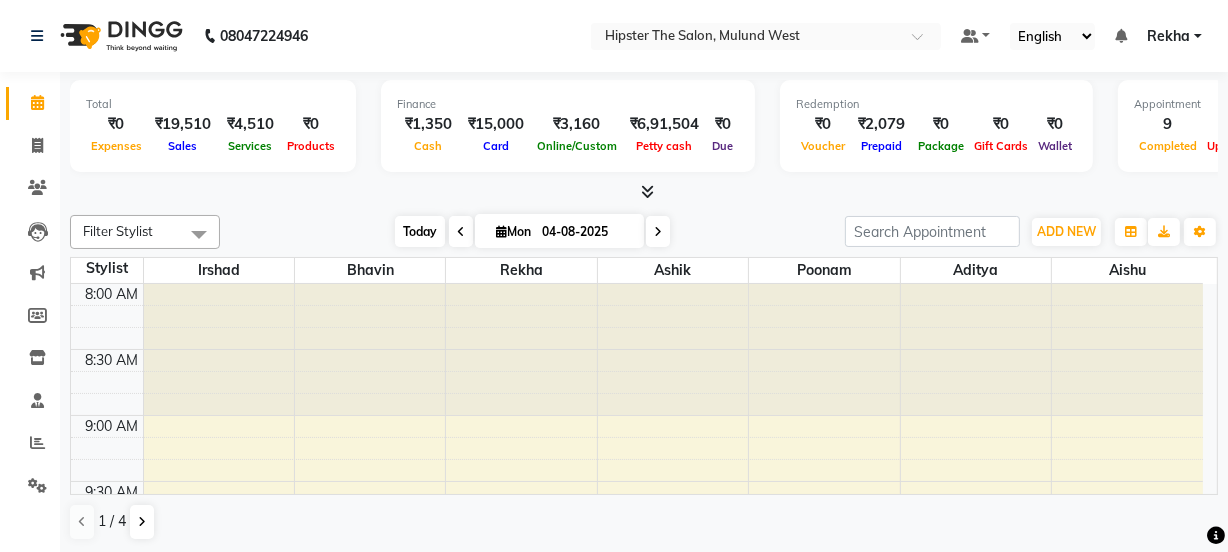 click on "Today" at bounding box center (420, 231) 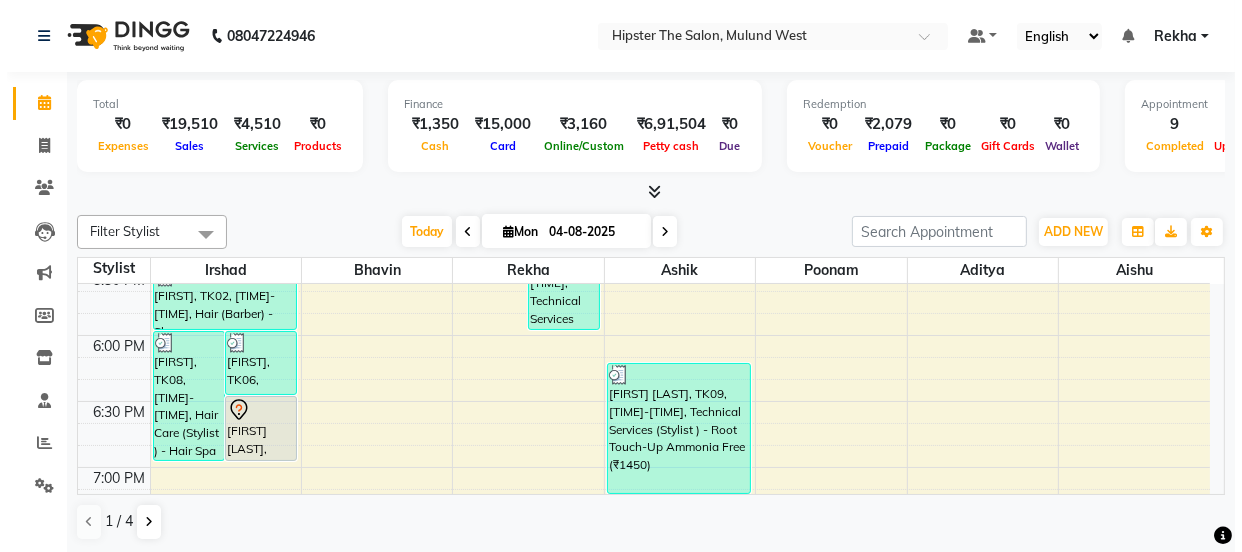 scroll, scrollTop: 1246, scrollLeft: 0, axis: vertical 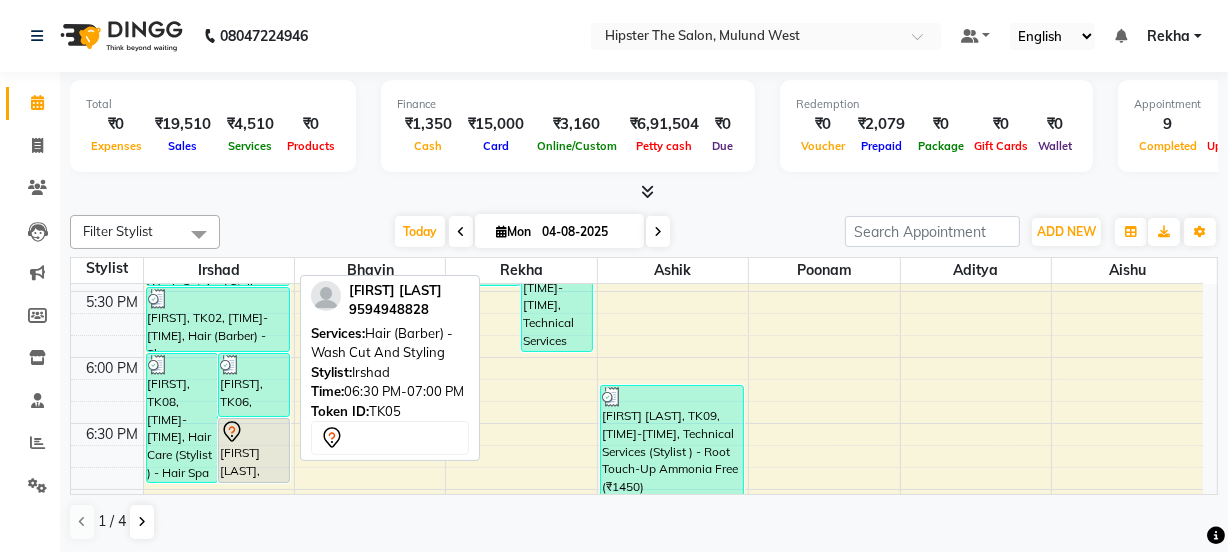 click on "[FIRST] [LAST], TK05, 06:30 PM-07:00 PM, Hair (Barber) - Wash Cut And Styling" at bounding box center [254, 450] 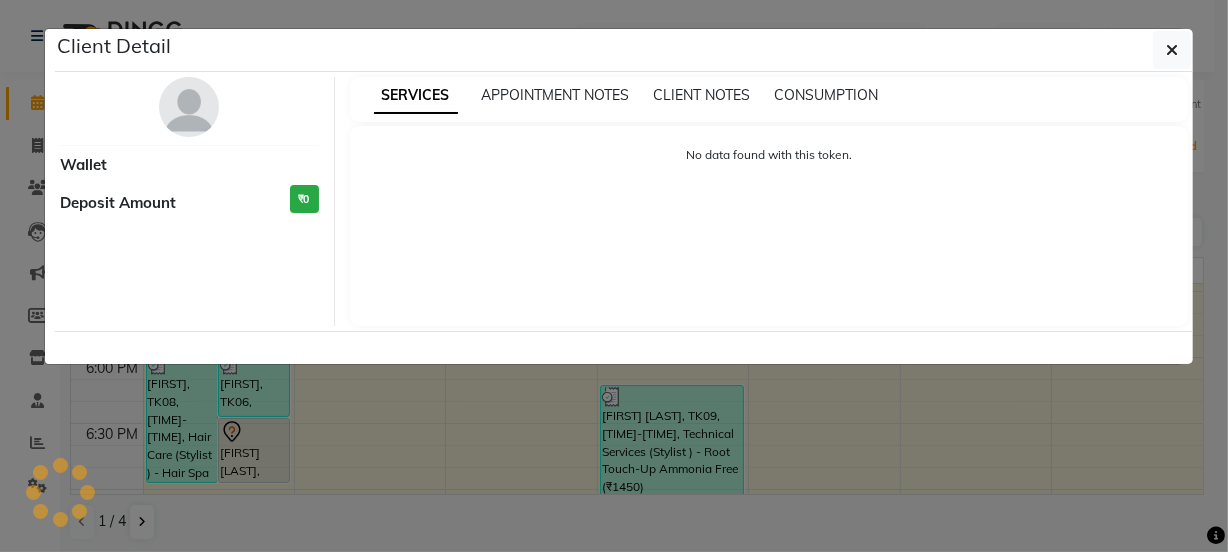 click on "Client Detail     Wallet Deposit Amount  ₹0  SERVICES APPOINTMENT NOTES CLIENT NOTES CONSUMPTION No data found with this token." 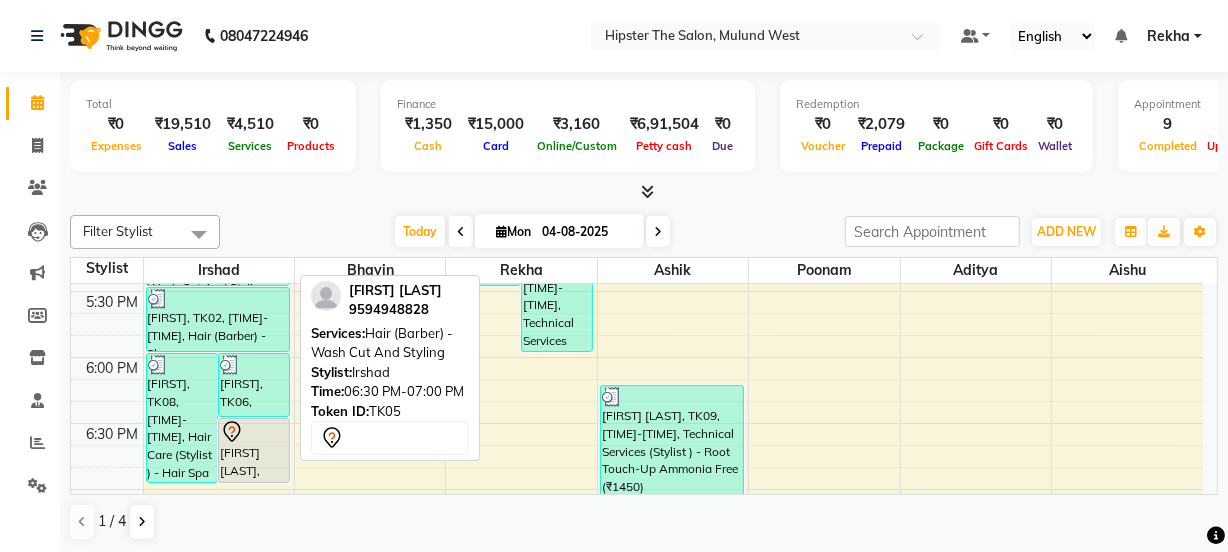 click on "[FIRST] [LAST], TK05, 06:30 PM-07:00 PM, Hair (Barber) - Wash Cut And Styling" at bounding box center [254, 450] 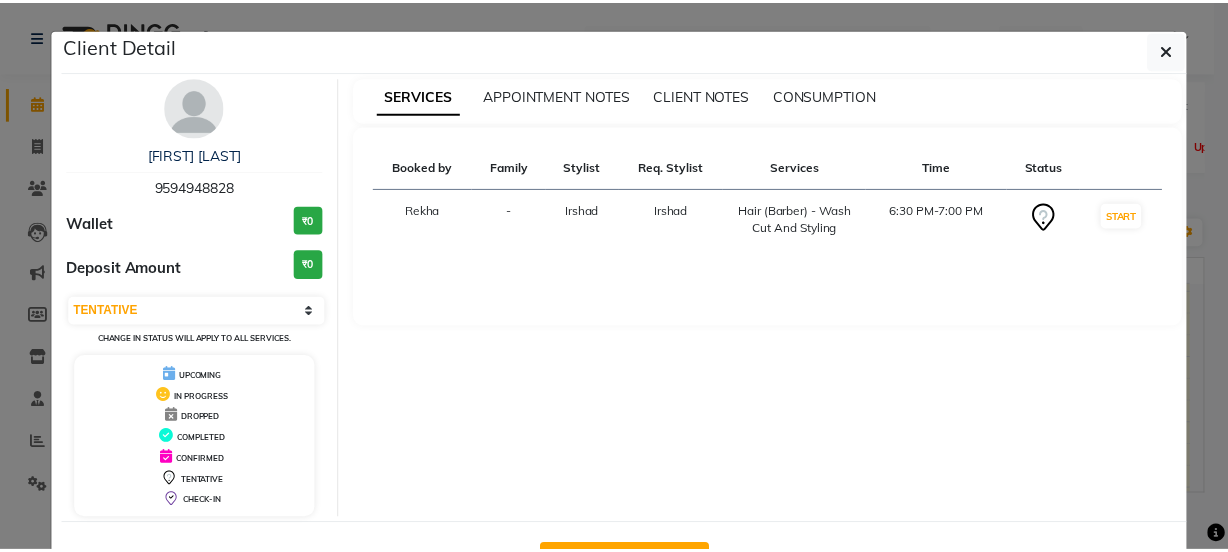 scroll, scrollTop: 72, scrollLeft: 0, axis: vertical 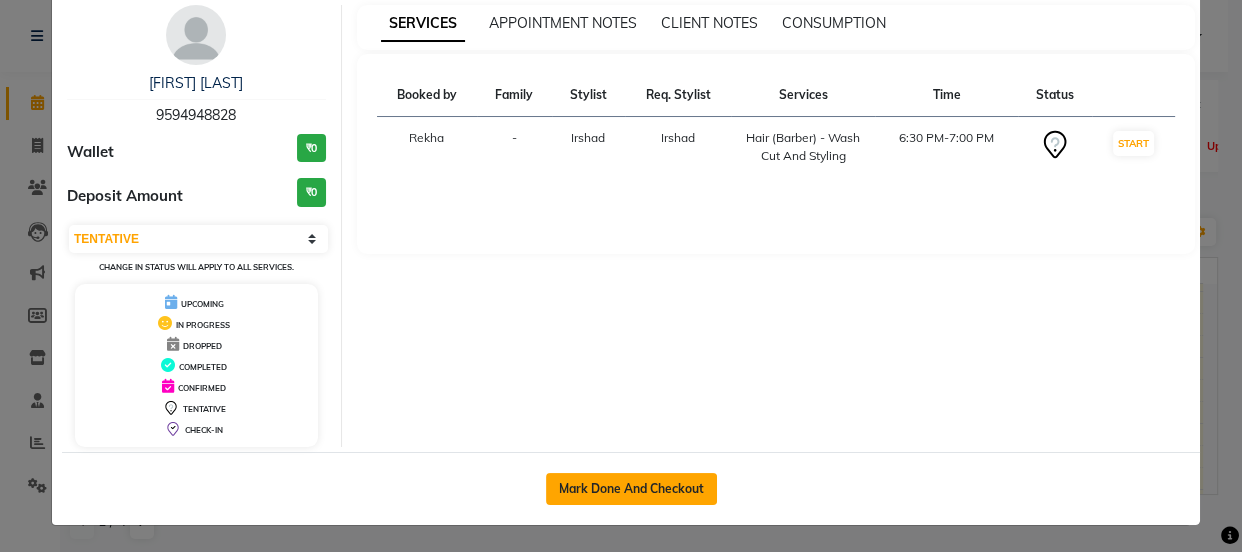 click on "Mark Done And Checkout" 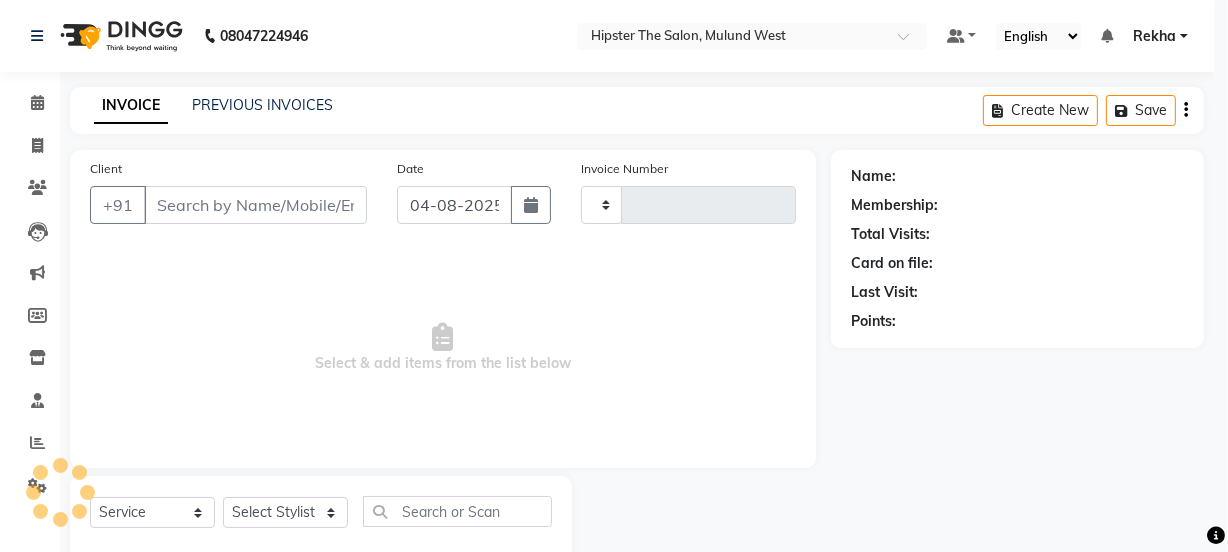 type on "2169" 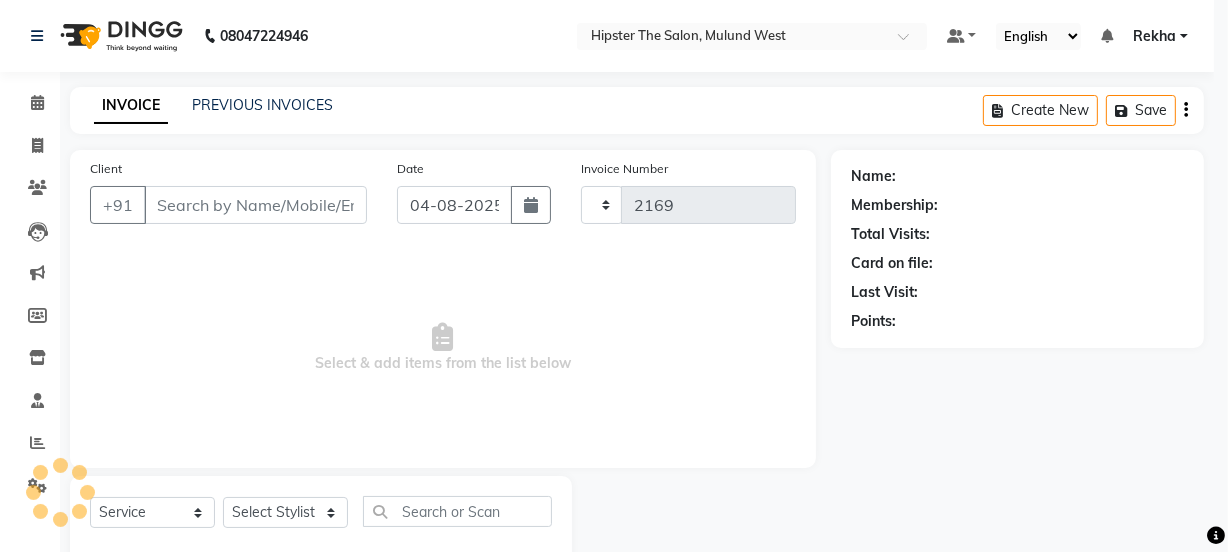 select on "5125" 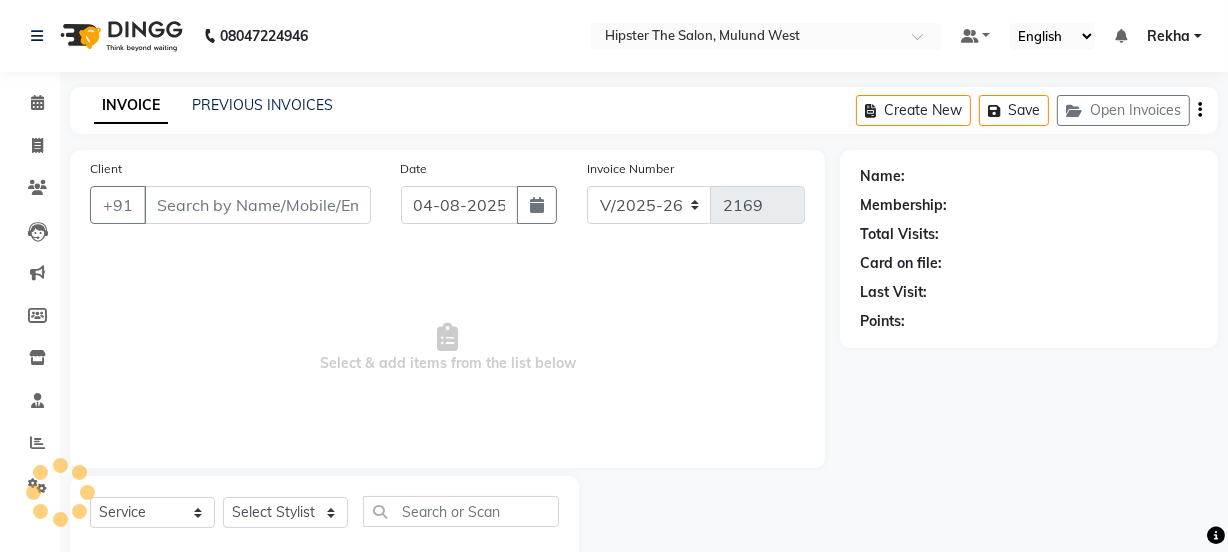type on "9594948828" 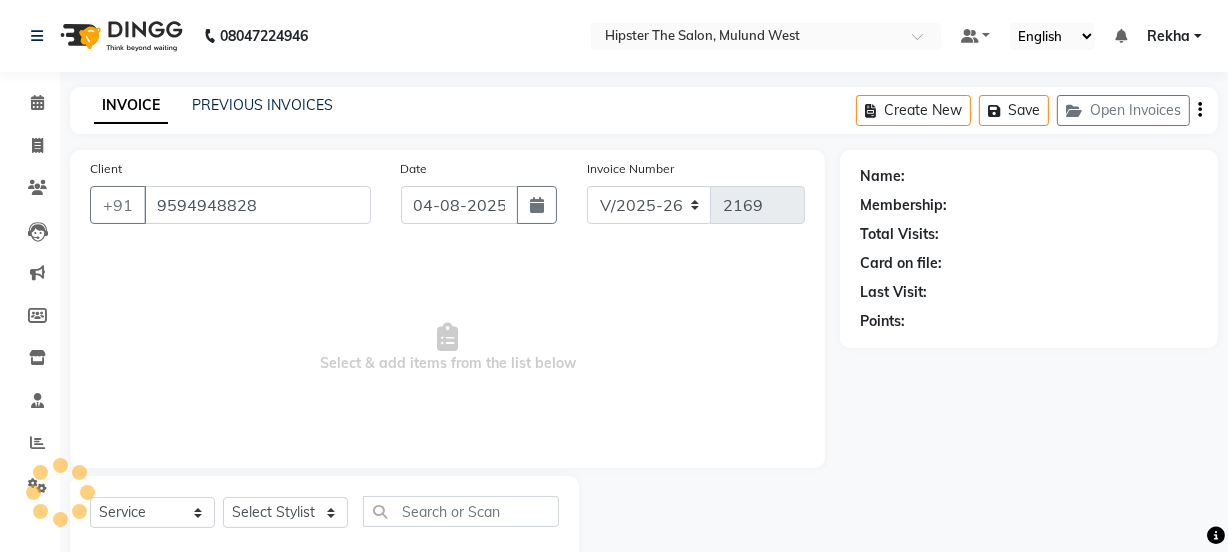 select on "32387" 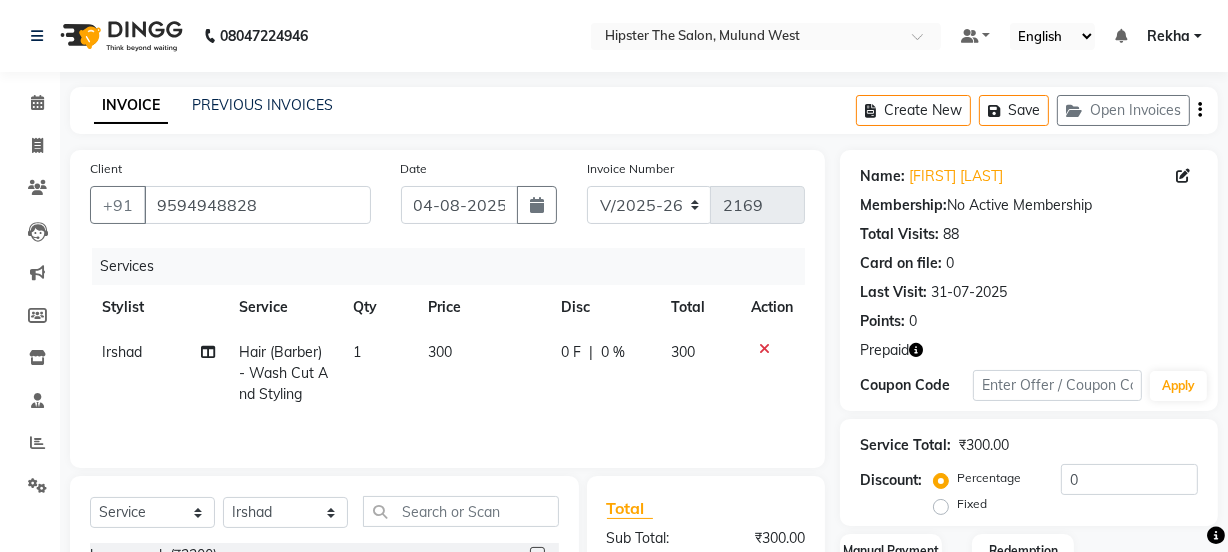 click 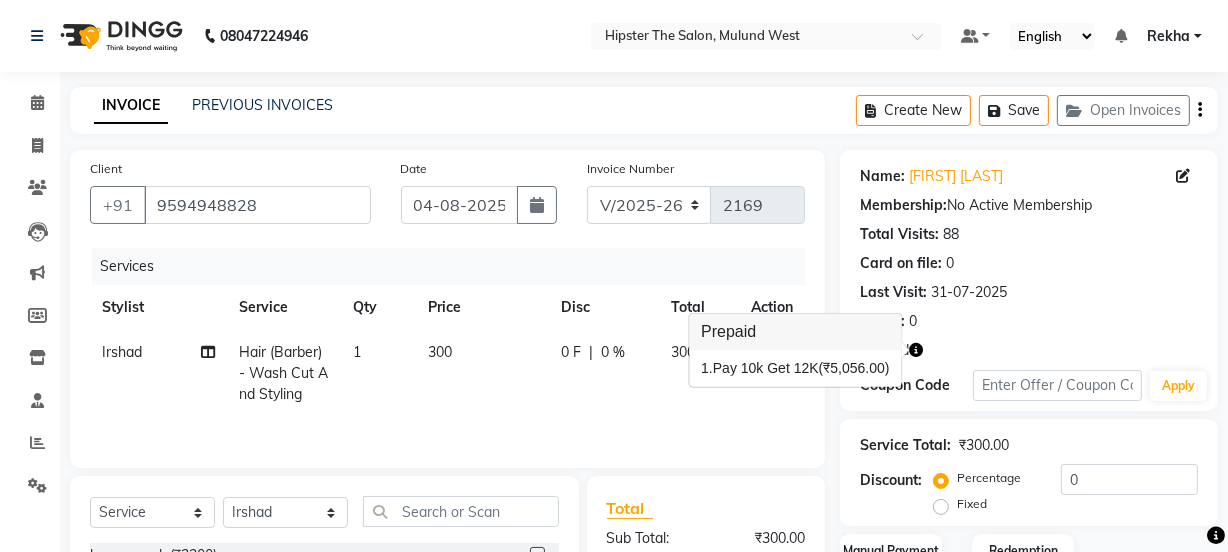click on "Select Service Product Membership Package Voucher Prepaid Gift Card Select Stylist Aditya aishu Akansha Altaf Anil Anup Ashik Bhavin Irshad Lucky meeth minaz Namrata Neelam poonam Raju Rekha Rijvanna saif salman Saneef sweta Vaibhav vicky" 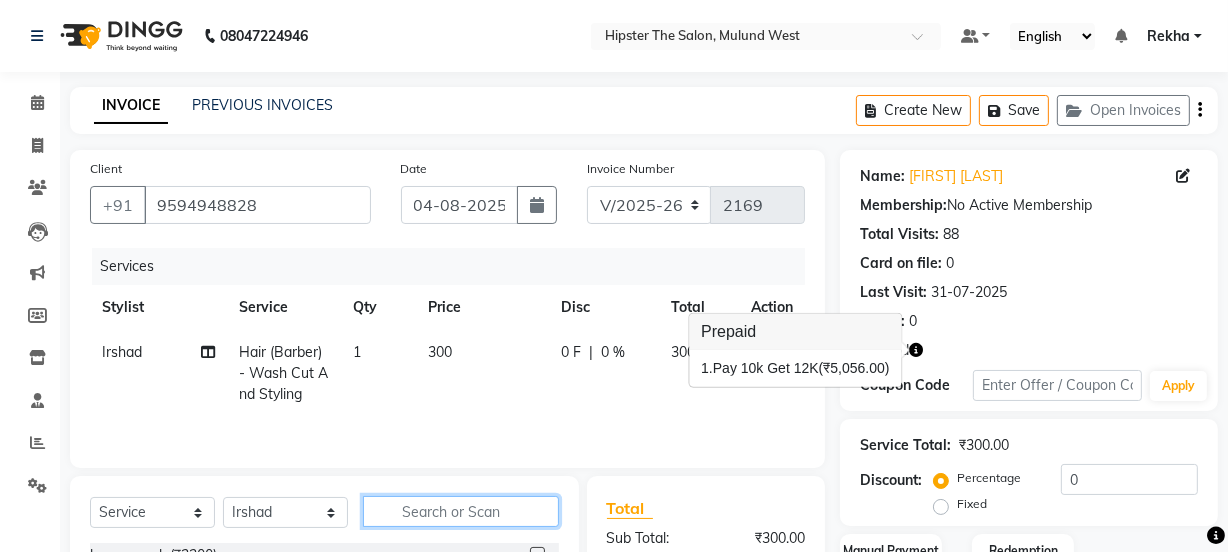 click 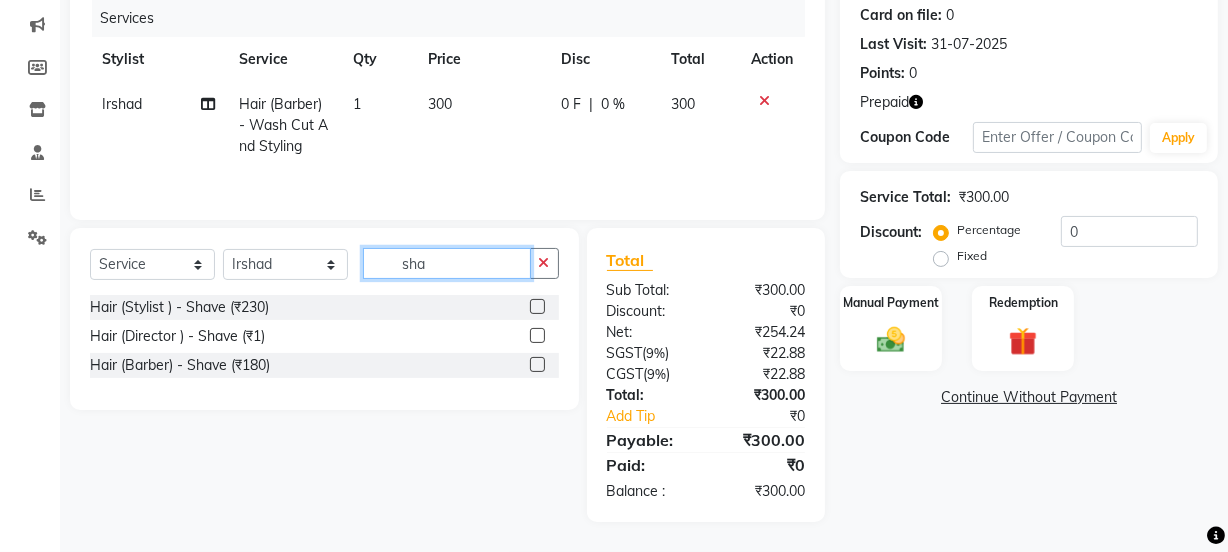 scroll, scrollTop: 249, scrollLeft: 0, axis: vertical 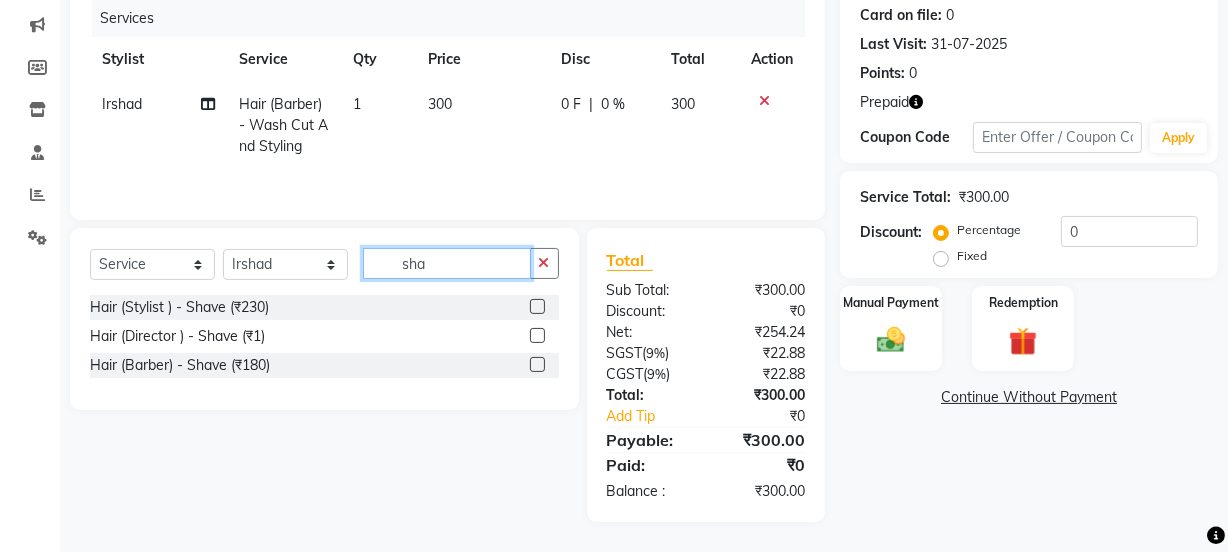 type on "sha" 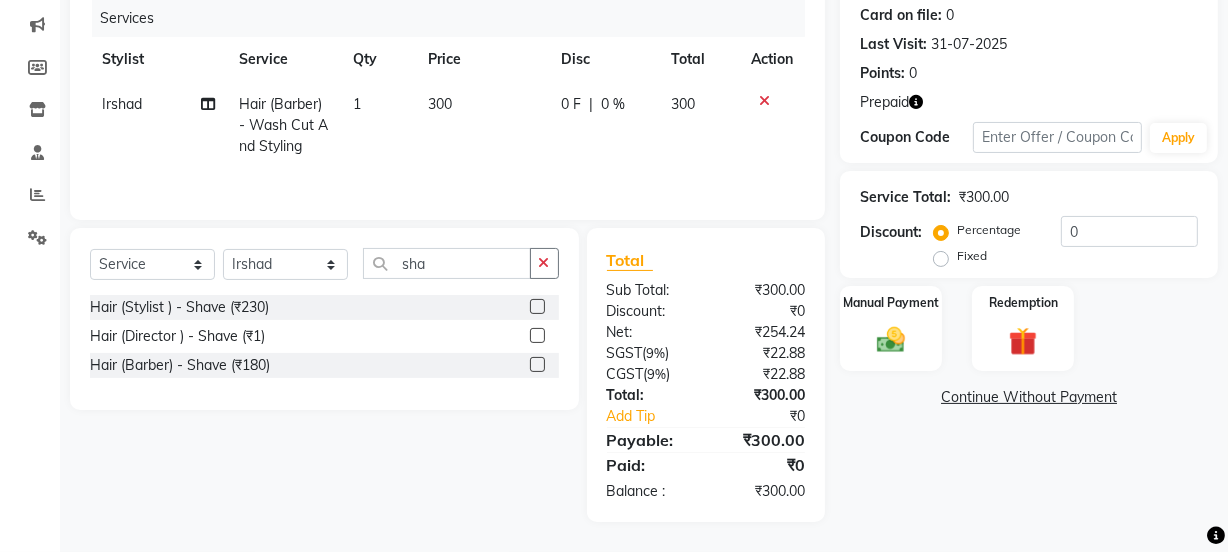 click 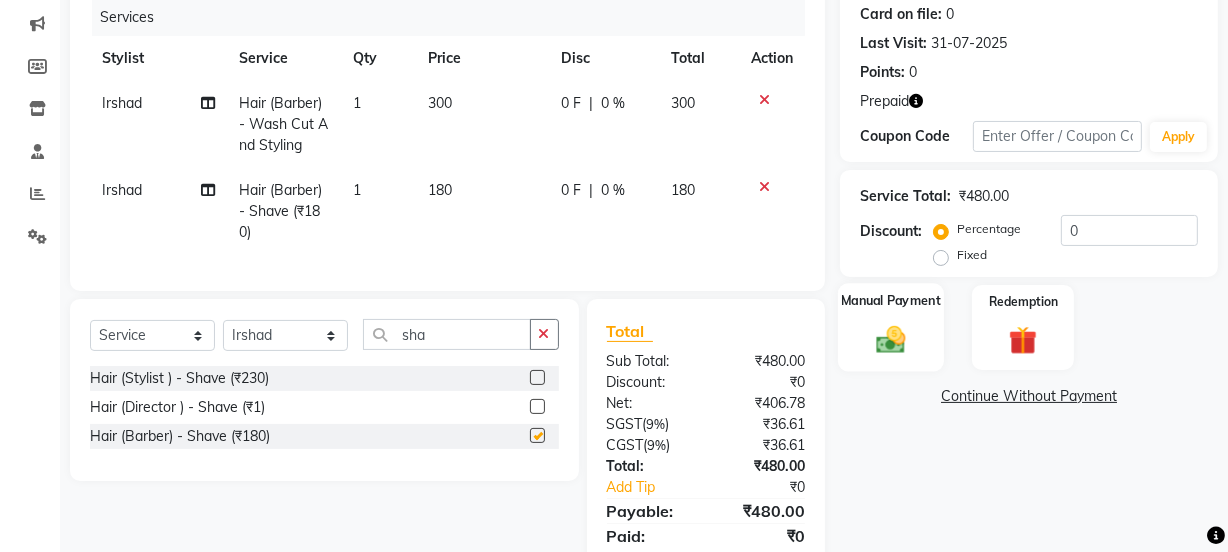 checkbox on "false" 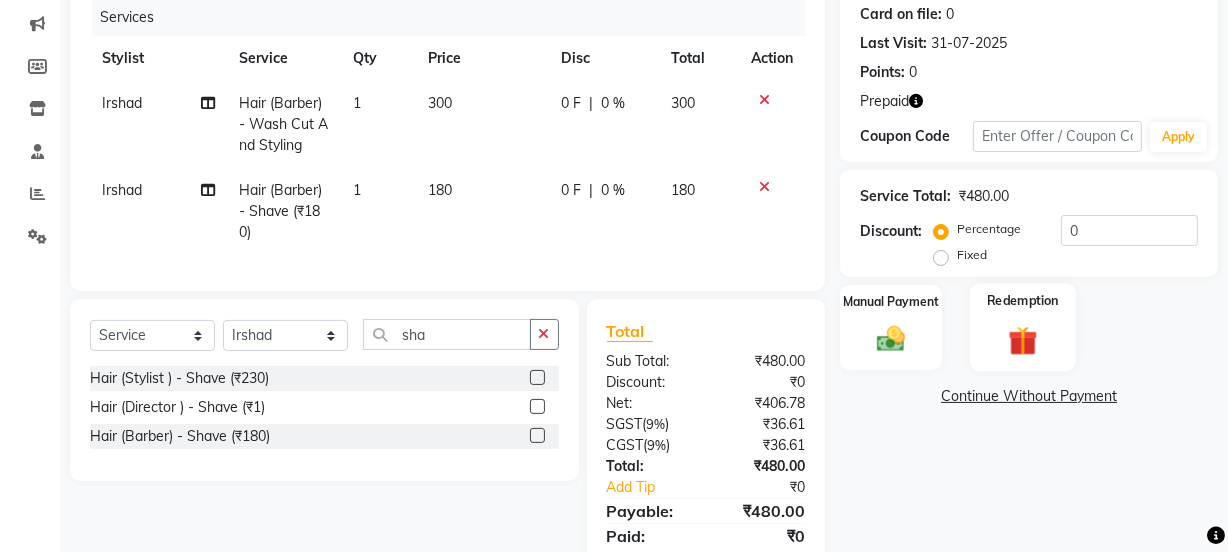 click 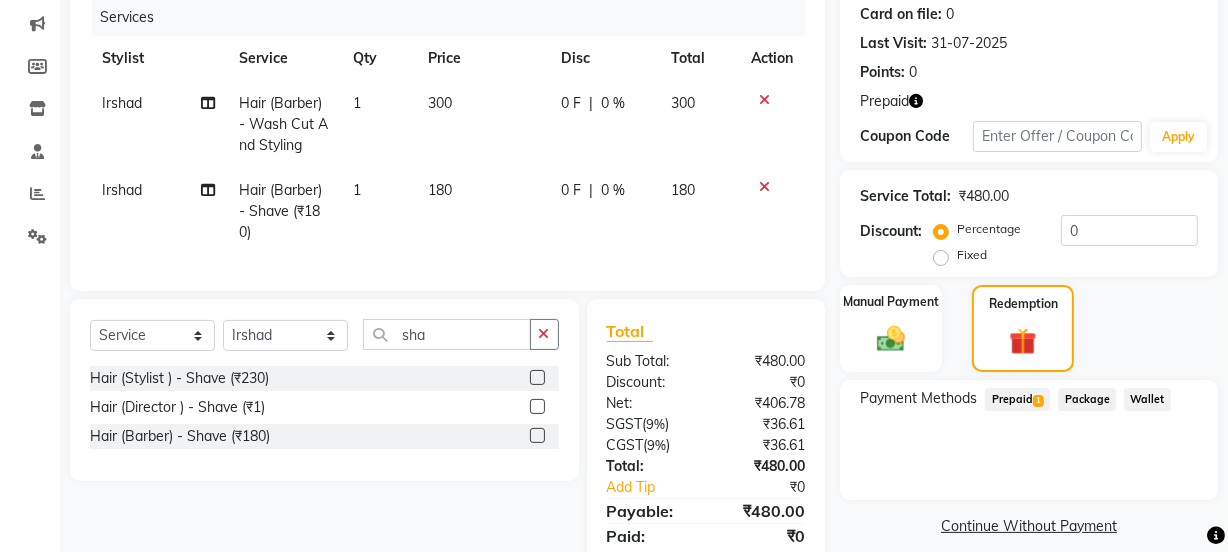 click on "Prepaid  1" 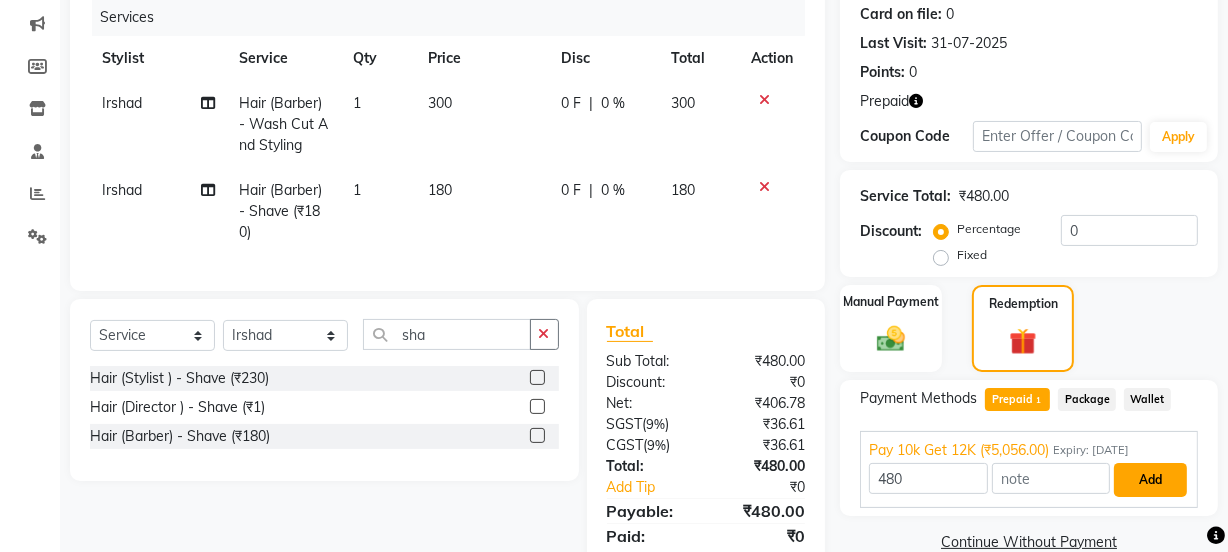 click on "Add" at bounding box center [1150, 480] 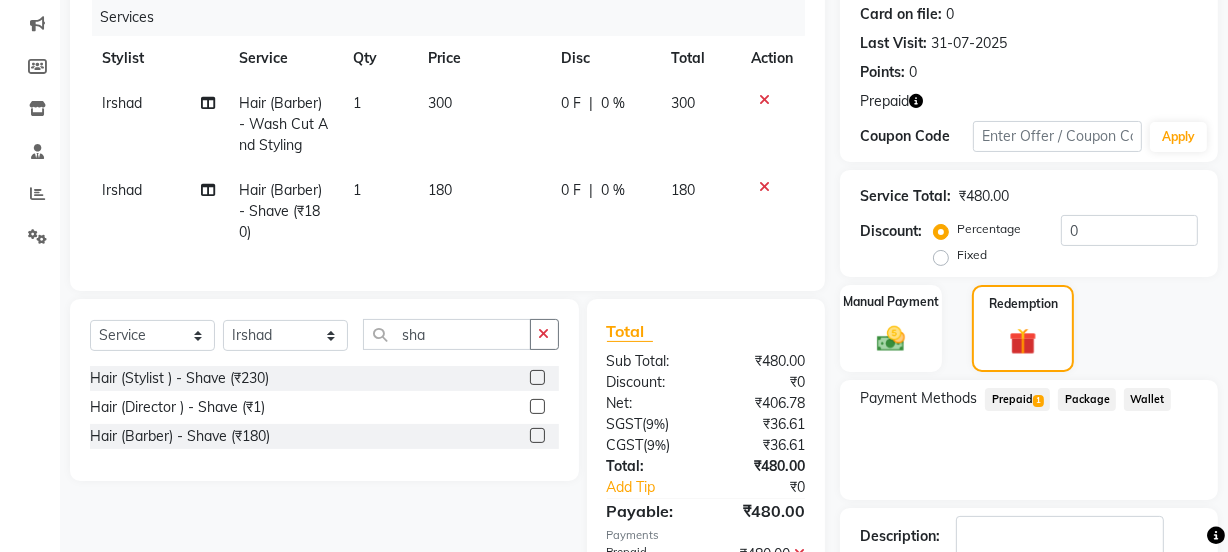 click on "Checkout" 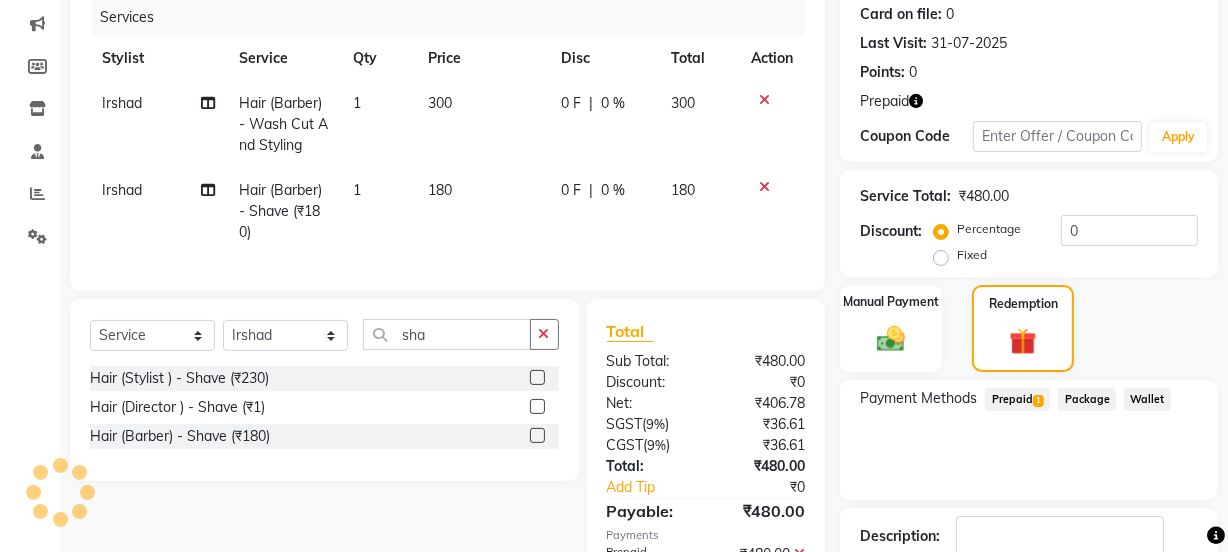 scroll, scrollTop: 380, scrollLeft: 0, axis: vertical 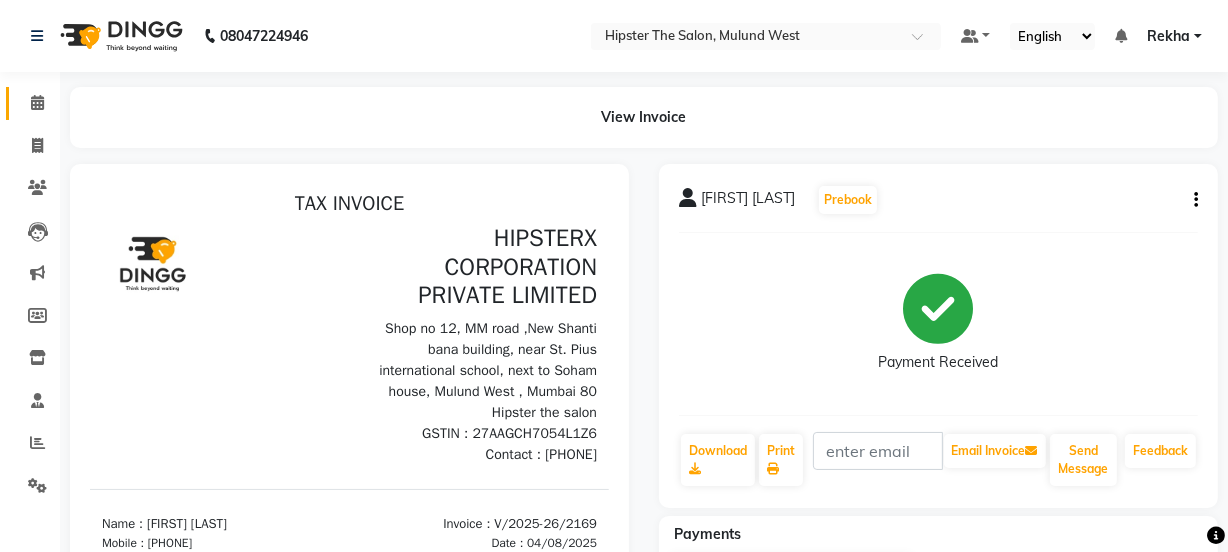 click 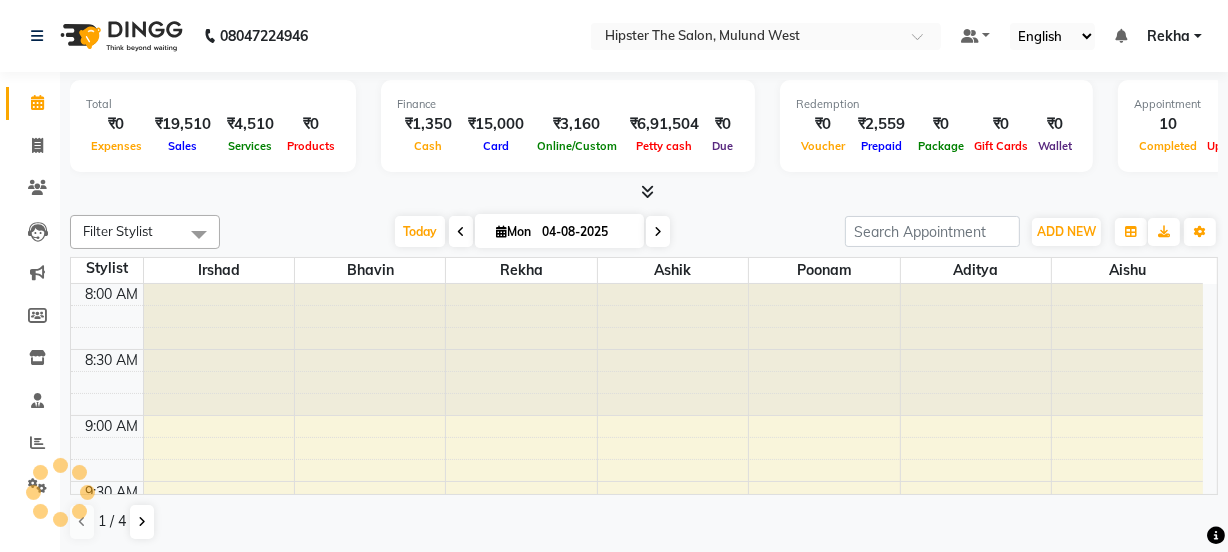 scroll, scrollTop: 0, scrollLeft: 0, axis: both 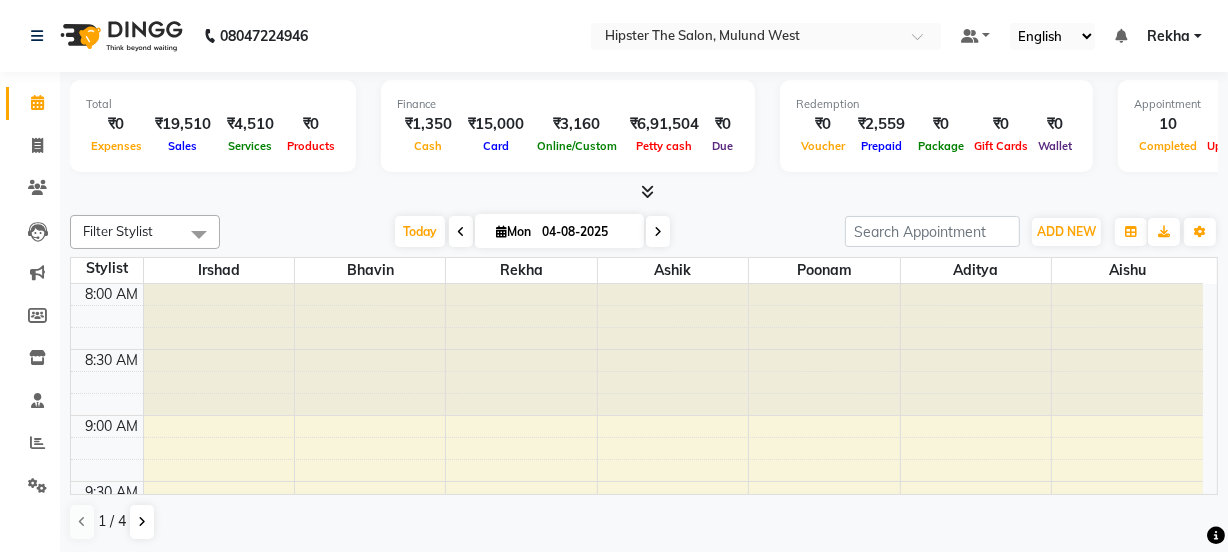 click on "04-08-2025" at bounding box center [586, 232] 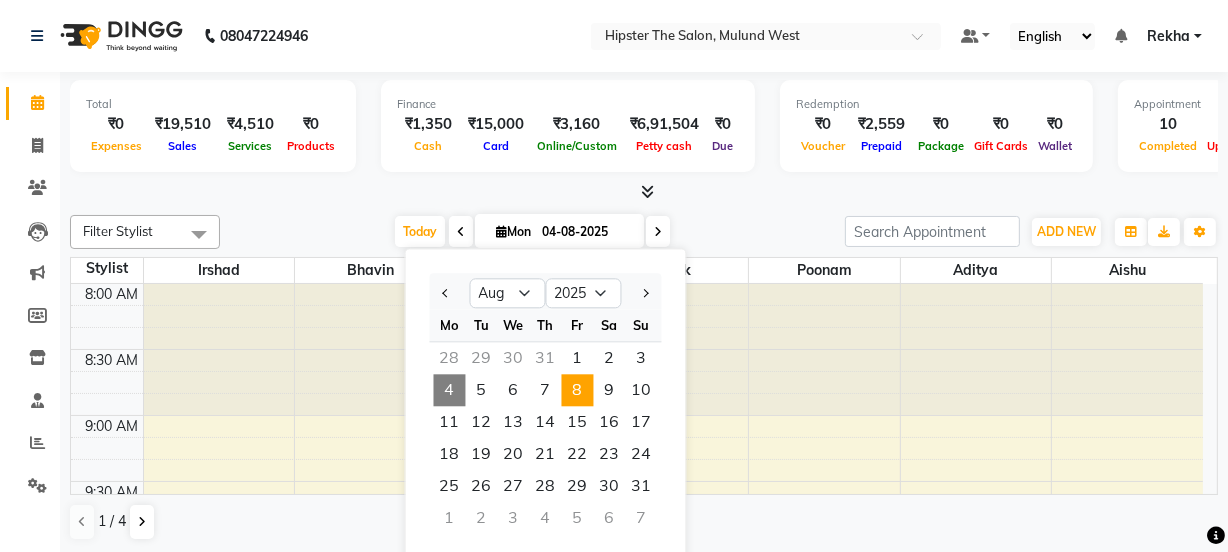 click on "8" at bounding box center (578, 390) 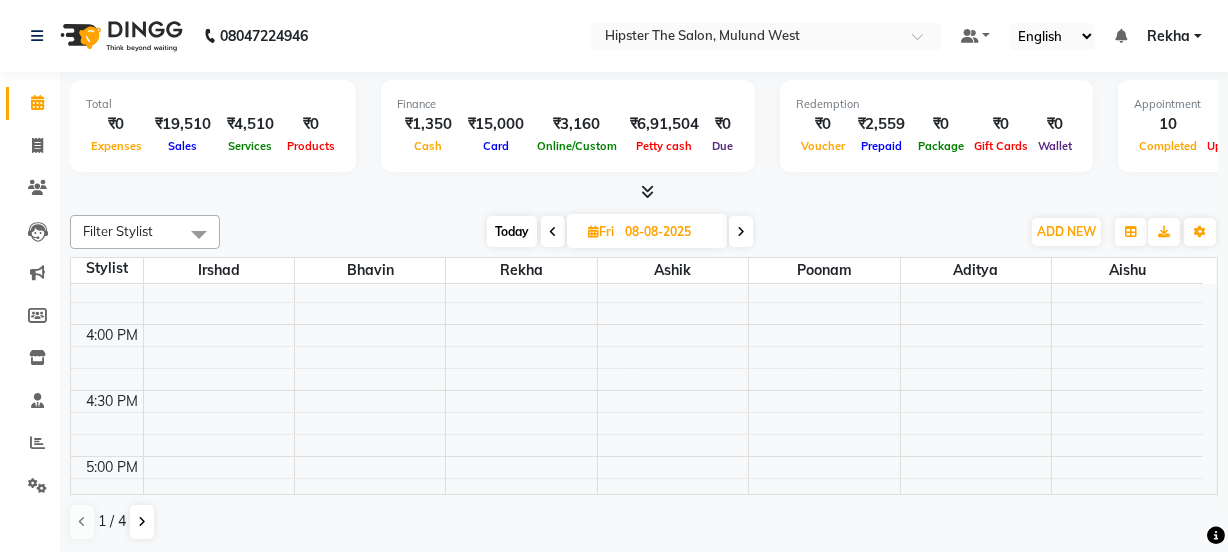scroll, scrollTop: 1010, scrollLeft: 0, axis: vertical 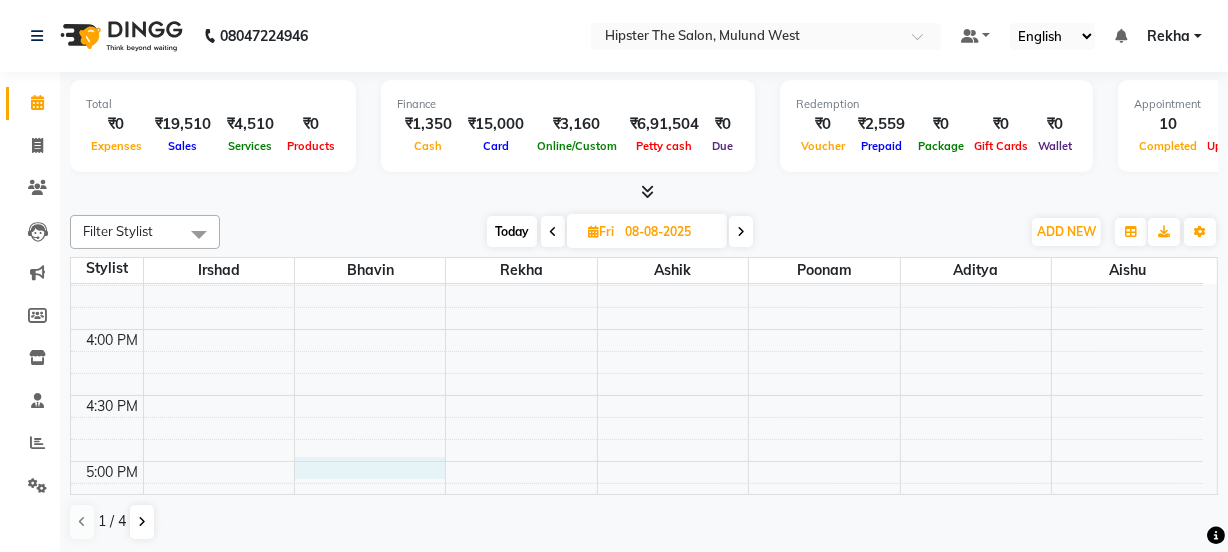 click on "[FIRST]null, [TIME]-[TIME], Hair (Stylist ) - Wash Cut And Styling 1" at bounding box center [637, 263] 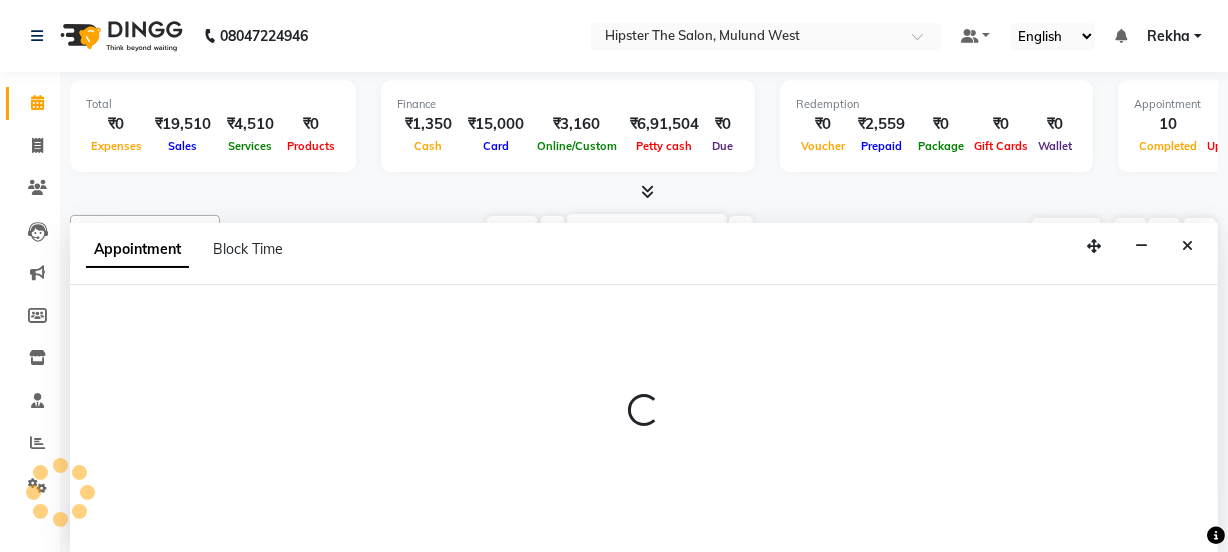 scroll, scrollTop: 0, scrollLeft: 0, axis: both 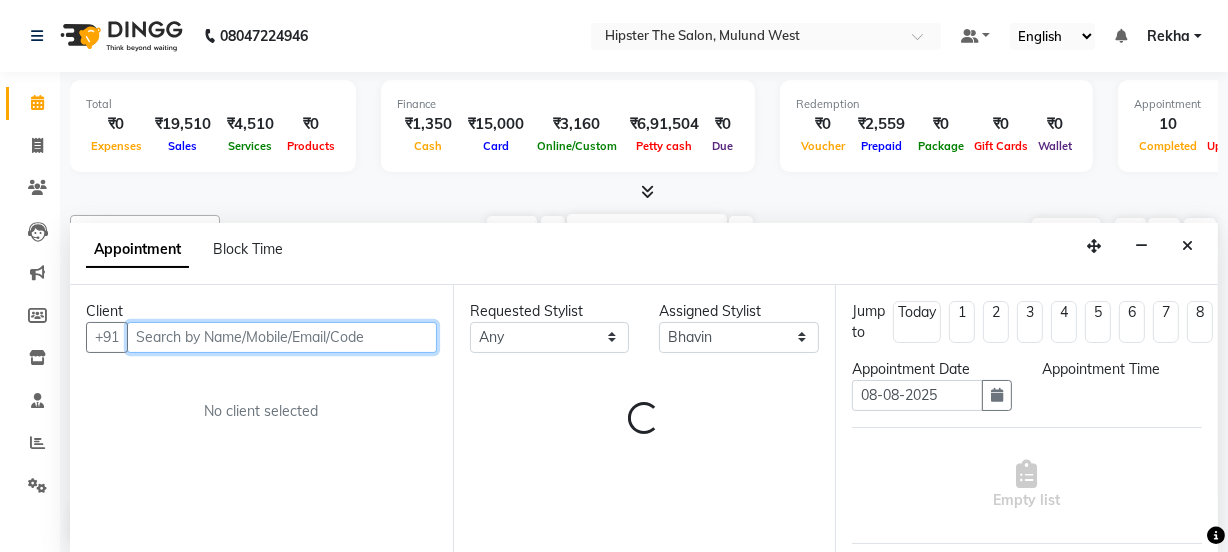 select on "1020" 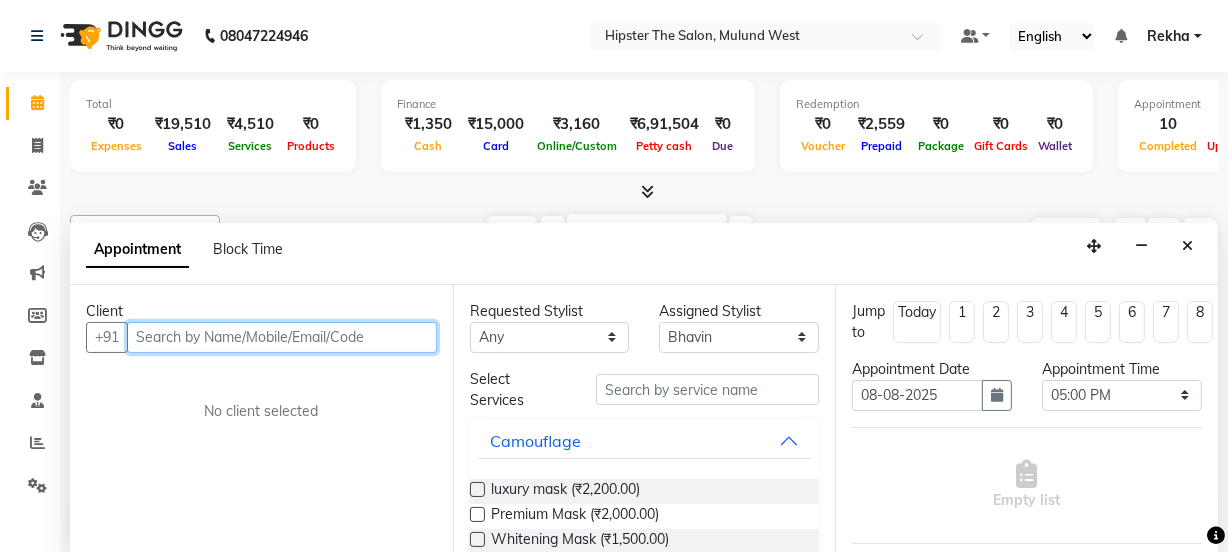click at bounding box center (282, 337) 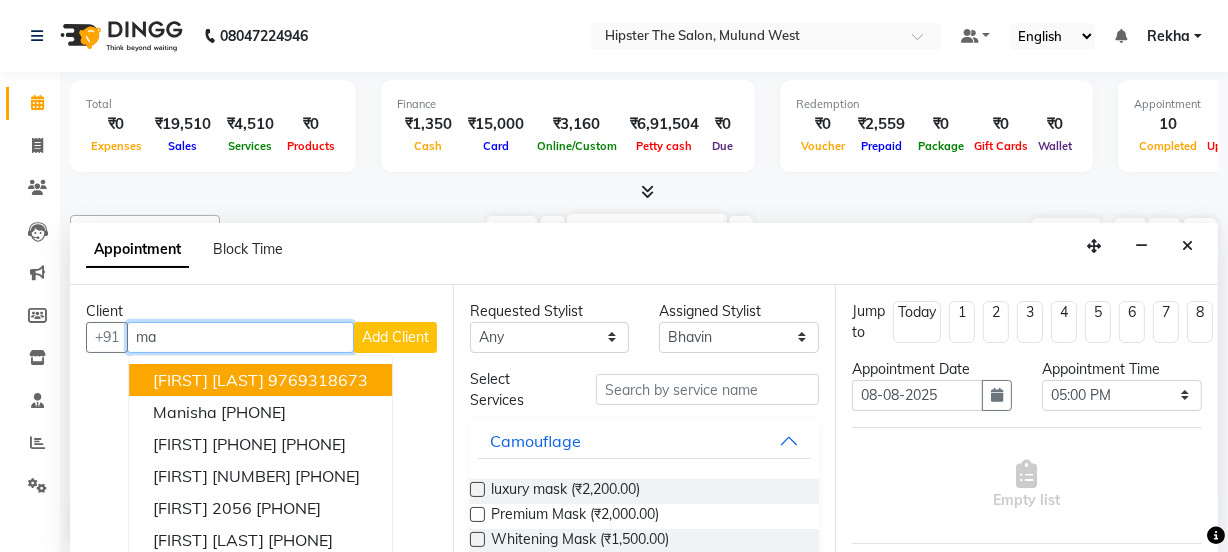 type on "m" 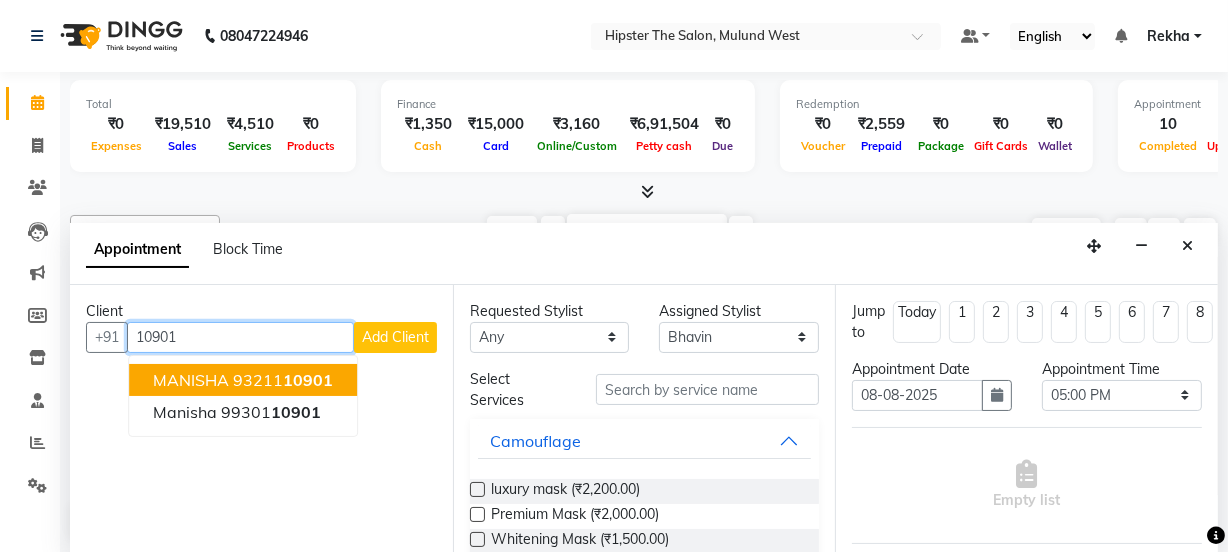 click on "MANISHA" at bounding box center (191, 380) 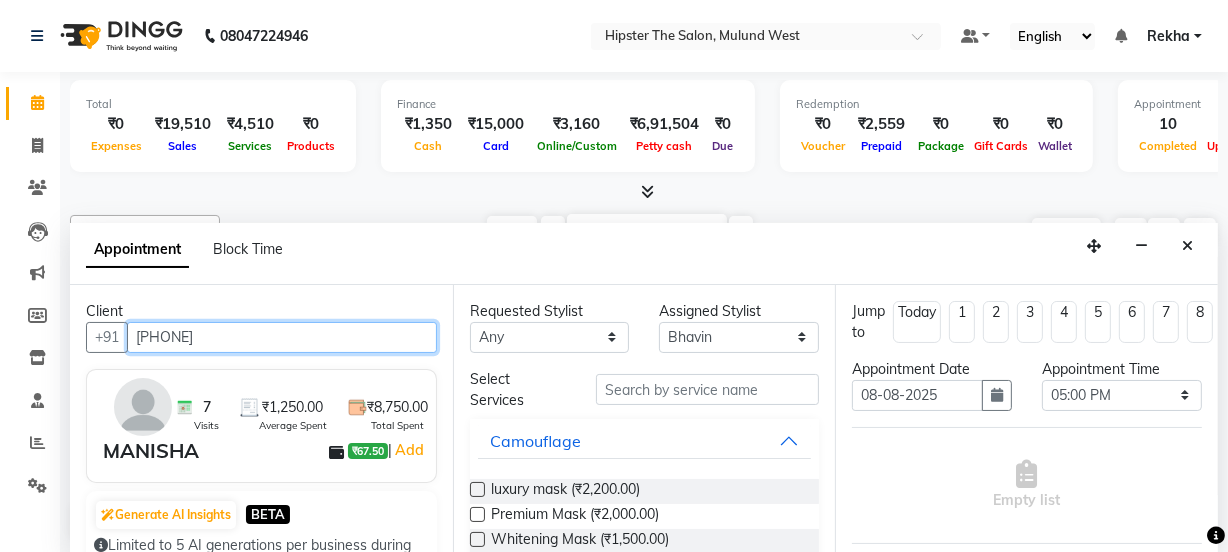 type on "[PHONE]" 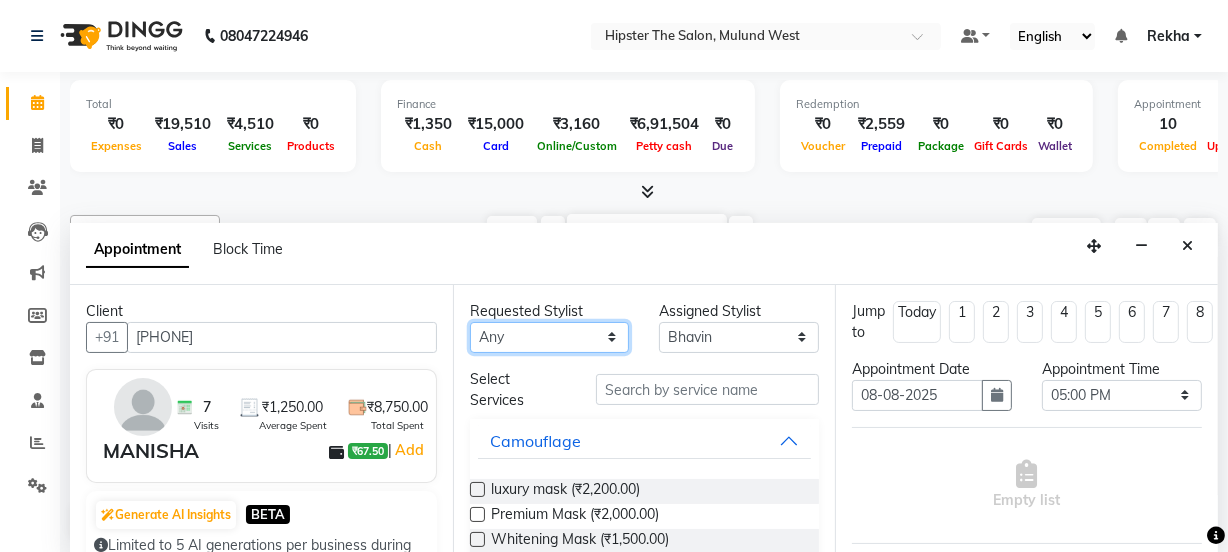 click on "Any Aditya aishu Akansha Altaf Anil Anup Ashik Bhavin Irshad Lucky meeth minaz  Namrata Neelam poonam Raju Rekha Rijvanna saif salman Saneef sweta  Vaibhav vicky" at bounding box center (550, 337) 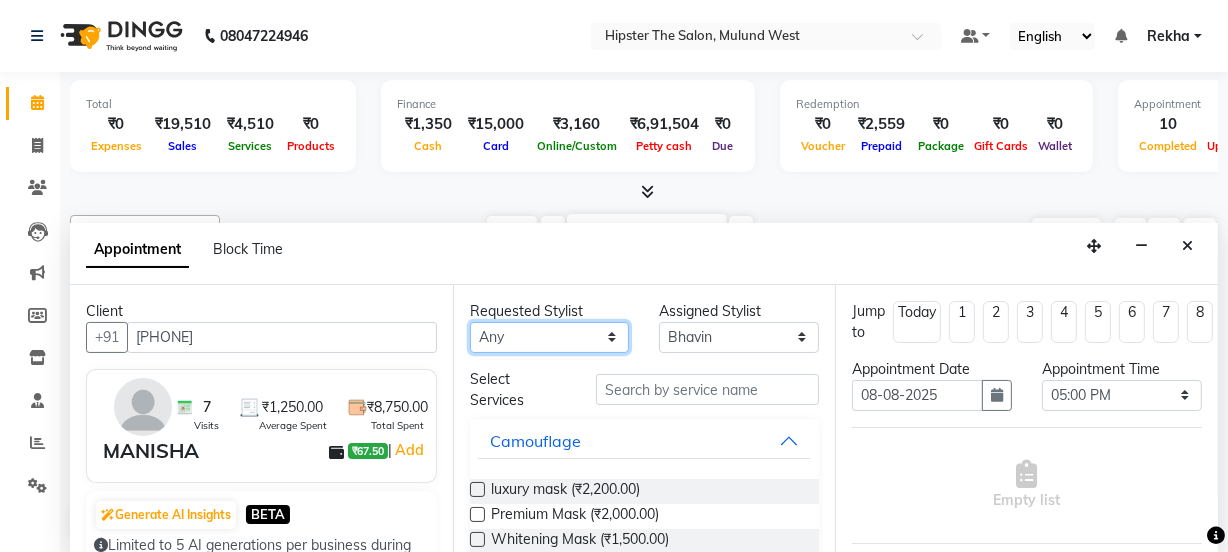 select on "32384" 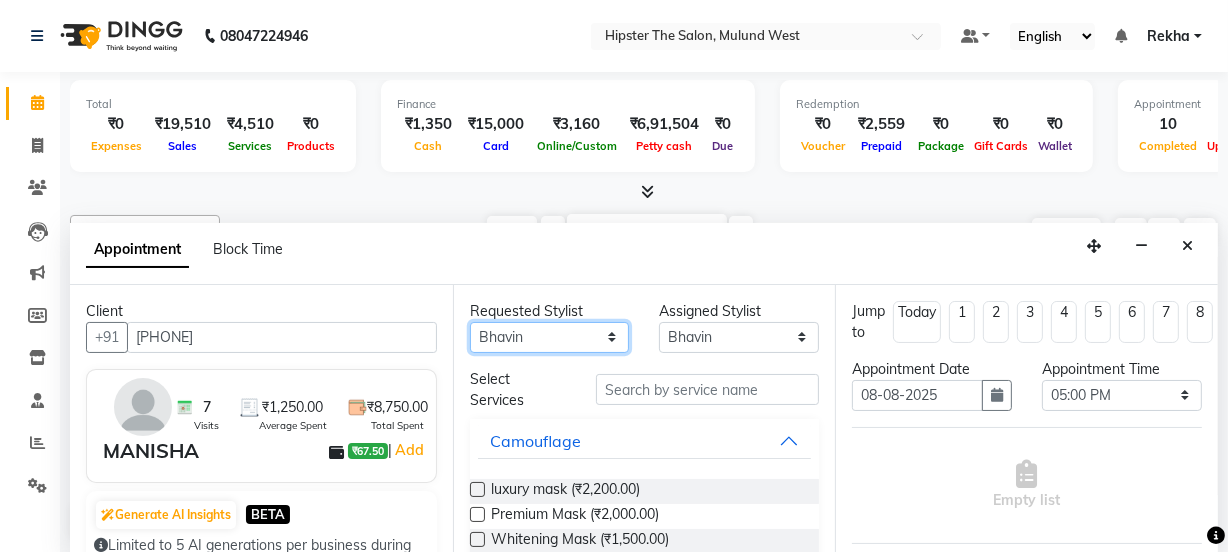 click on "Any Aditya aishu Akansha Altaf Anil Anup Ashik Bhavin Irshad Lucky meeth minaz  Namrata Neelam poonam Raju Rekha Rijvanna saif salman Saneef sweta  Vaibhav vicky" at bounding box center [550, 337] 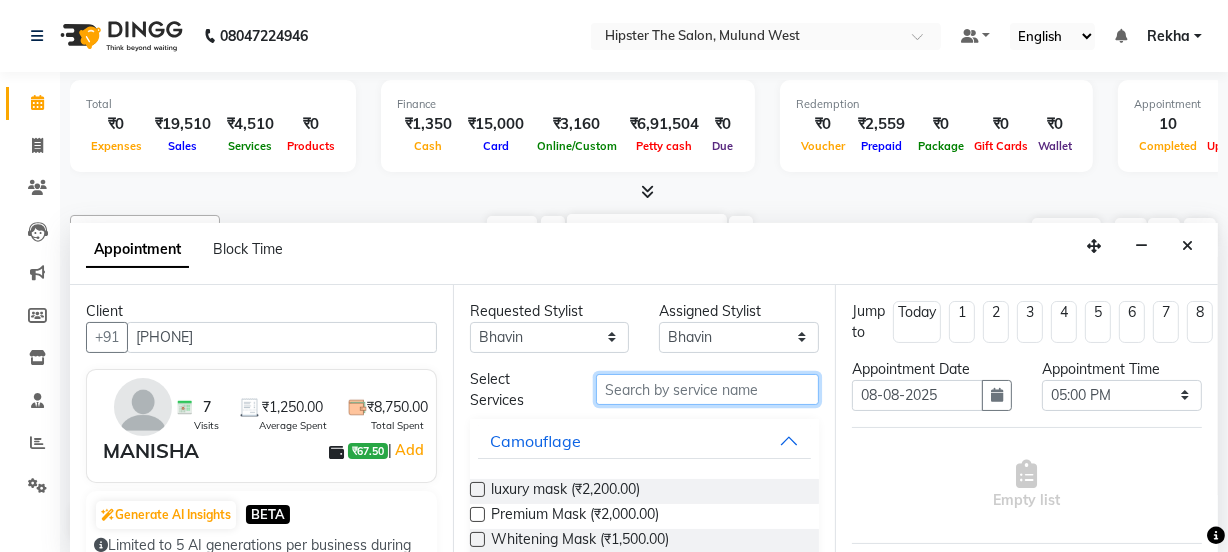 click at bounding box center [707, 389] 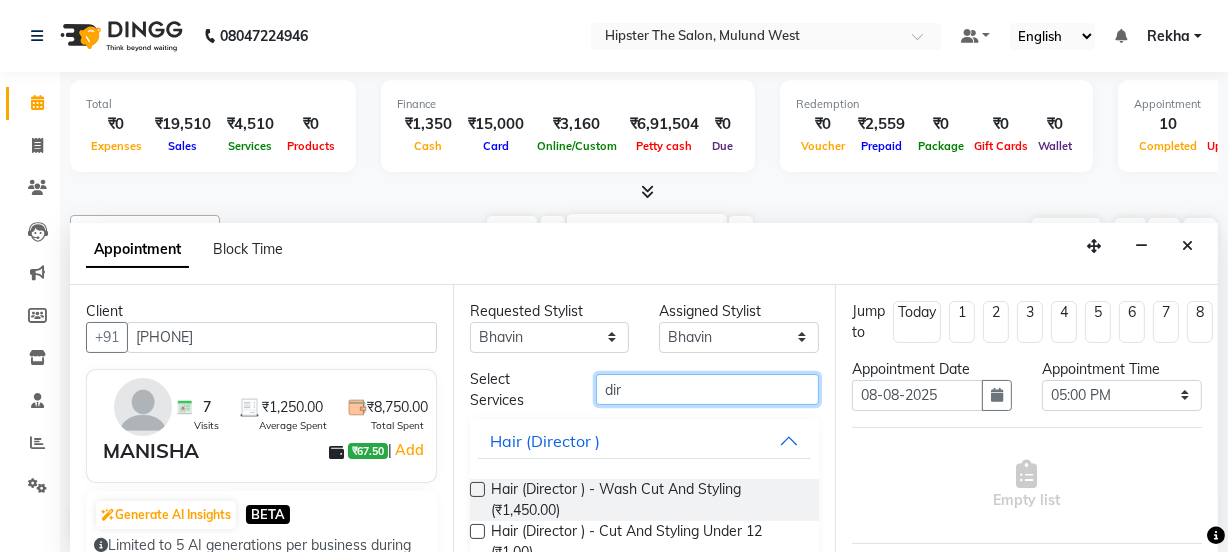 type on "dir" 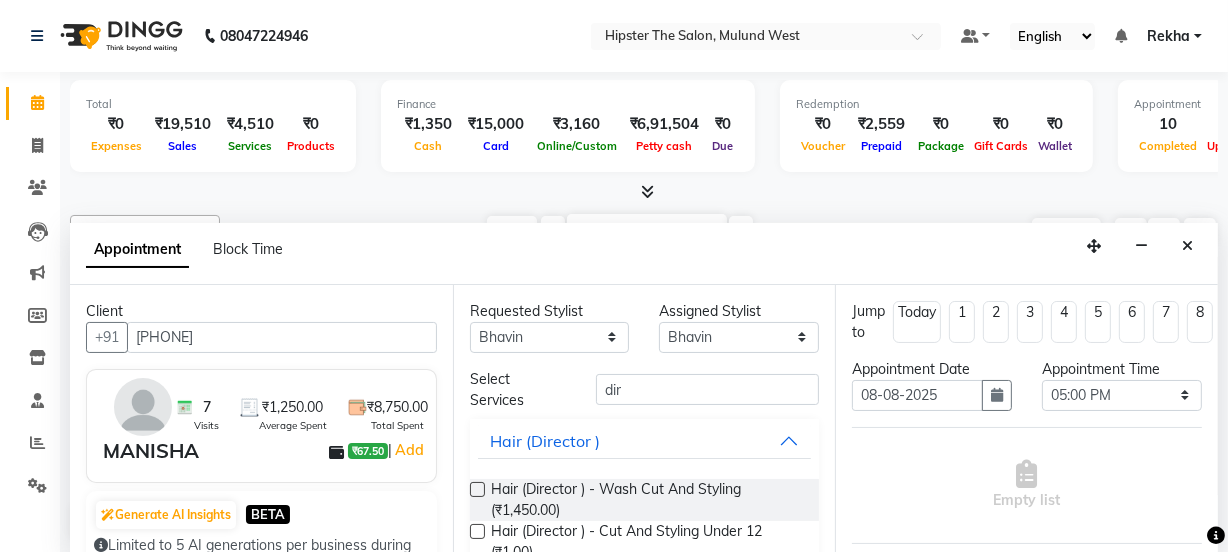 click at bounding box center (477, 489) 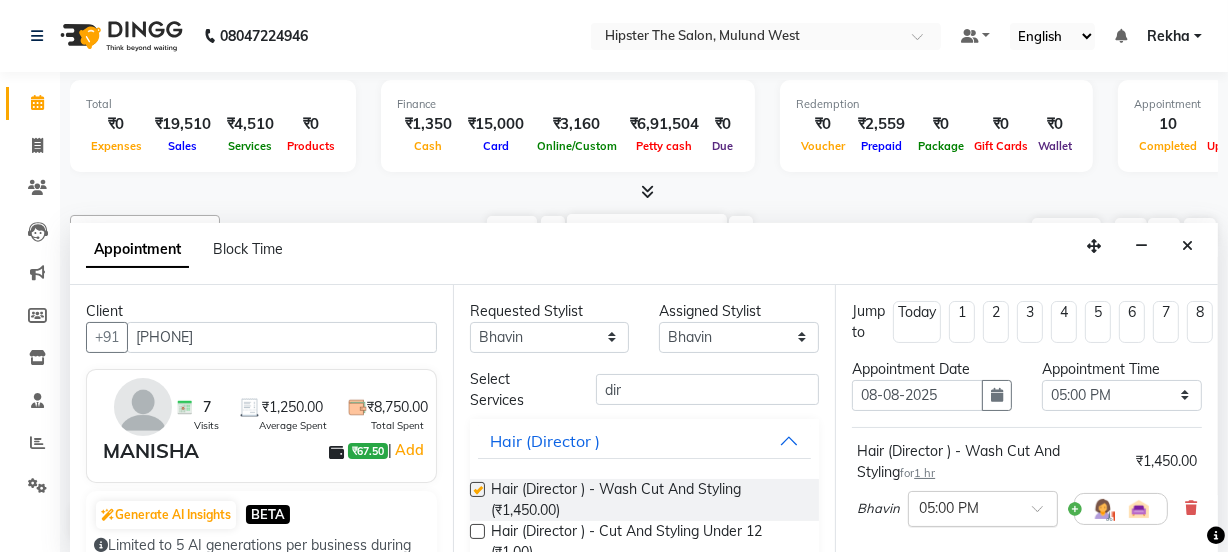 checkbox on "false" 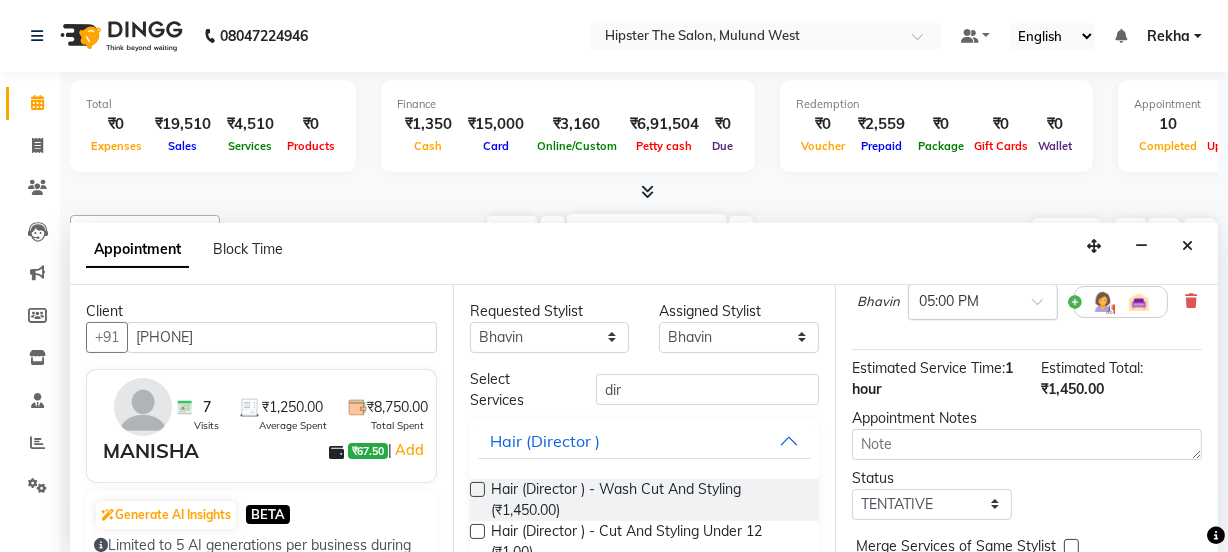 scroll, scrollTop: 329, scrollLeft: 0, axis: vertical 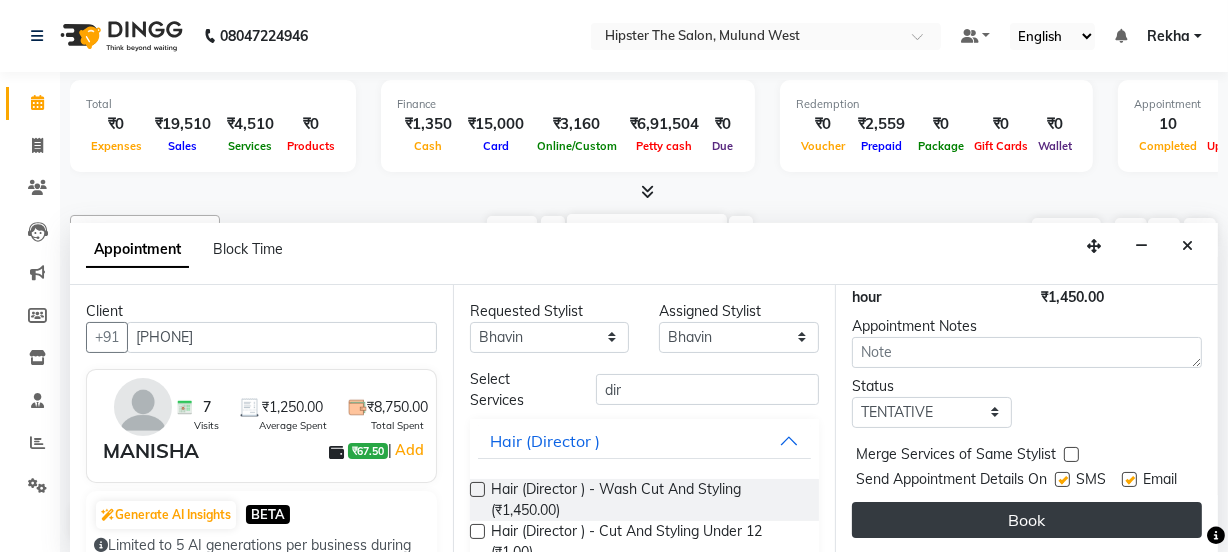 click on "Book" at bounding box center [1027, 520] 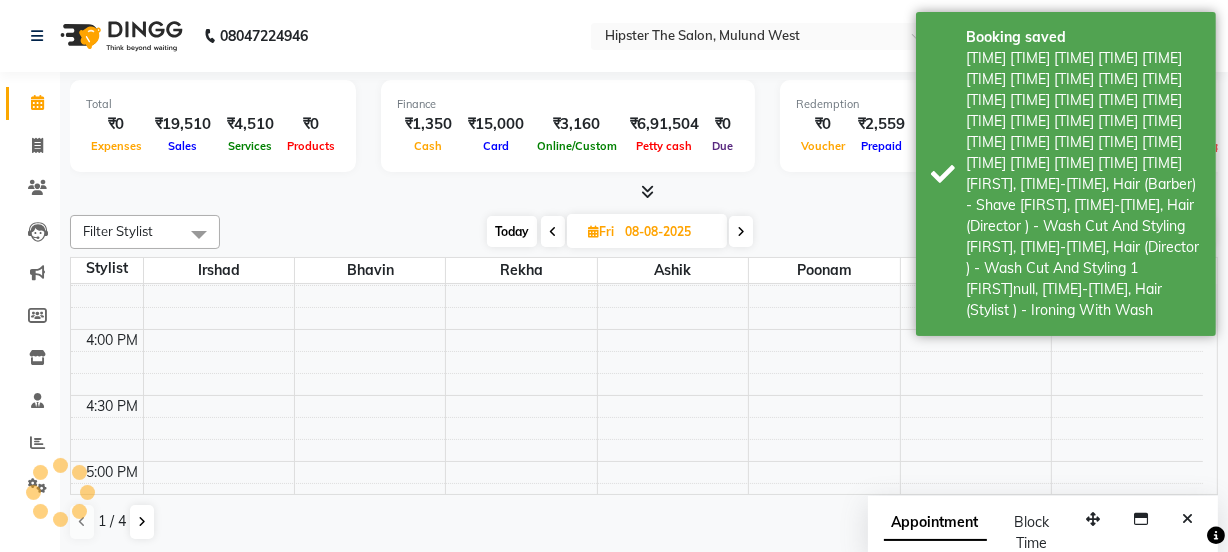 scroll, scrollTop: 0, scrollLeft: 0, axis: both 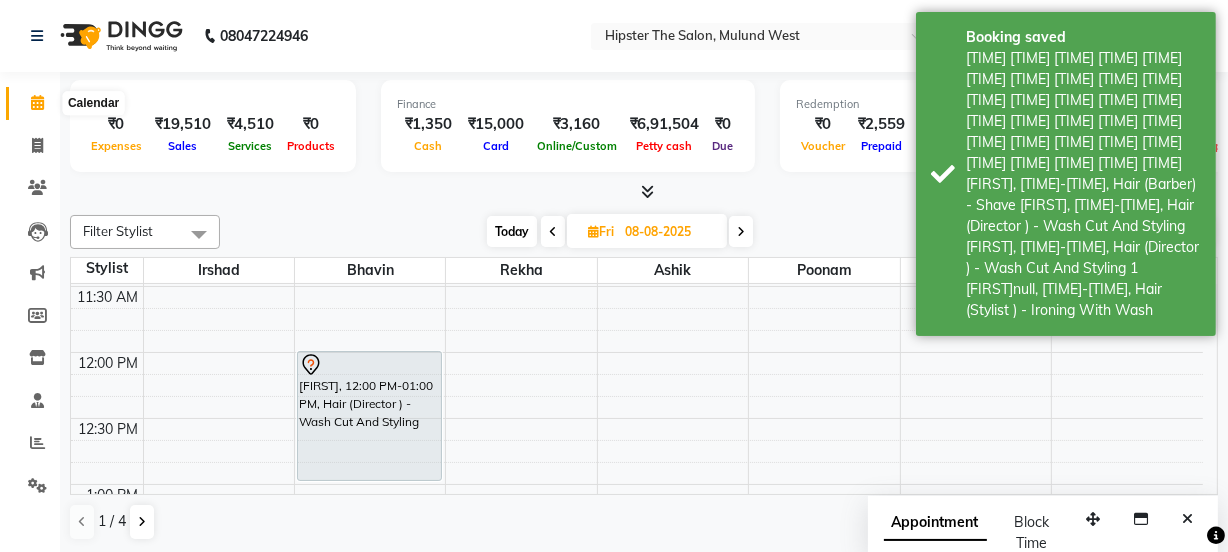 click 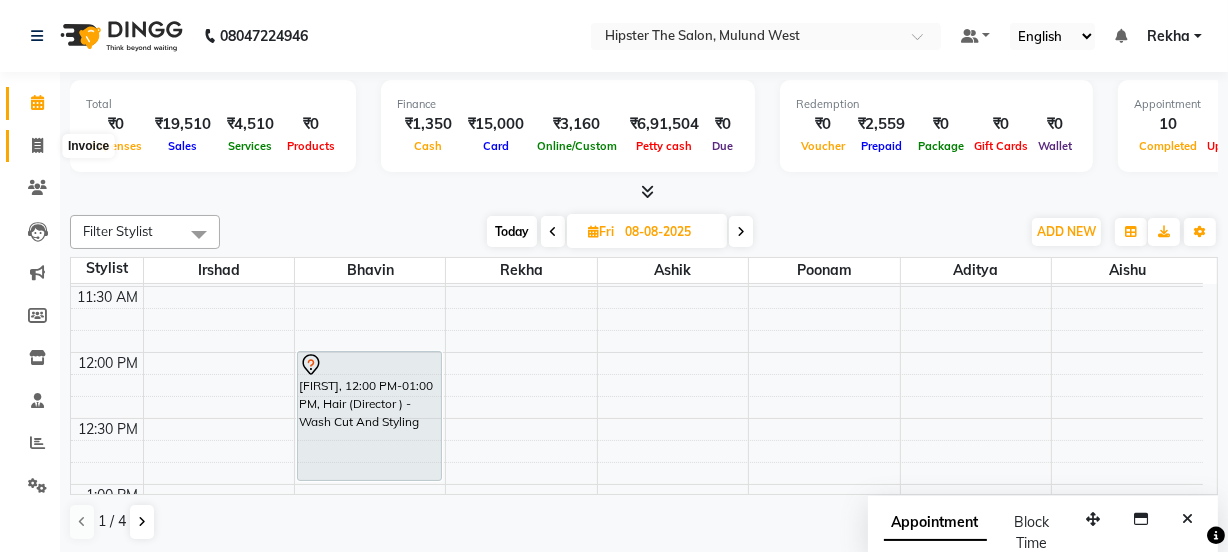 click 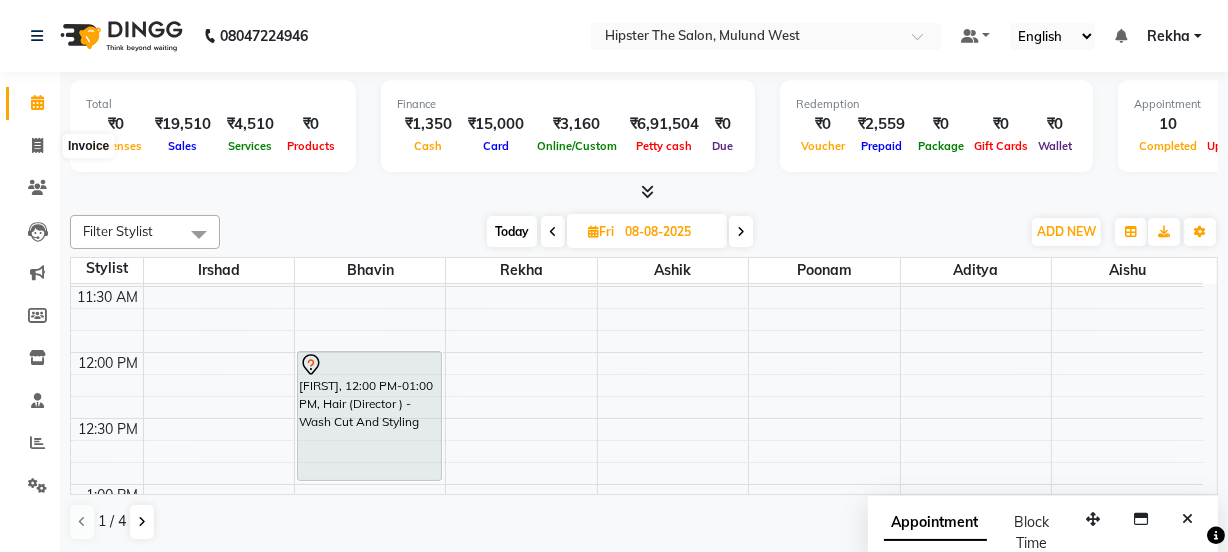 select on "service" 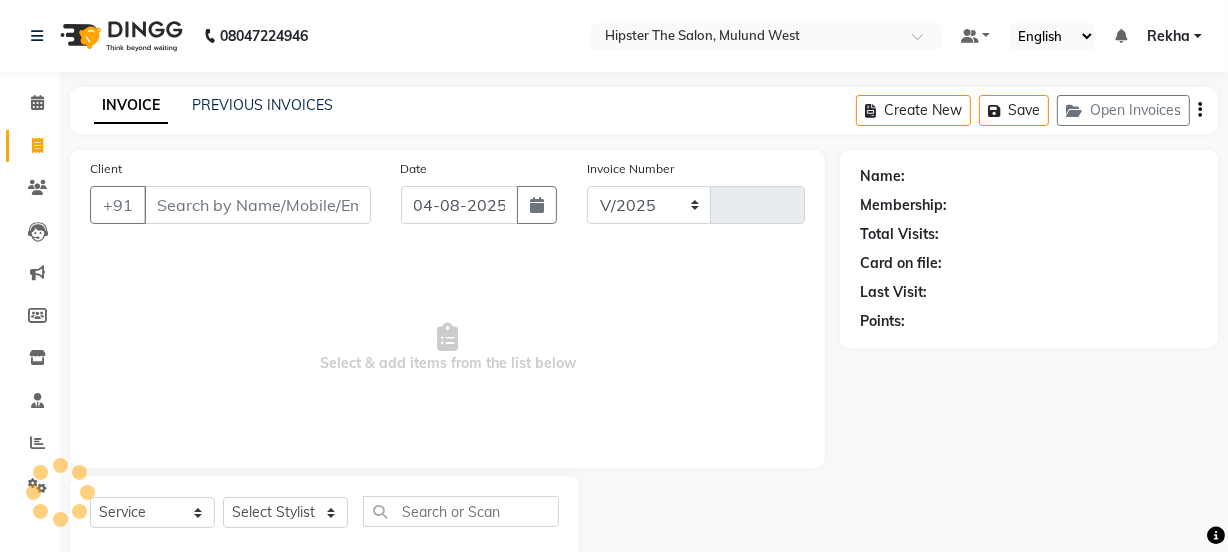select on "5125" 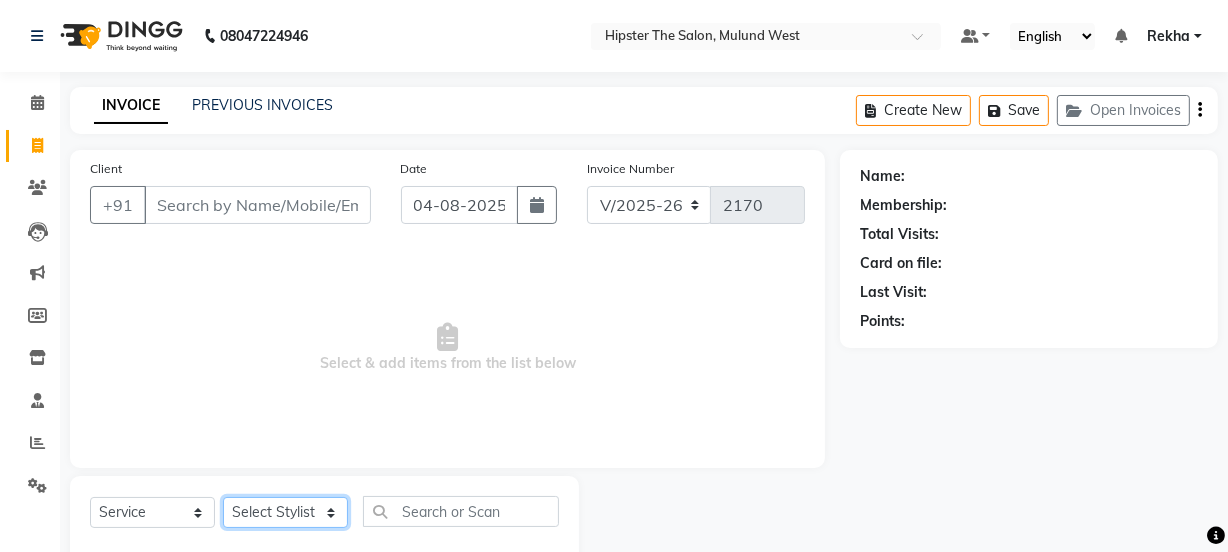 click on "Select Stylist Aditya aishu Akansha Altaf Anil Anup Ashik Bhavin Irshad Lucky meeth minaz  Namrata Neelam poonam Raju Rekha Rijvanna saif salman Saneef sweta  Vaibhav vicky" 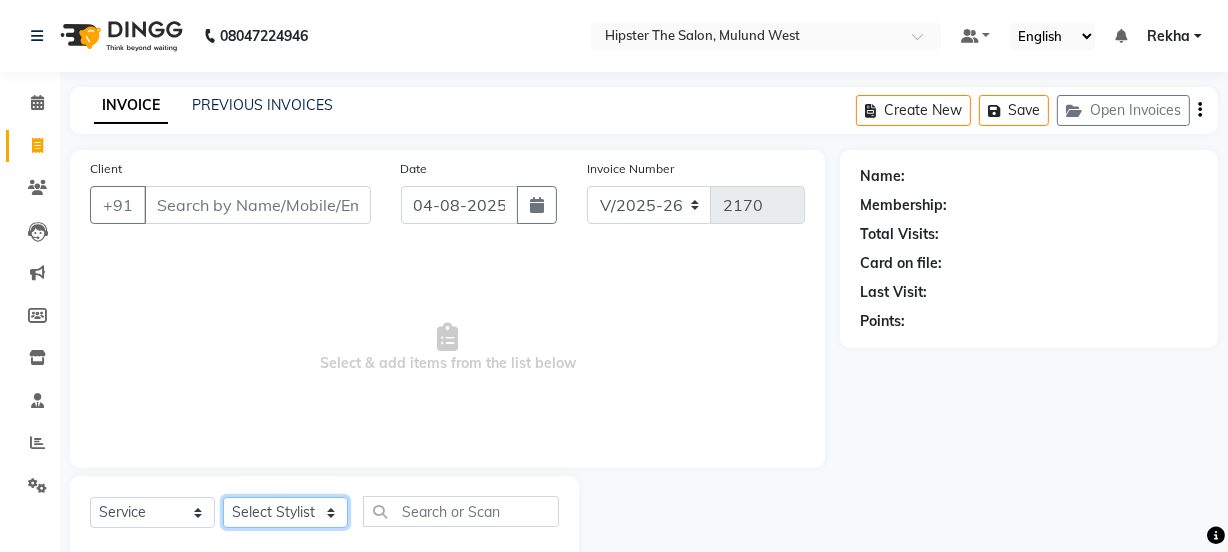 select on "32387" 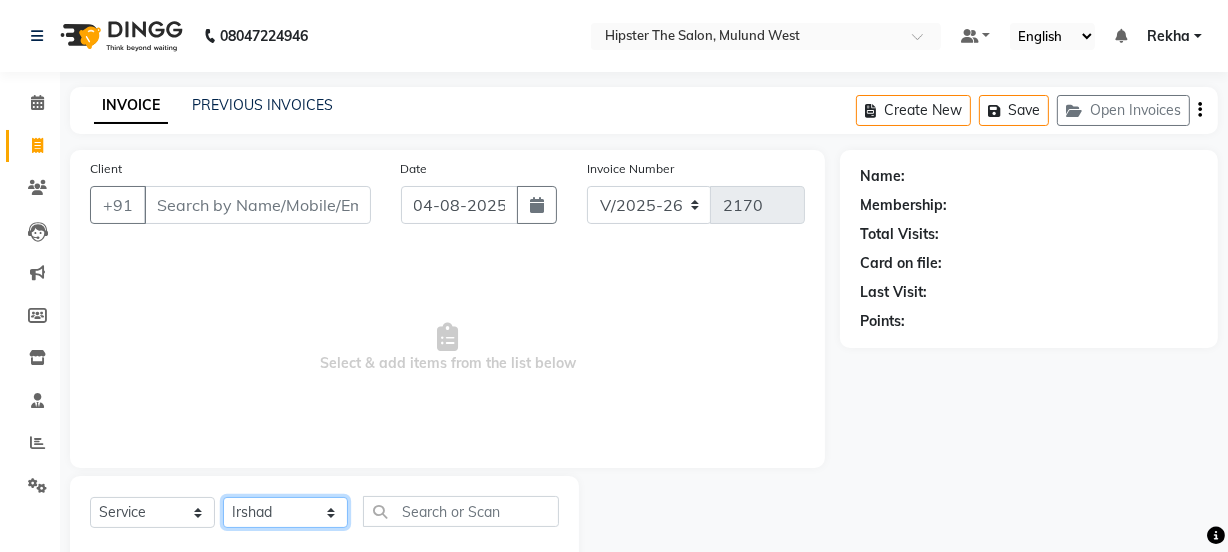 click on "Select Stylist Aditya aishu Akansha Altaf Anil Anup Ashik Bhavin Irshad Lucky meeth minaz  Namrata Neelam poonam Raju Rekha Rijvanna saif salman Saneef sweta  Vaibhav vicky" 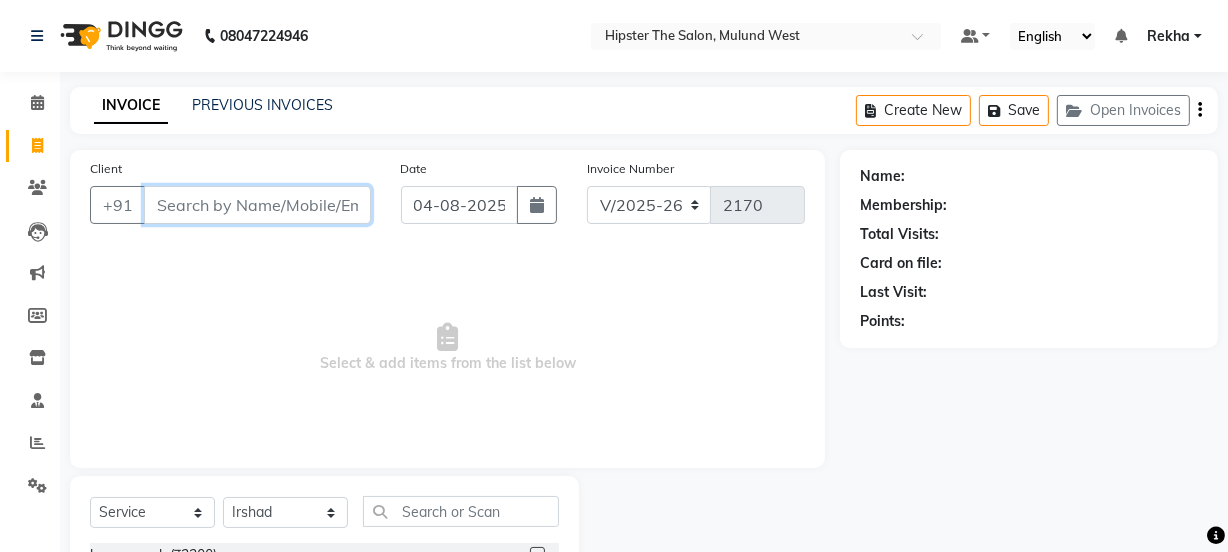 click on "Client" at bounding box center (257, 205) 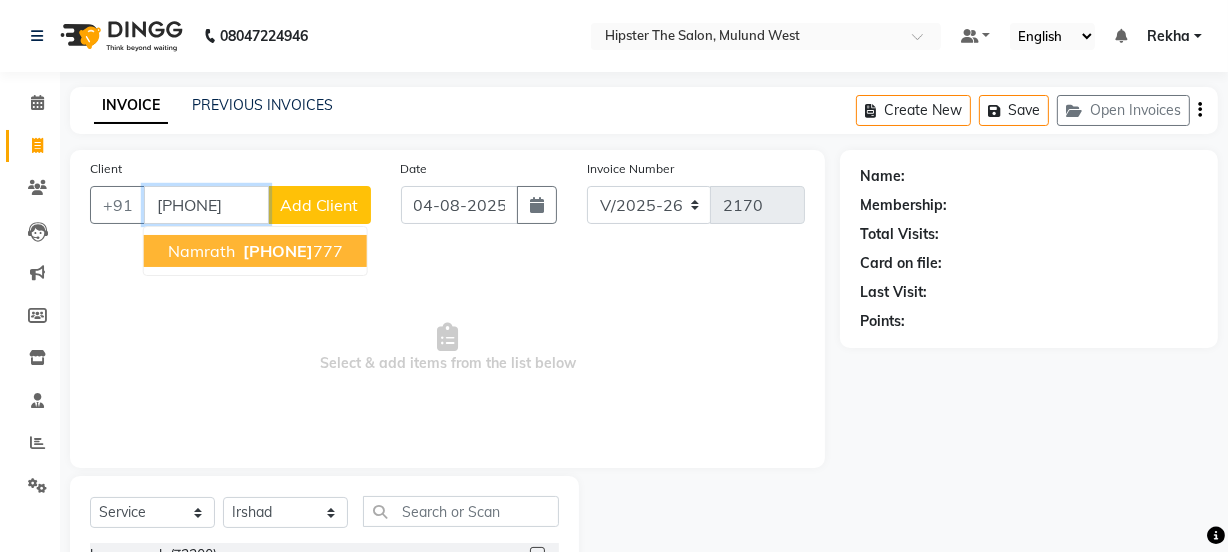 click on "[PHONE]" at bounding box center (278, 251) 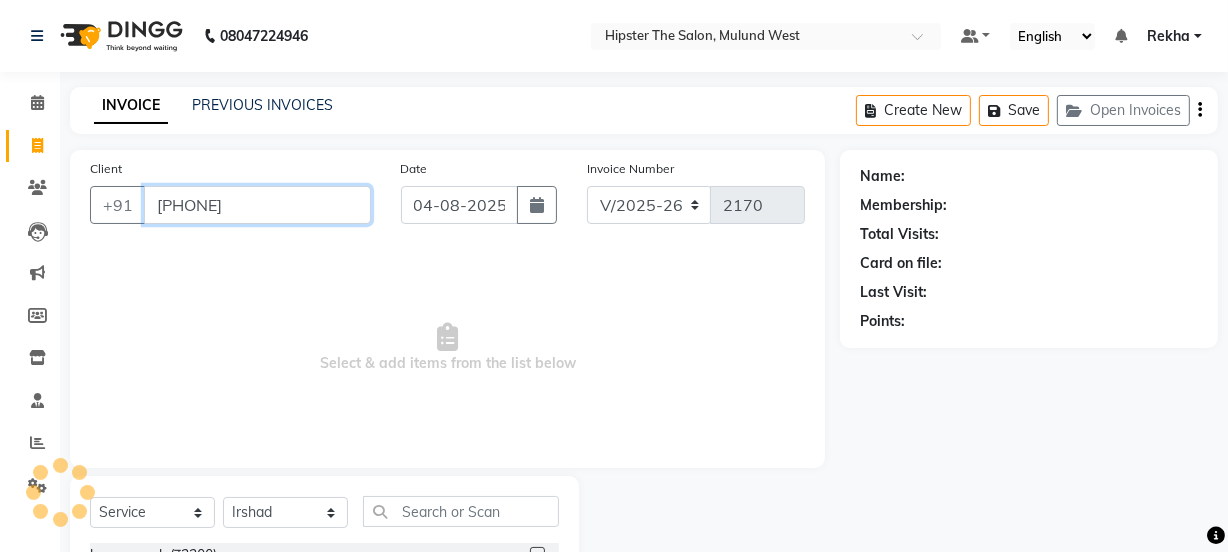 type on "[PHONE]" 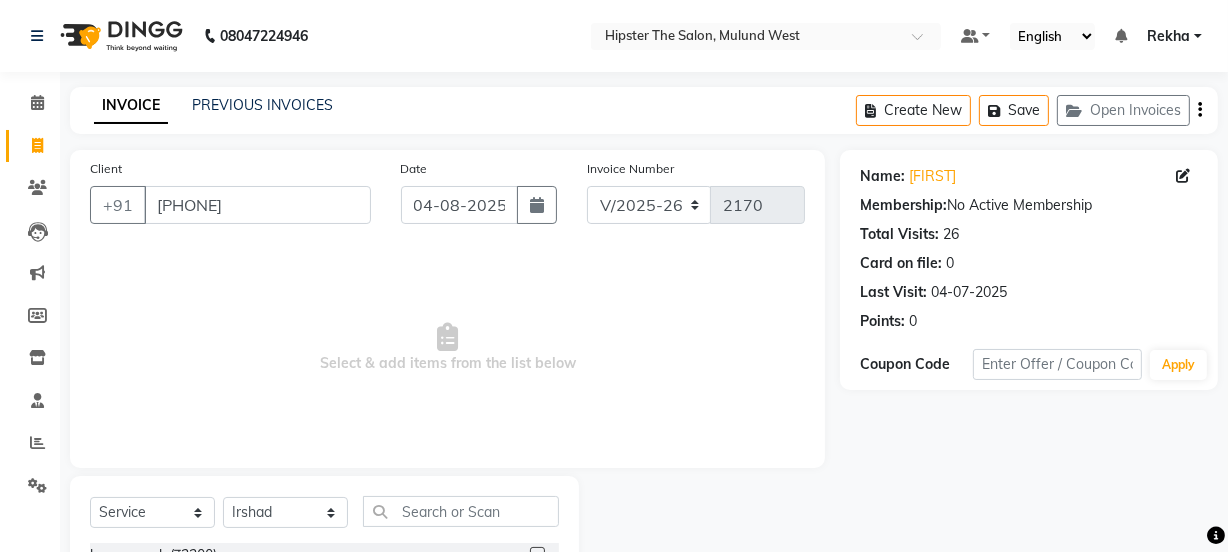 scroll, scrollTop: 133, scrollLeft: 0, axis: vertical 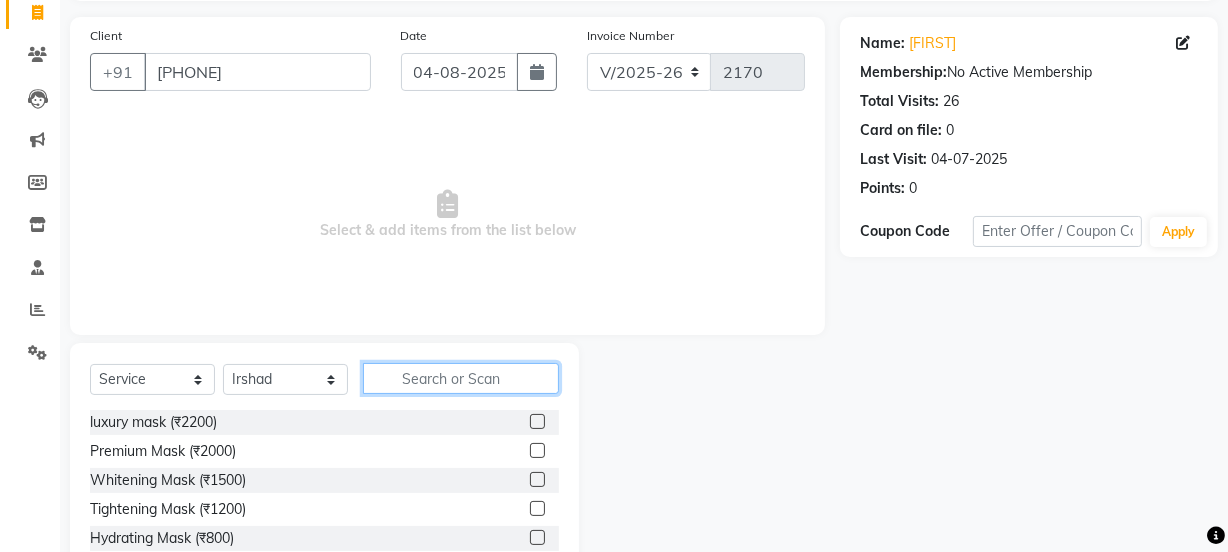 click 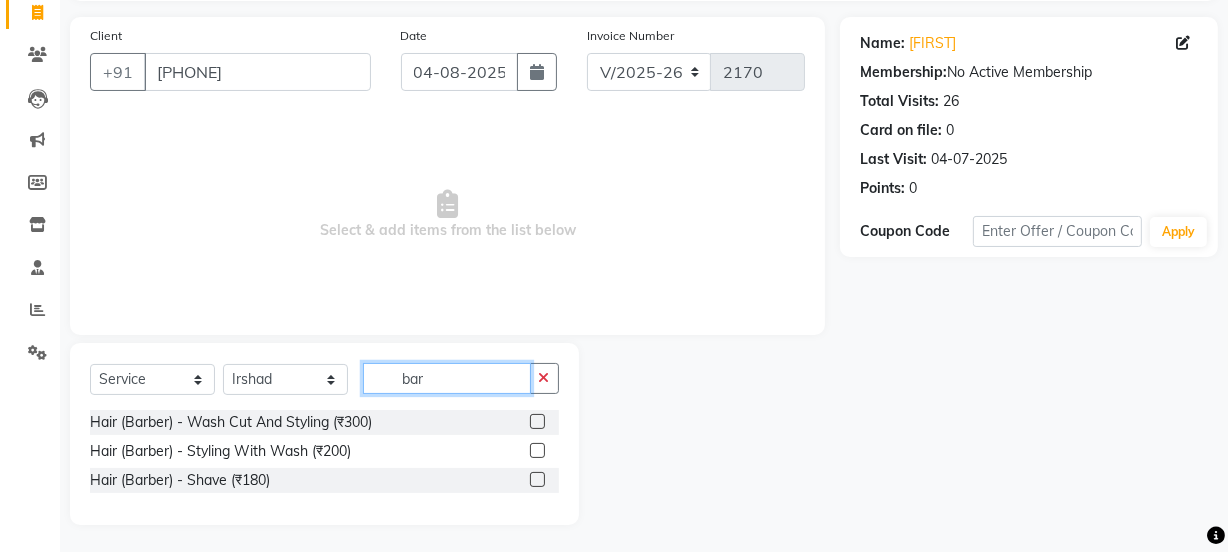 type on "bar" 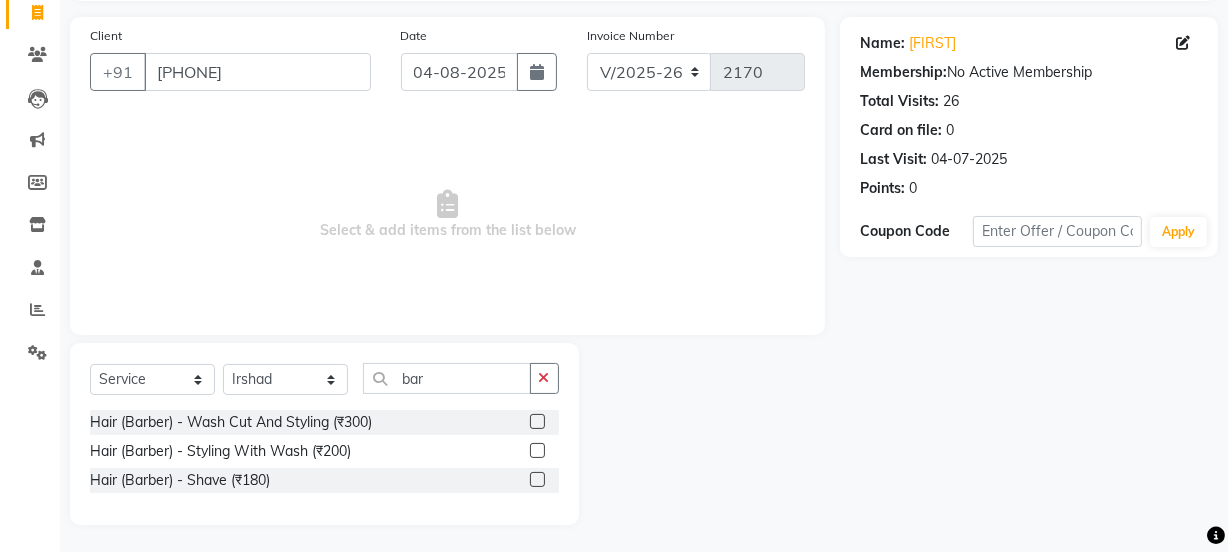 click 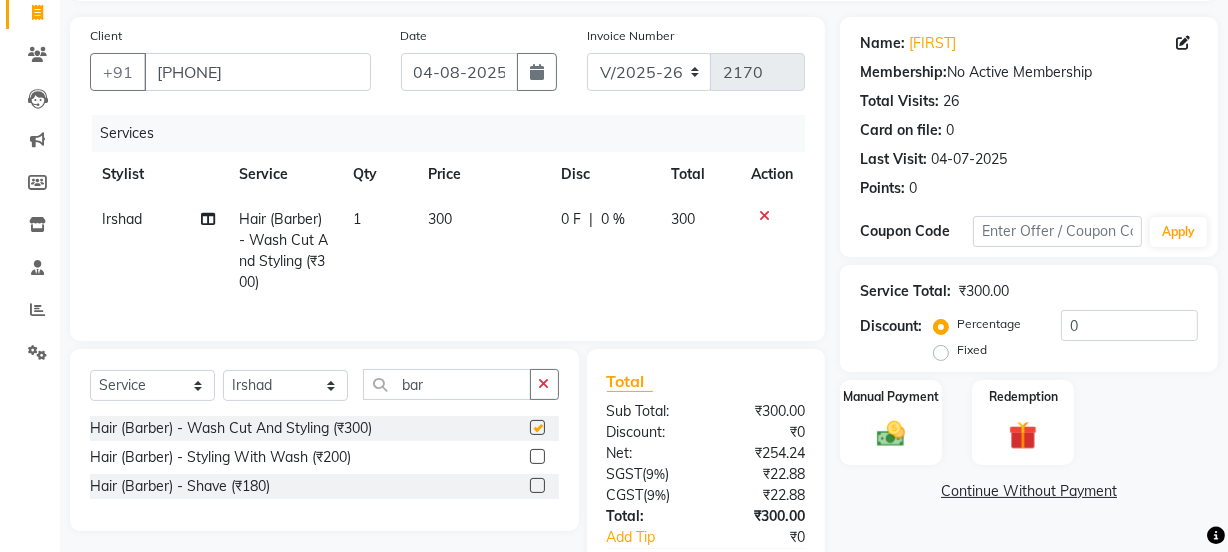 checkbox on "false" 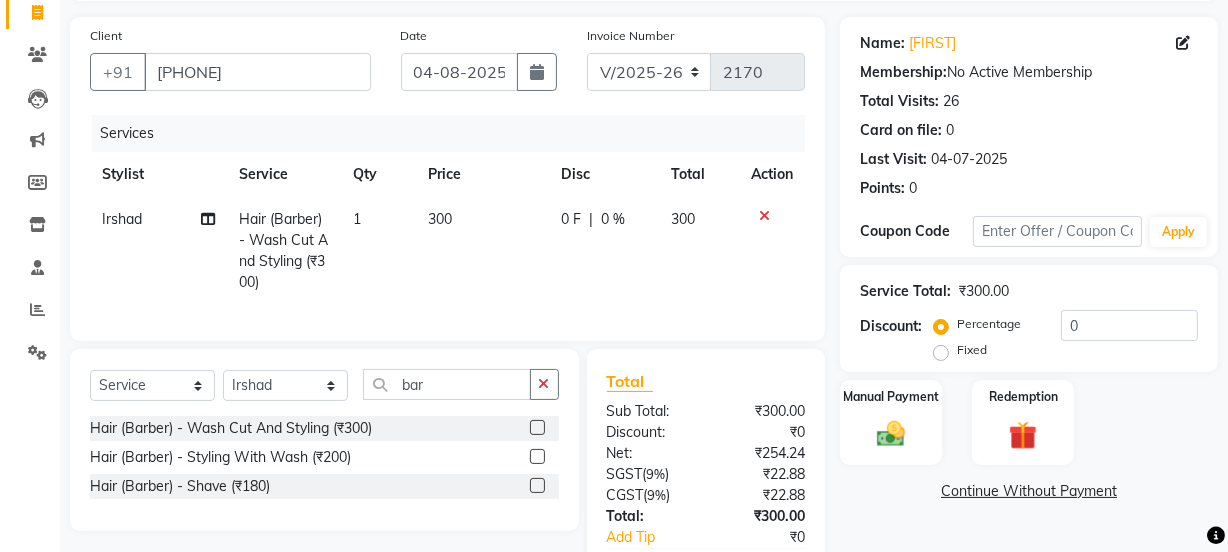 click 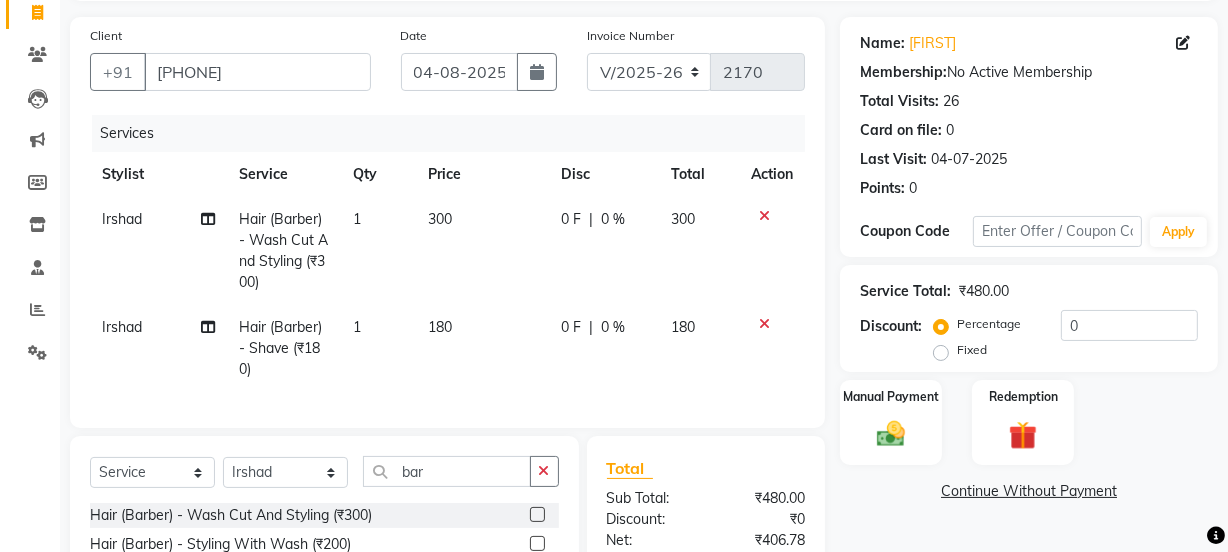checkbox on "false" 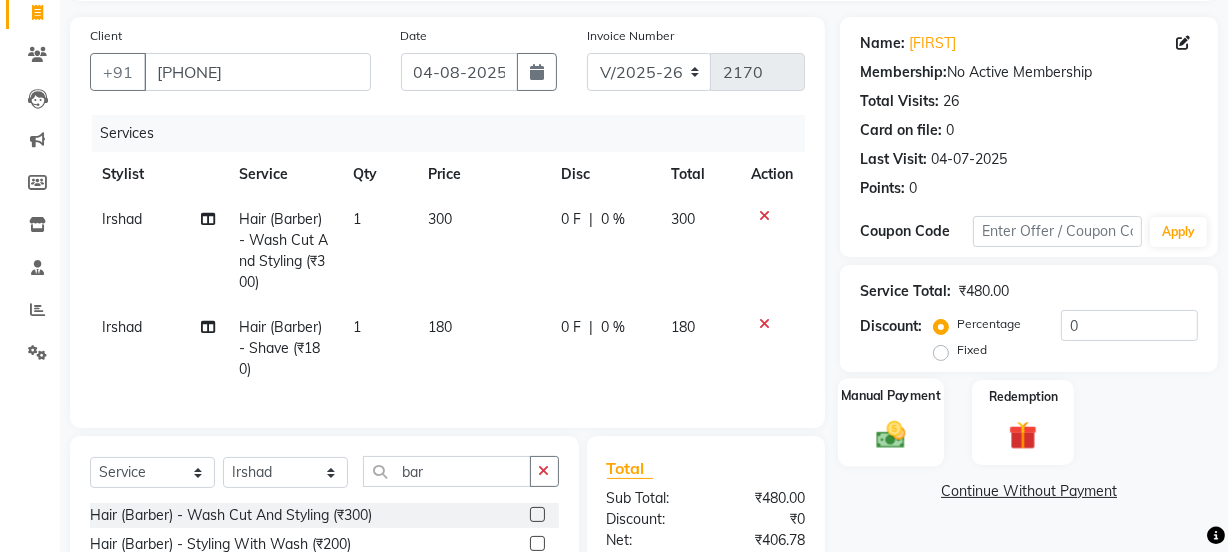 scroll, scrollTop: 355, scrollLeft: 0, axis: vertical 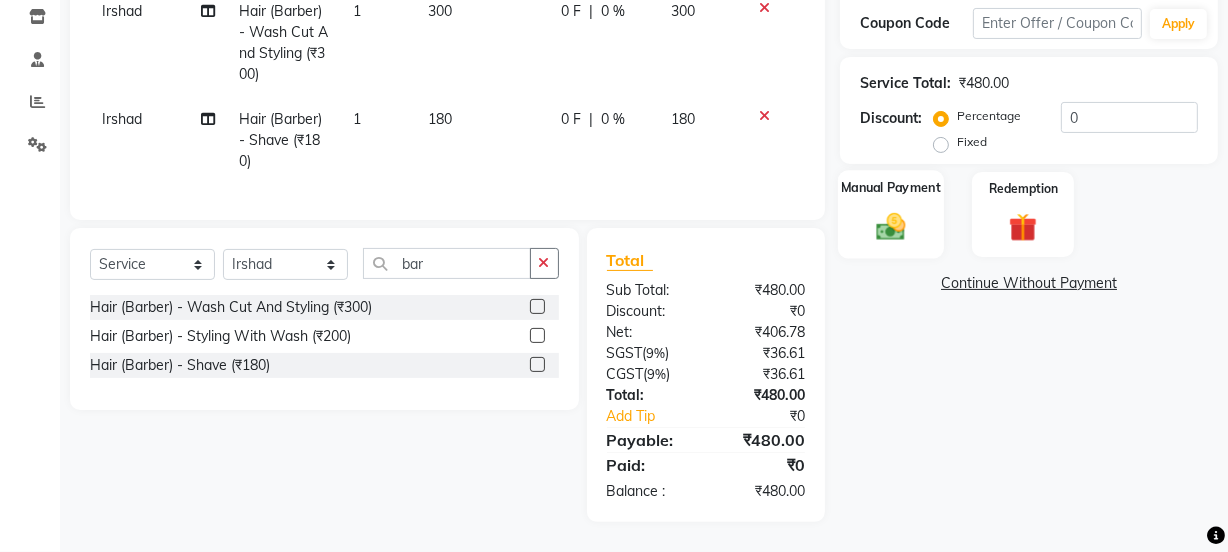 click 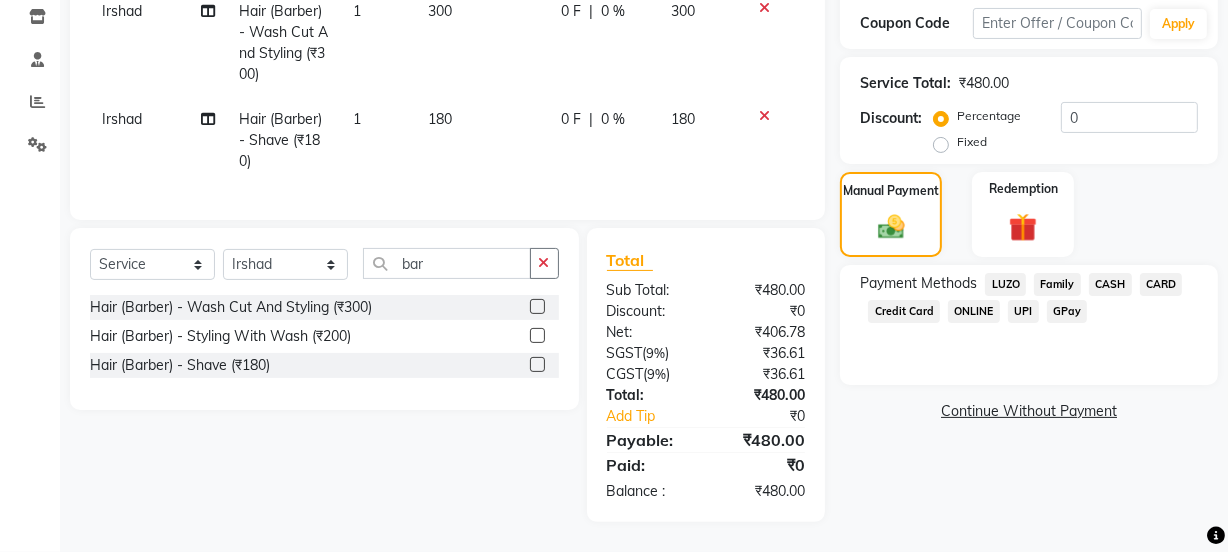 click on "CARD" 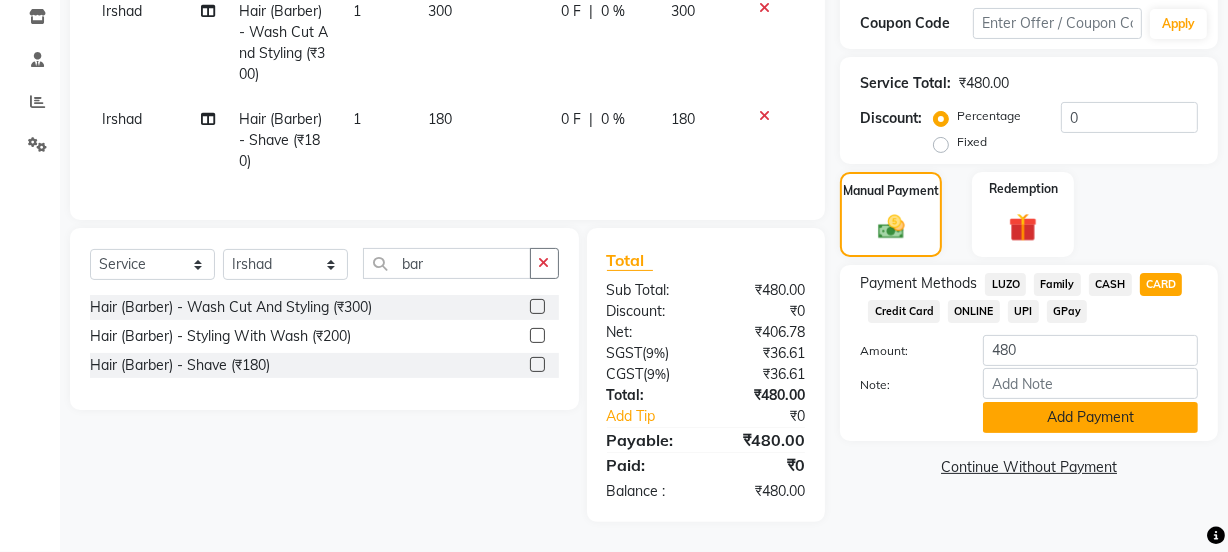 click on "Add Payment" 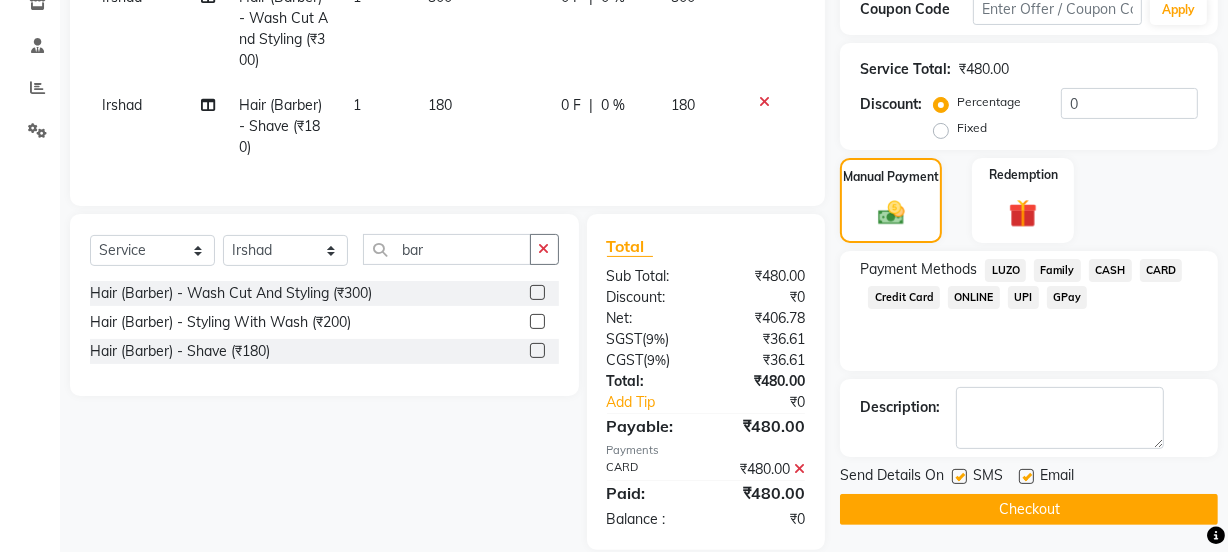 click on "Checkout" 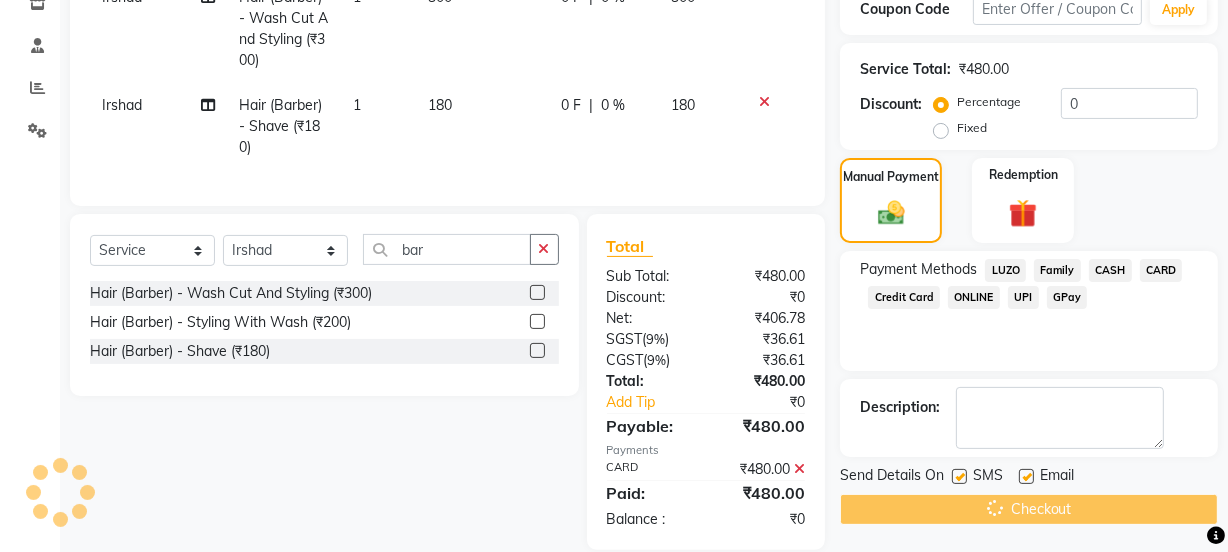 scroll, scrollTop: 397, scrollLeft: 0, axis: vertical 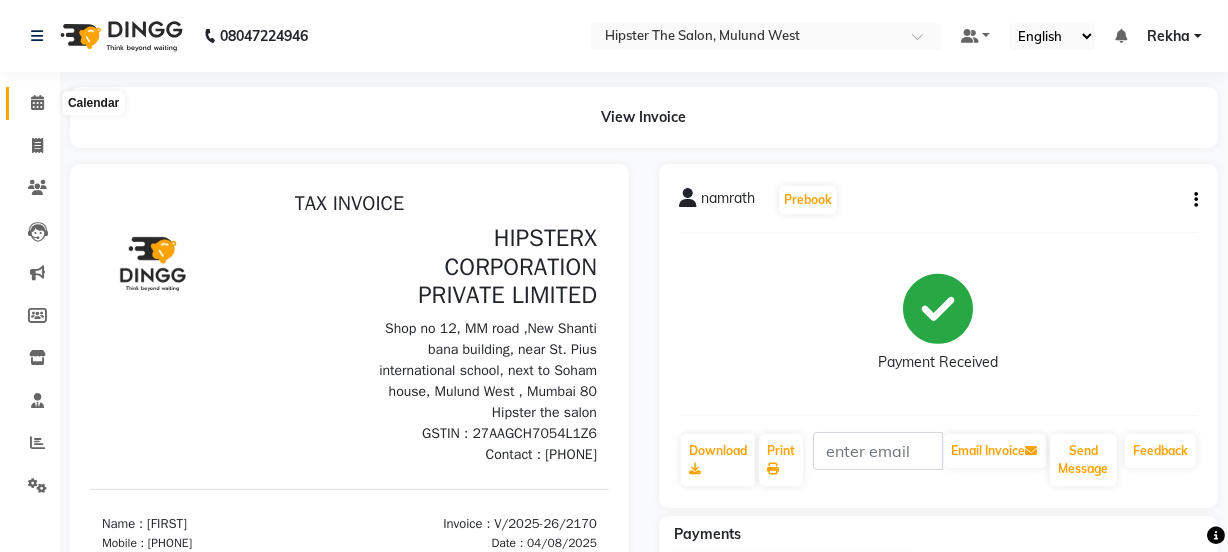 click 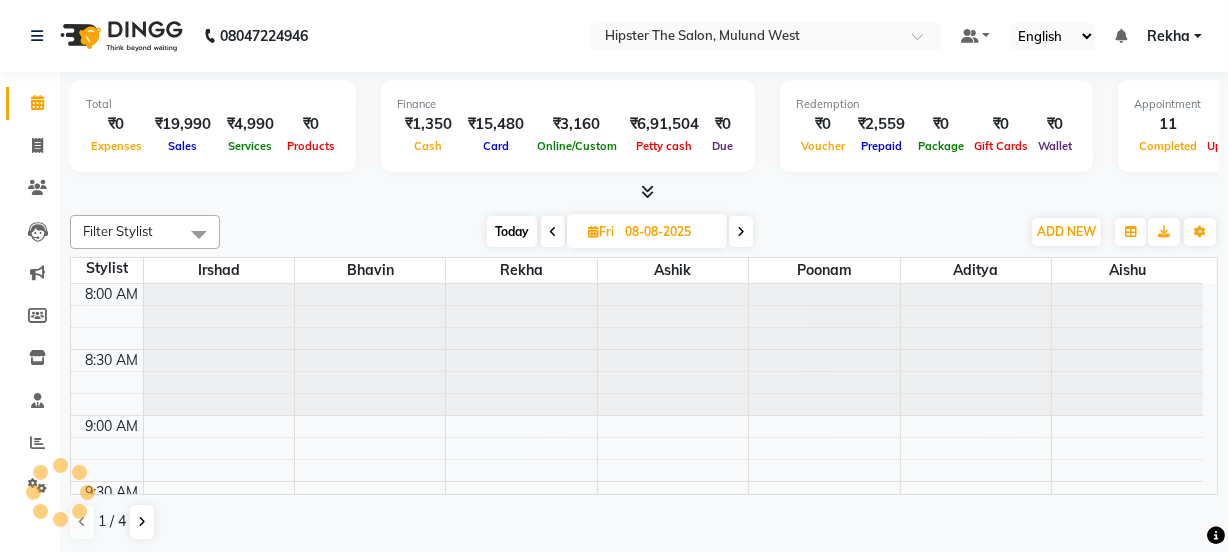 scroll, scrollTop: 0, scrollLeft: 0, axis: both 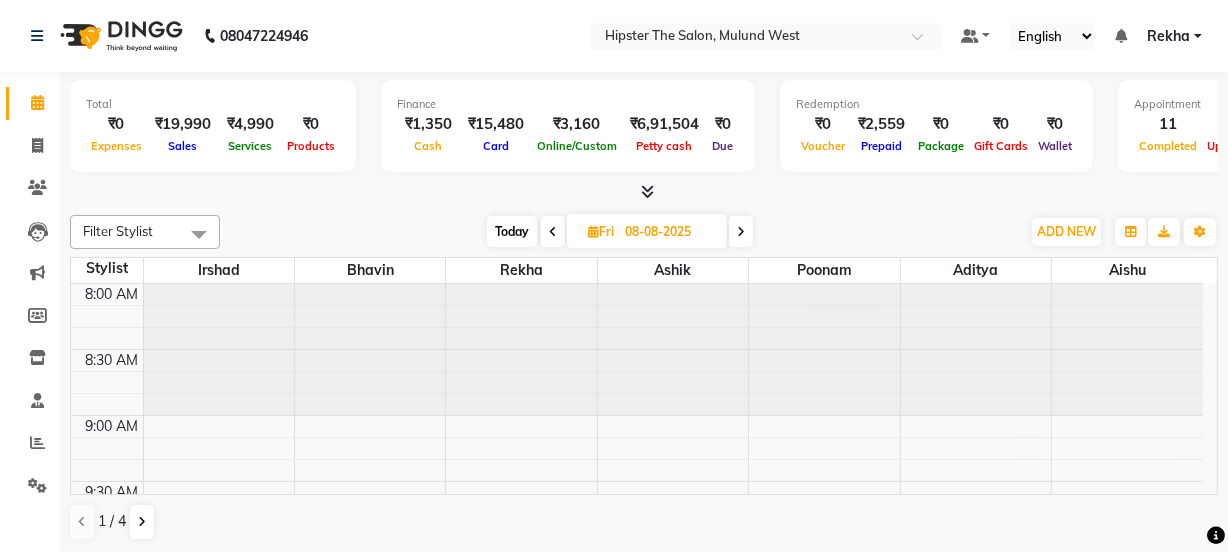 click on "08-08-2025" at bounding box center [669, 232] 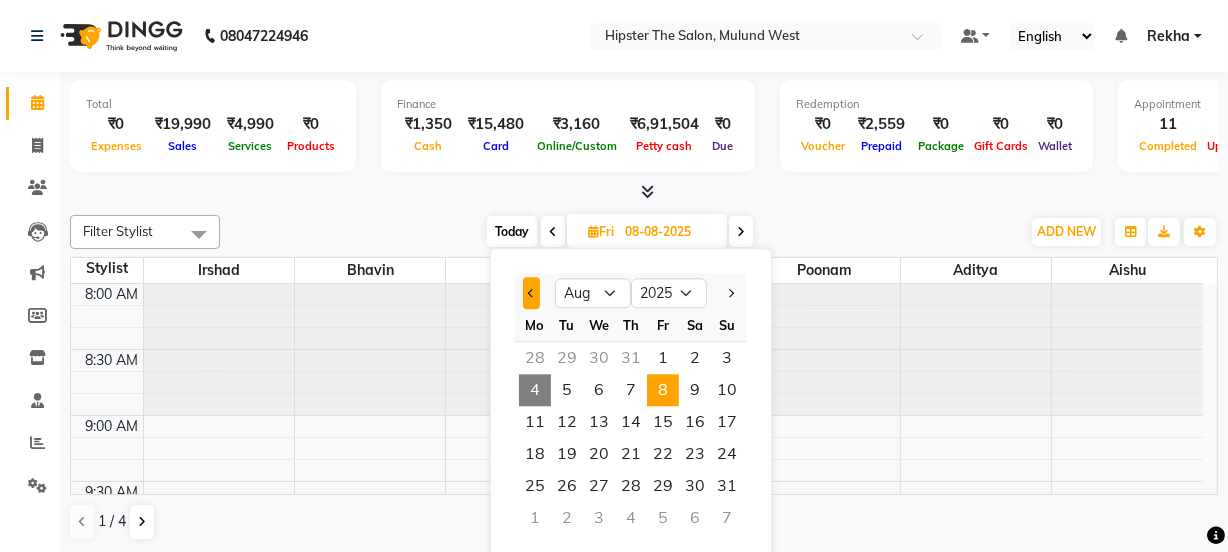 click at bounding box center (532, 293) 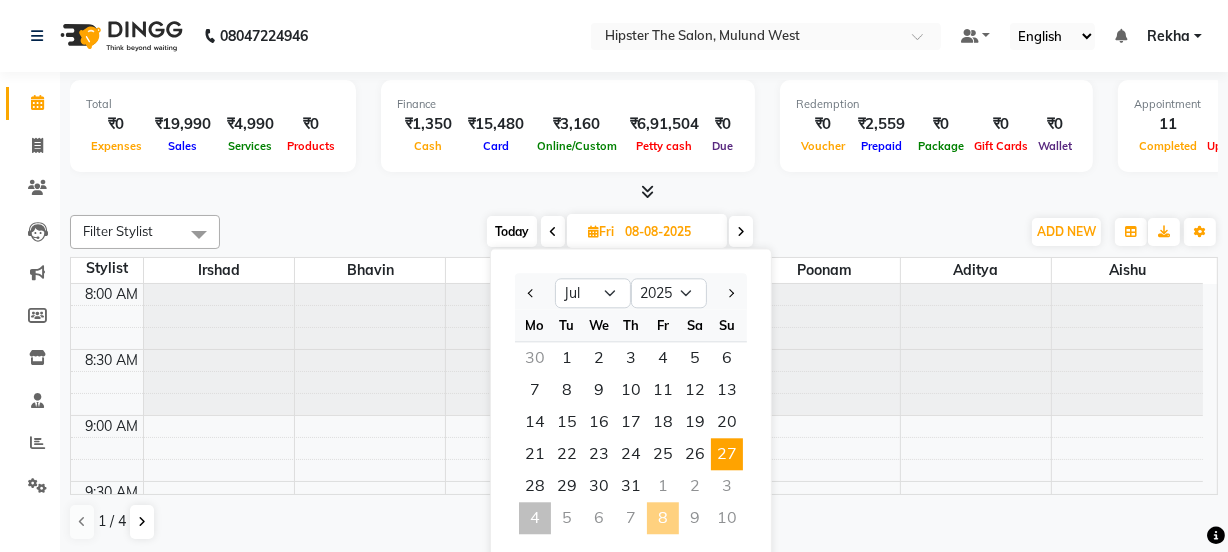click on "27" at bounding box center [727, 454] 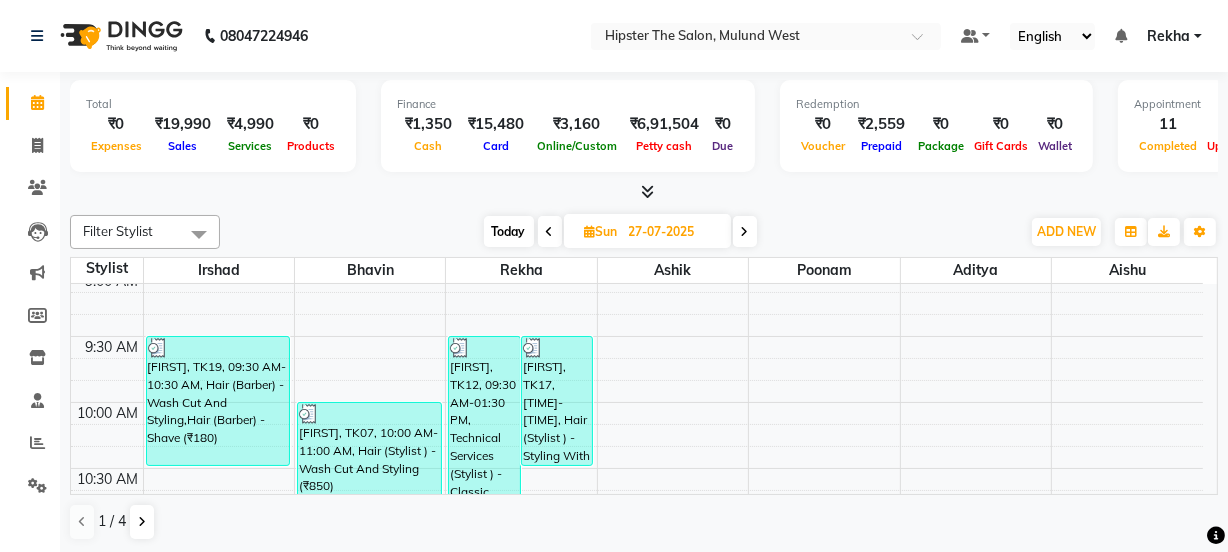 scroll, scrollTop: 203, scrollLeft: 0, axis: vertical 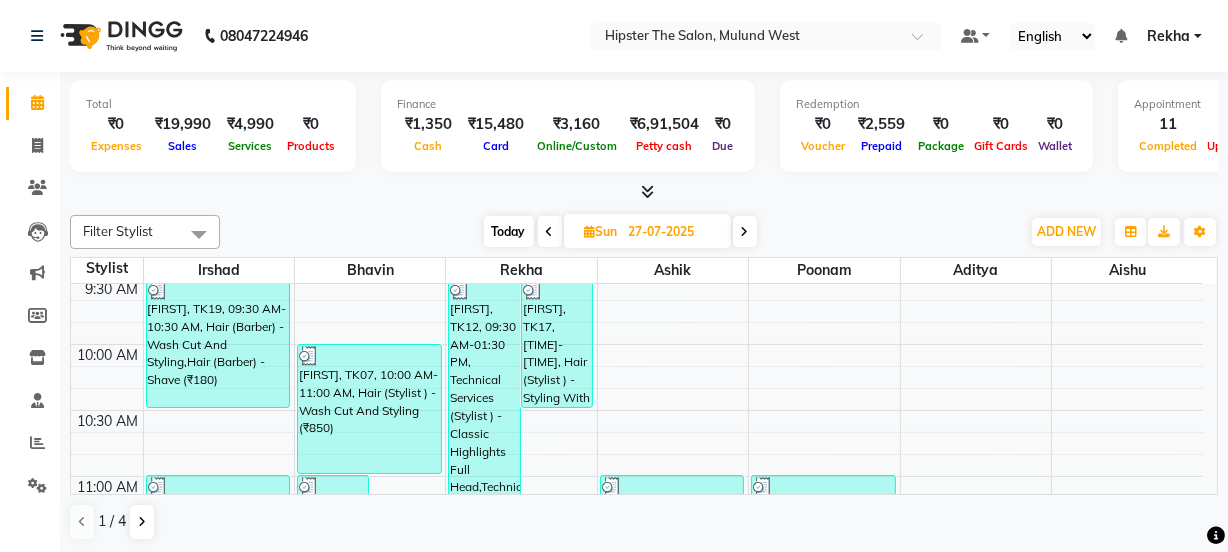 click on "Select Location × Hipster The Salon, Mulund West Default Panel My Panel English ENGLISH Español العربية मराठी हिंदी ગુજરાતી தமிழ் 中文 Notifications nothing to show Rekha Manage Profile Change Password Sign out  Version:3.16.0" 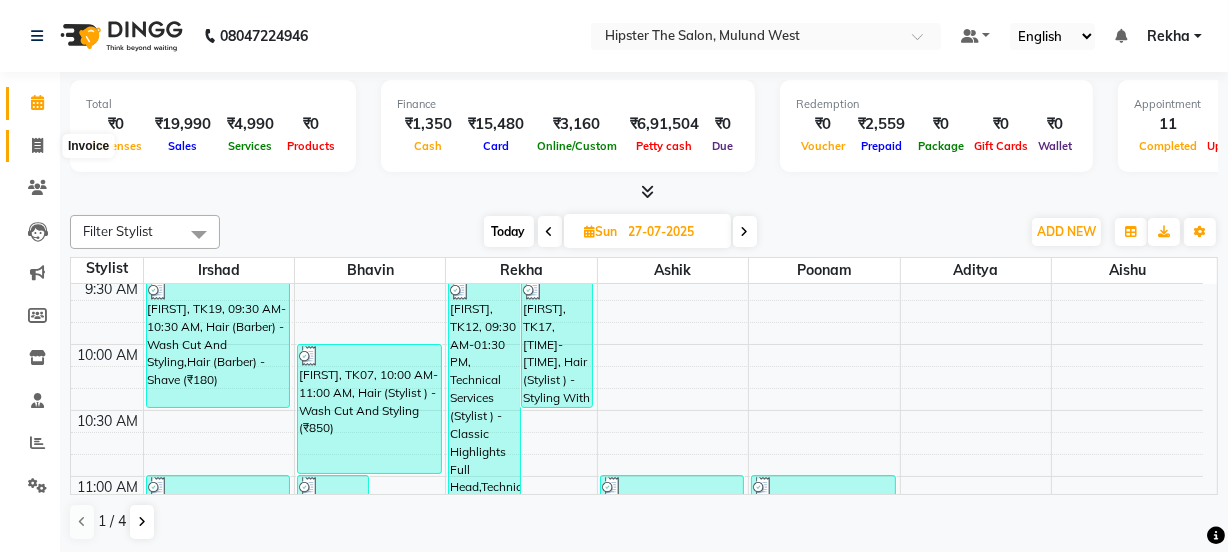 click 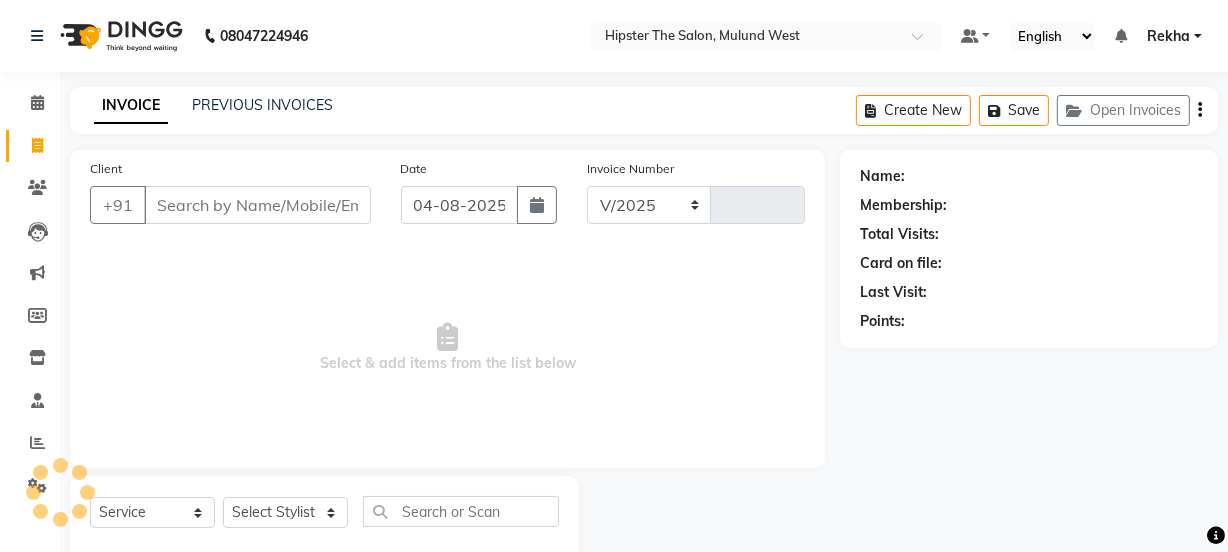 select on "5125" 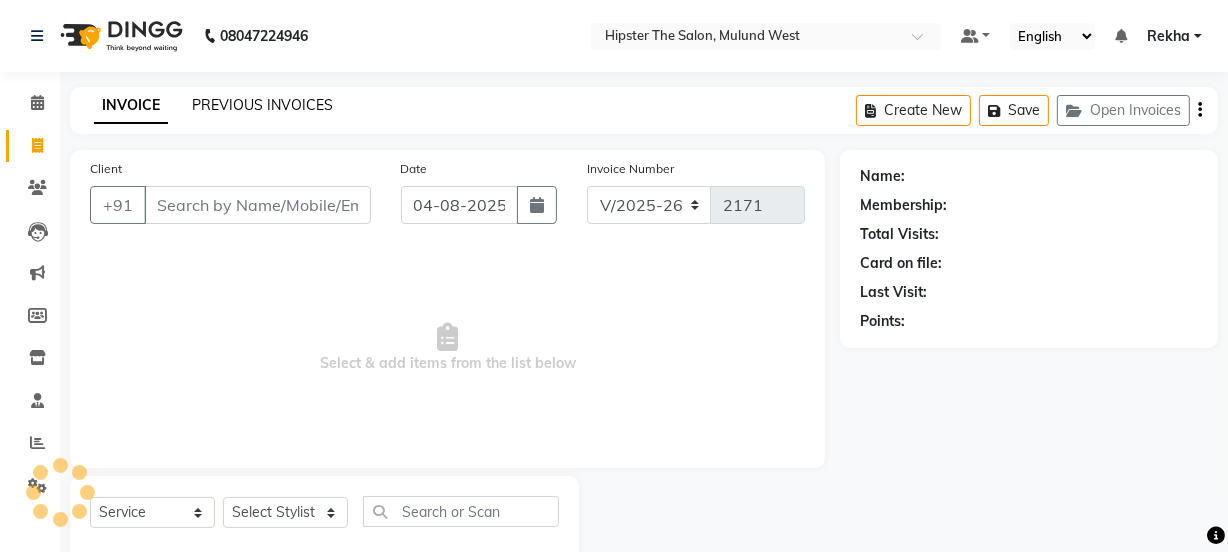click on "PREVIOUS INVOICES" 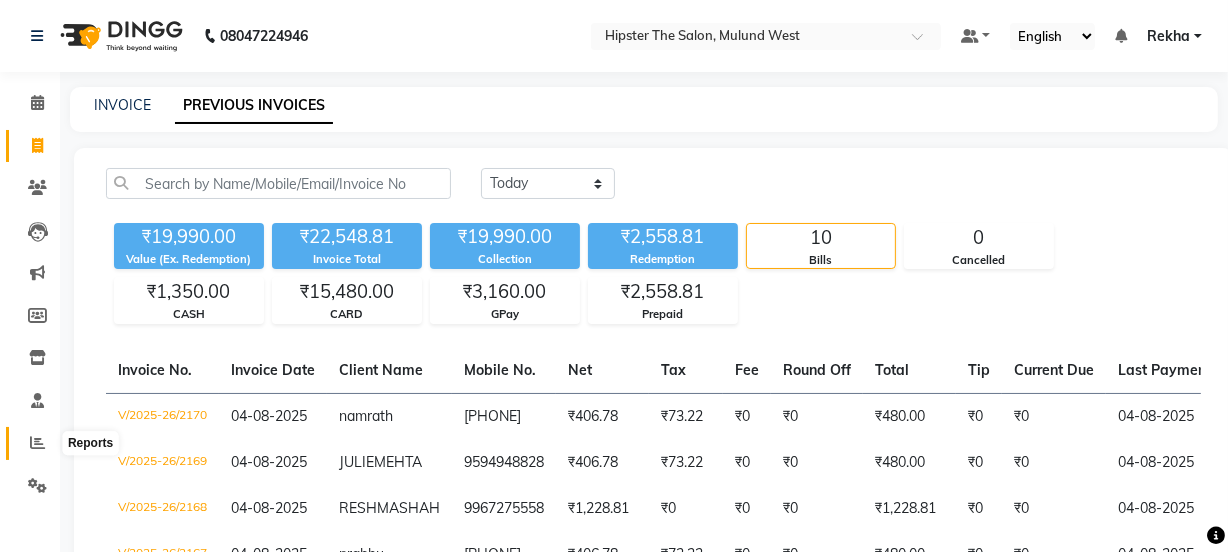 click 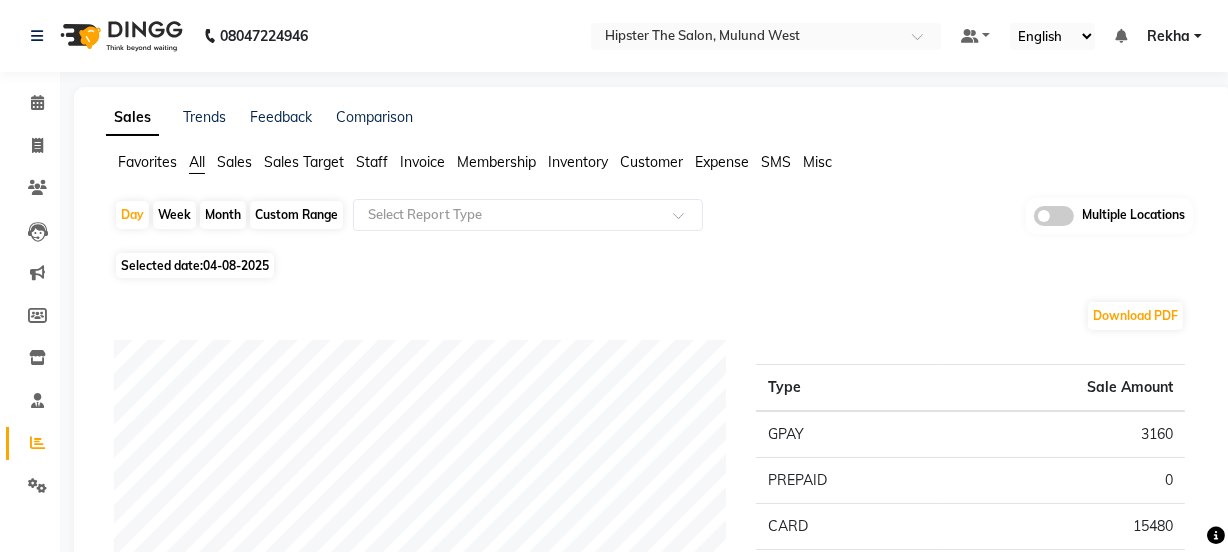 click on "Staff" 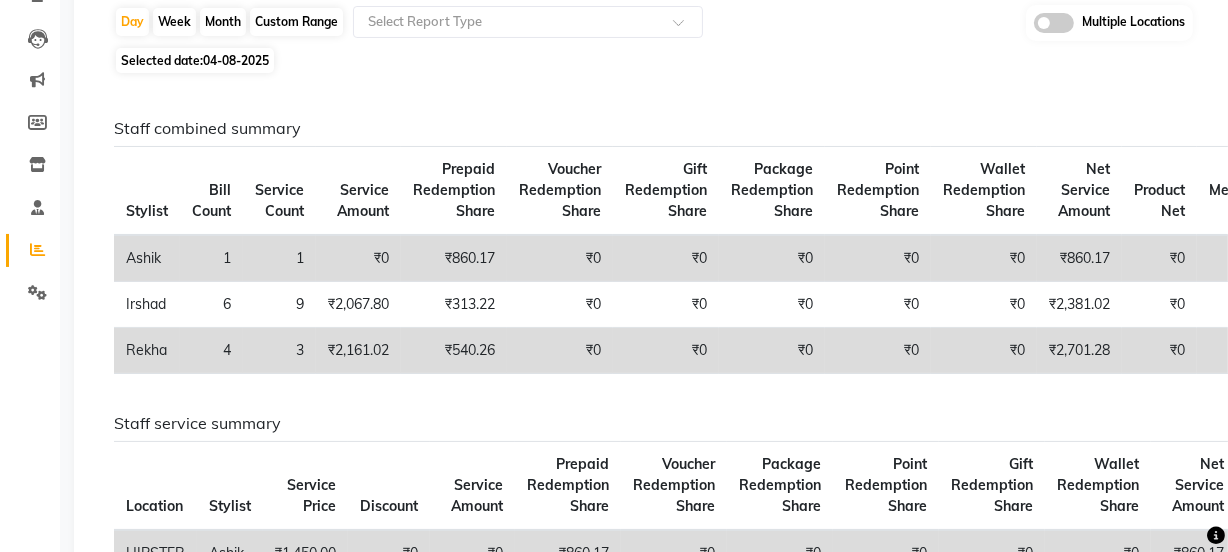 scroll, scrollTop: 0, scrollLeft: 0, axis: both 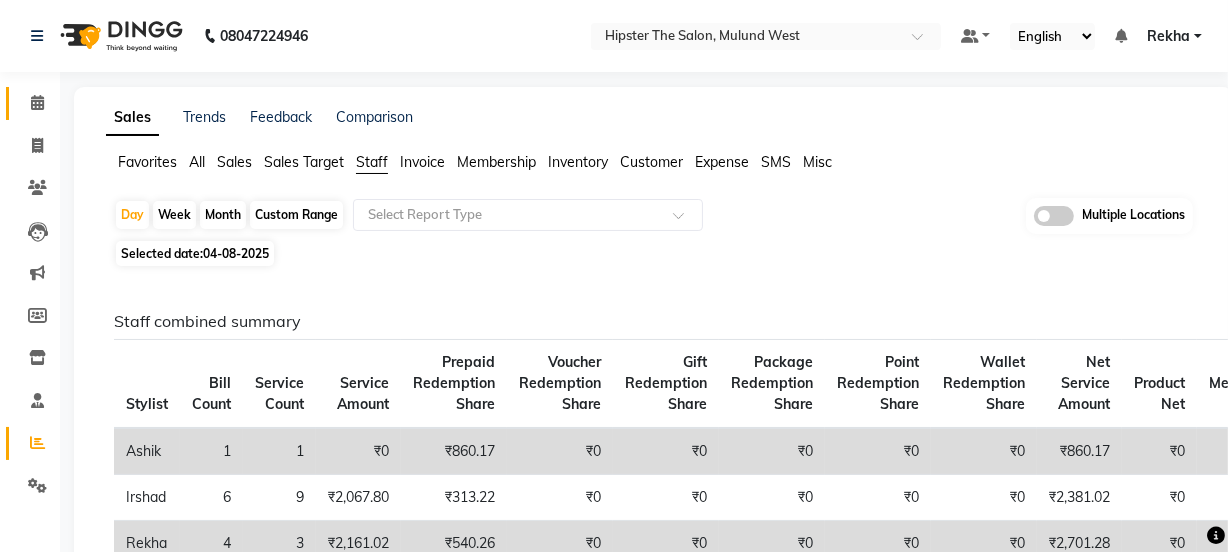 click 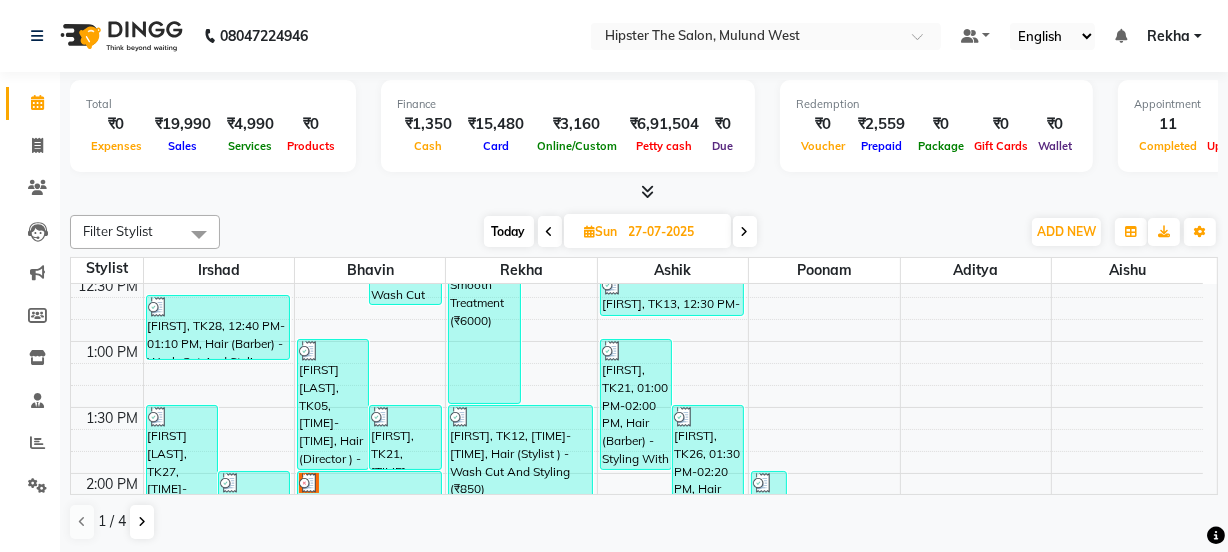 scroll, scrollTop: 624, scrollLeft: 0, axis: vertical 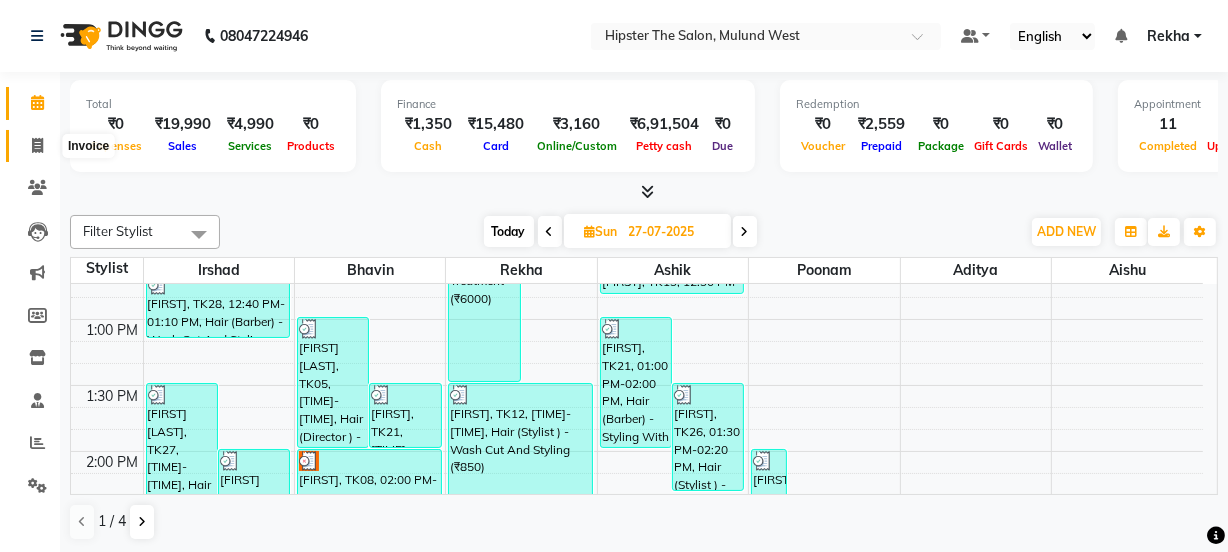 click 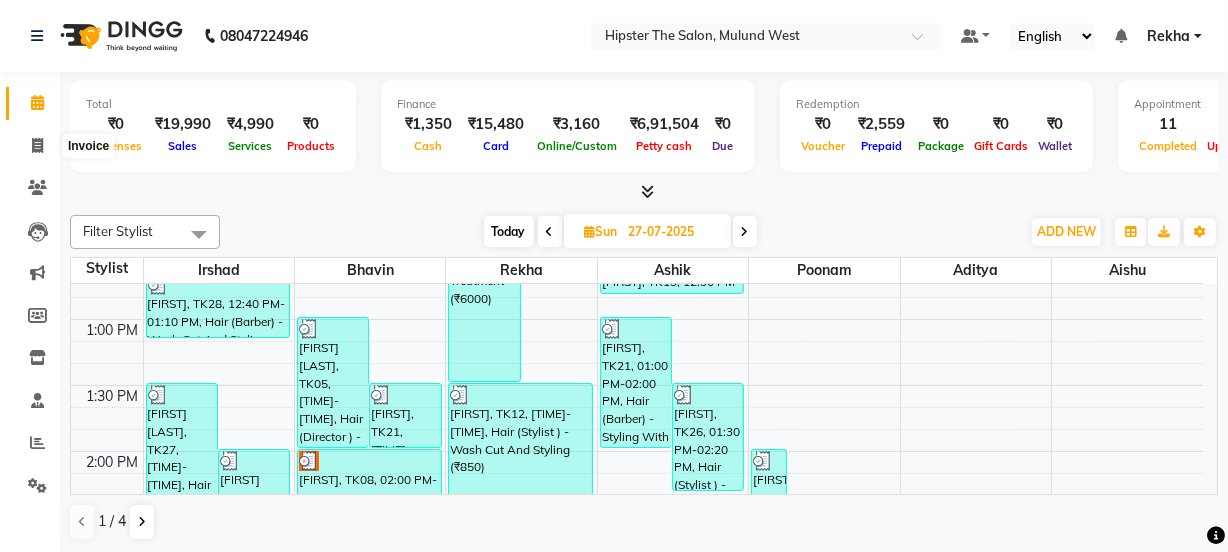 select on "service" 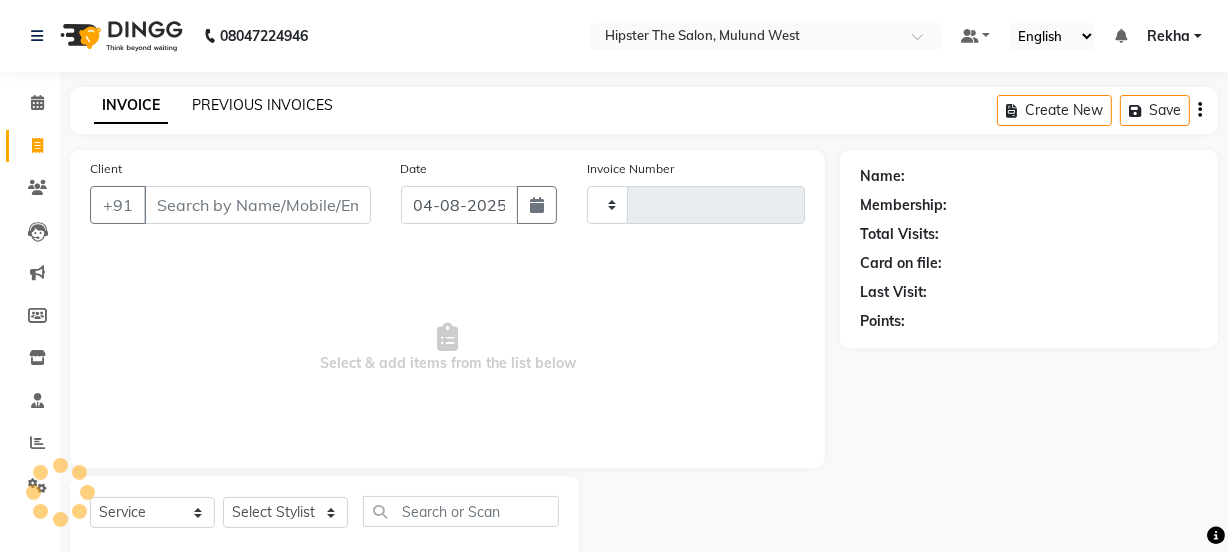 type on "2171" 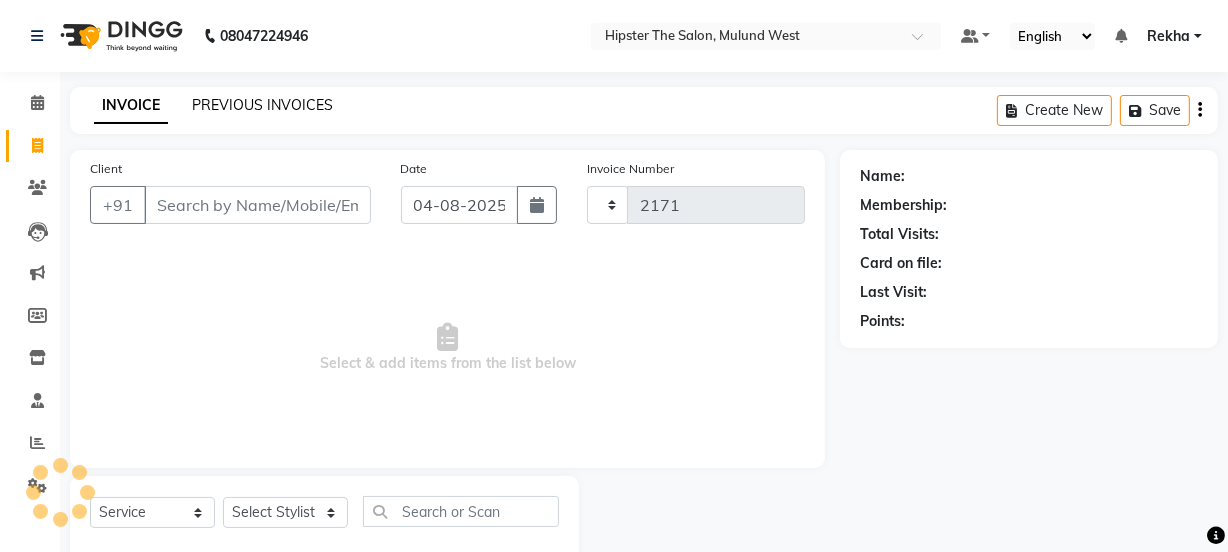 select on "5125" 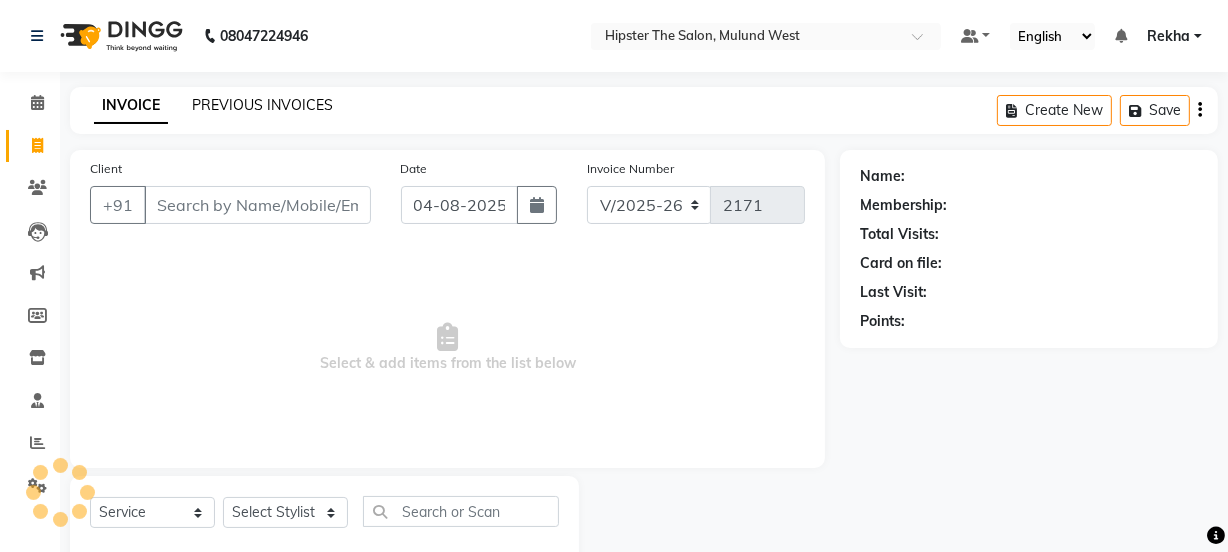 click on "PREVIOUS INVOICES" 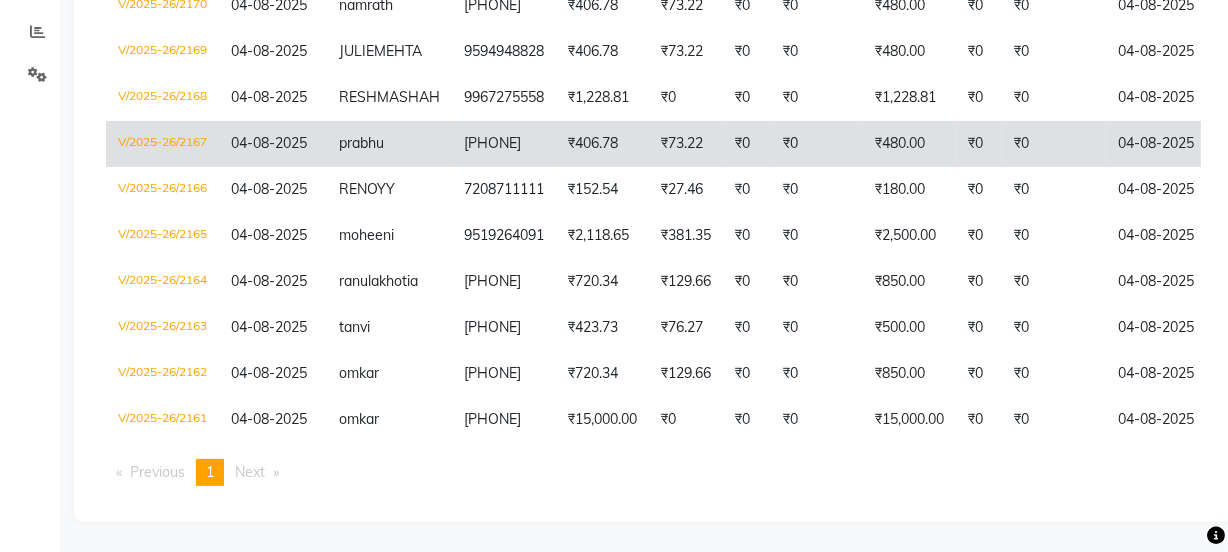 scroll, scrollTop: 0, scrollLeft: 0, axis: both 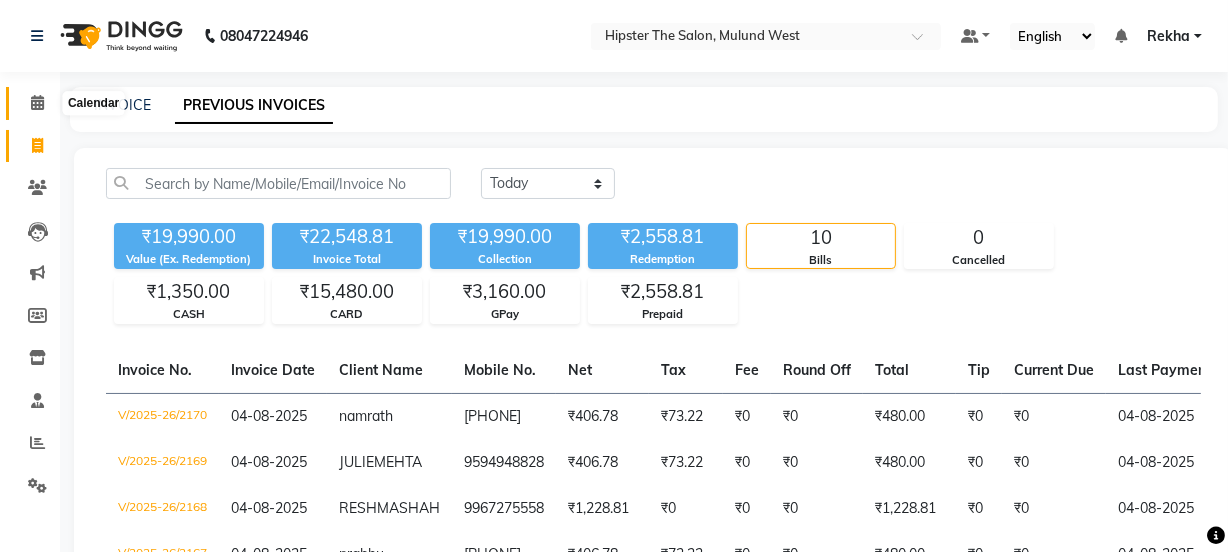click 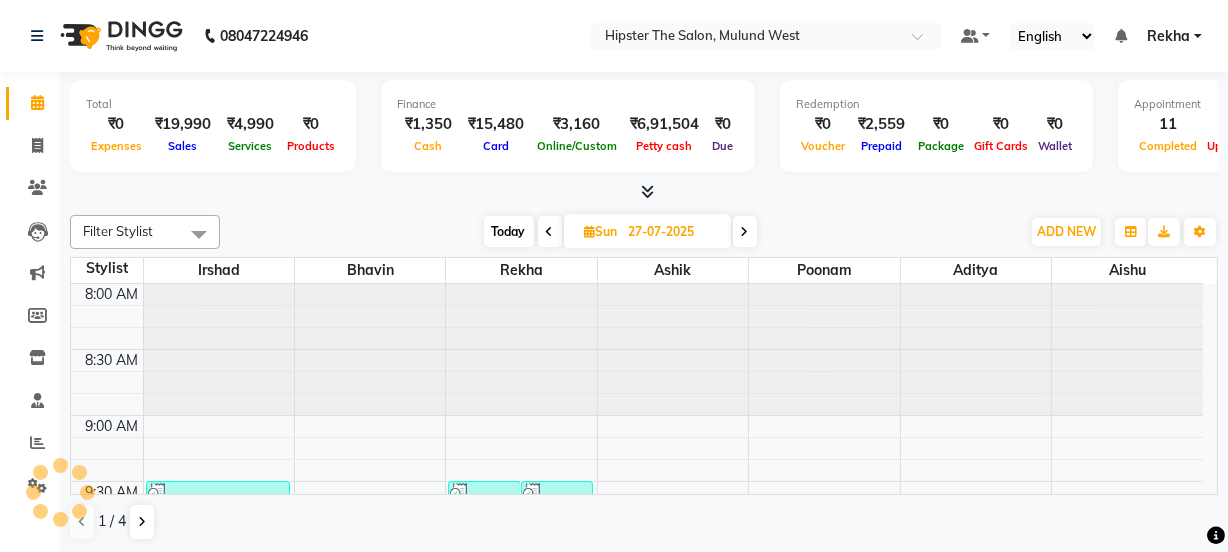 scroll, scrollTop: 0, scrollLeft: 0, axis: both 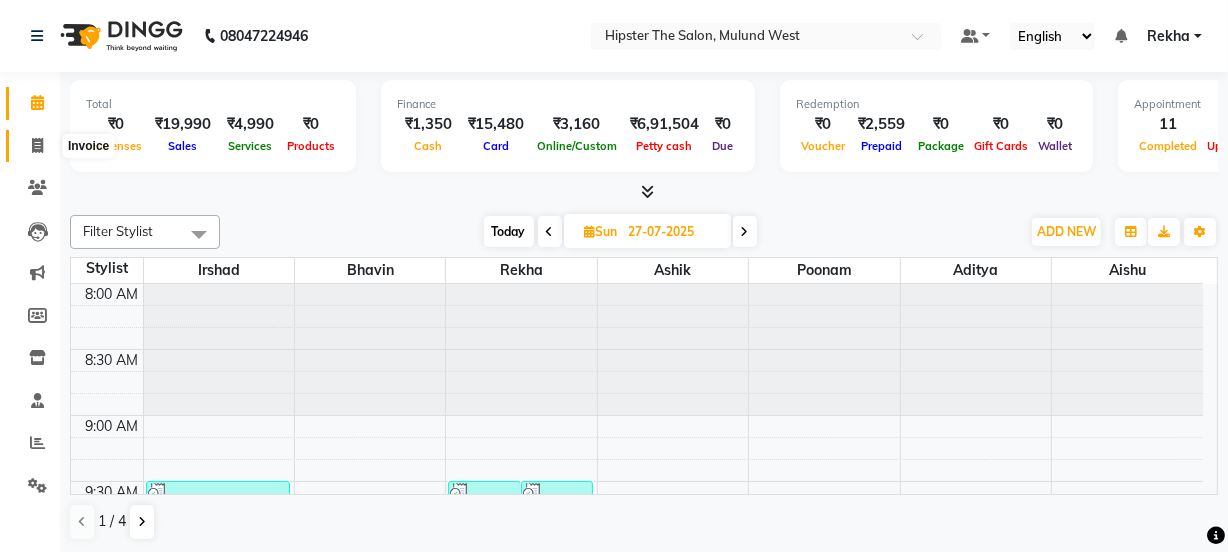 click 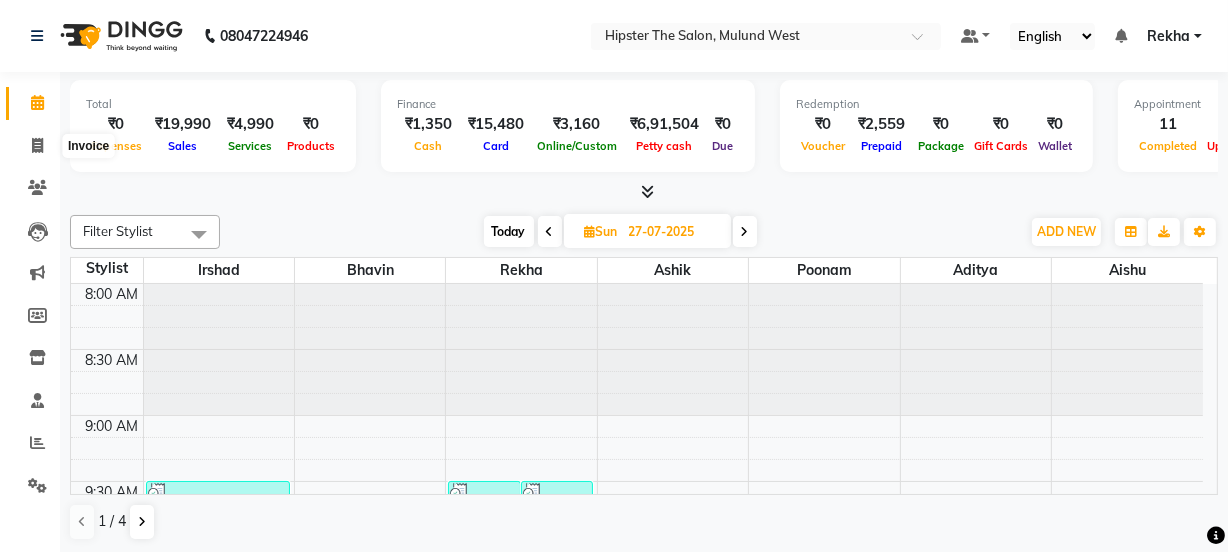 select on "service" 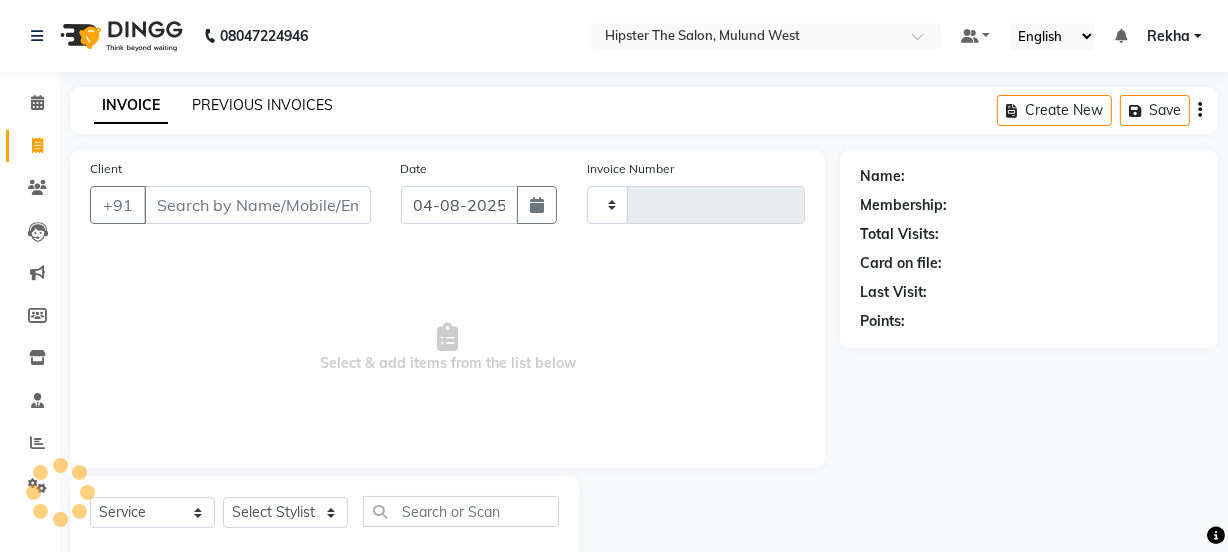 type on "2171" 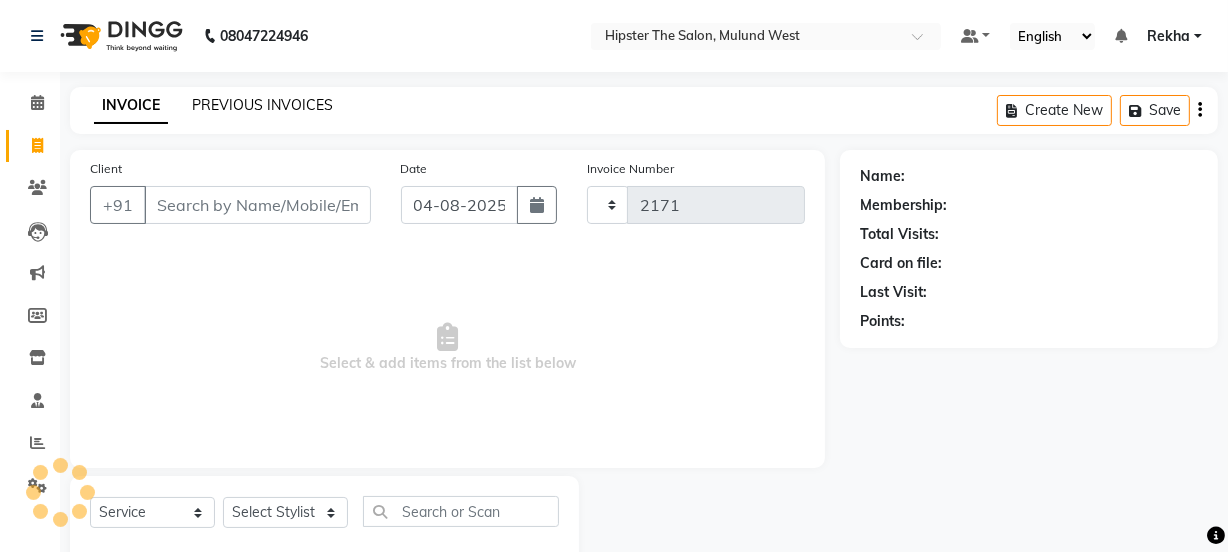 select on "5125" 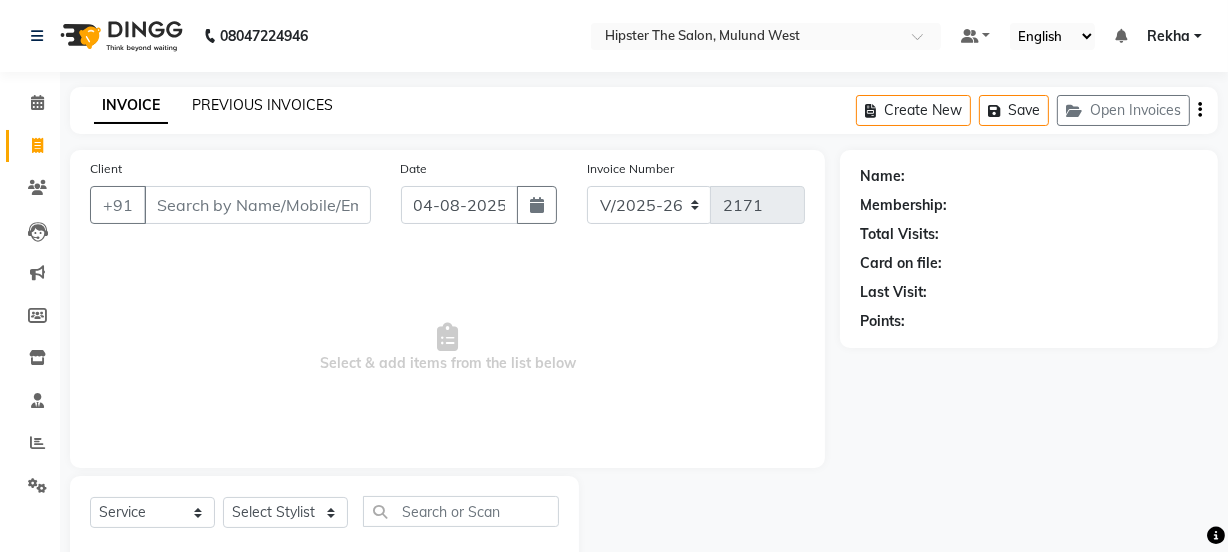 click on "PREVIOUS INVOICES" 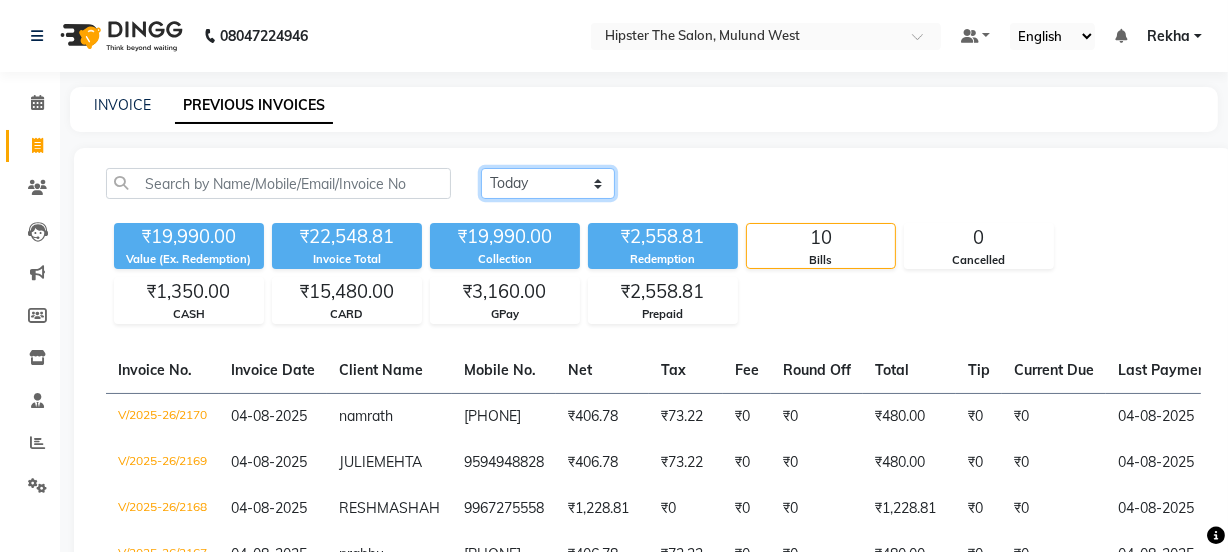 click on "Today Yesterday Custom Range" 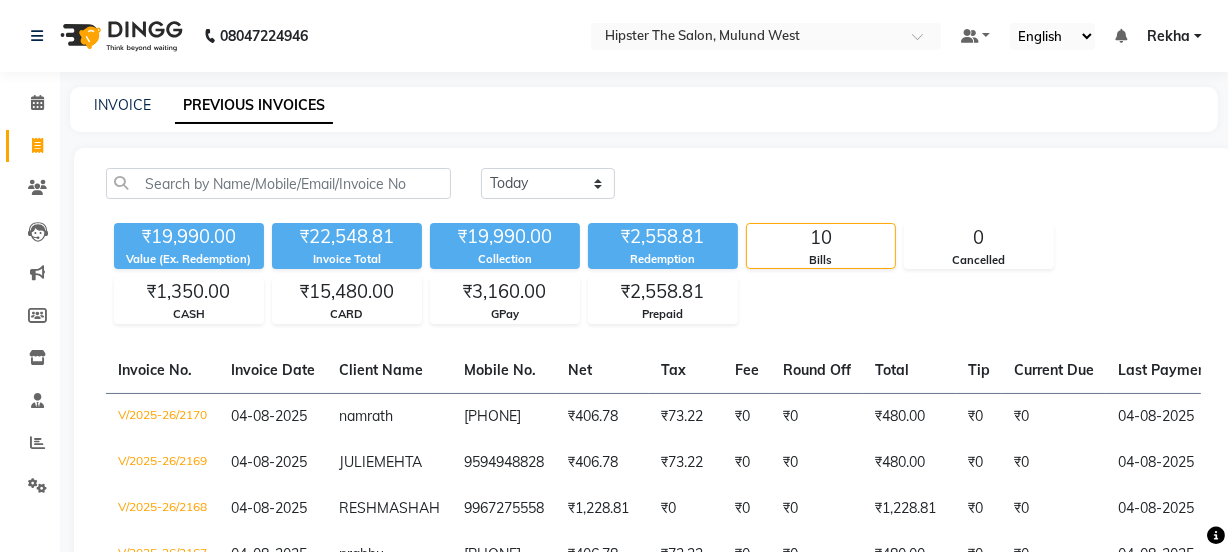 click on "₹19,990.00 Value (Ex. Redemption) ₹22,548.81 Invoice Total  ₹19,990.00 Collection ₹2,558.81 Redemption 10 Bills 0 Cancelled ₹1,350.00 CASH ₹15,480.00 CARD ₹3,160.00 GPay ₹2,558.81 Prepaid" 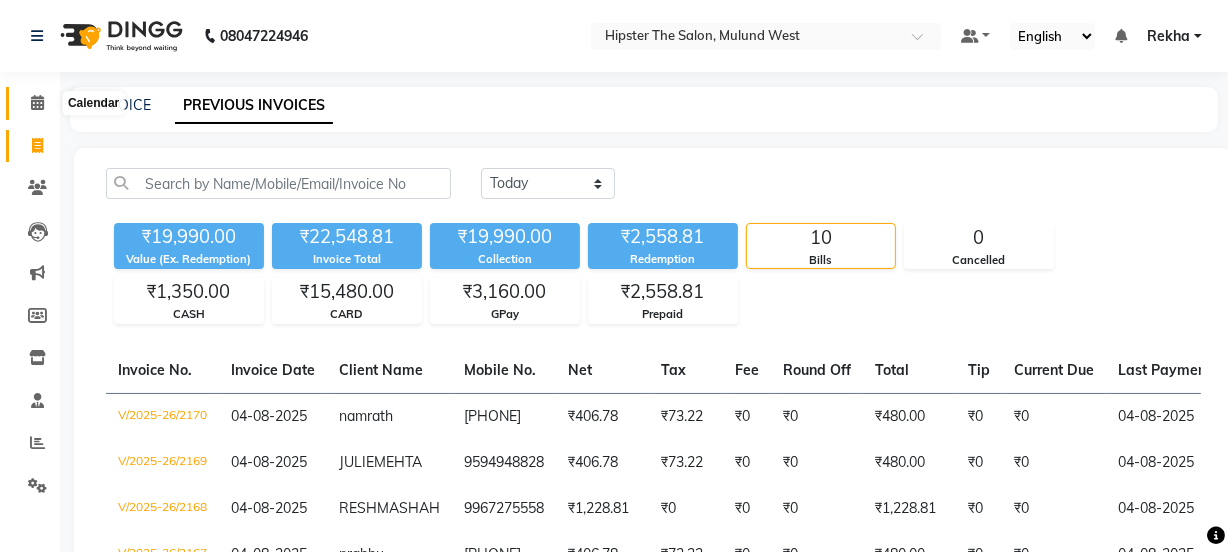 click 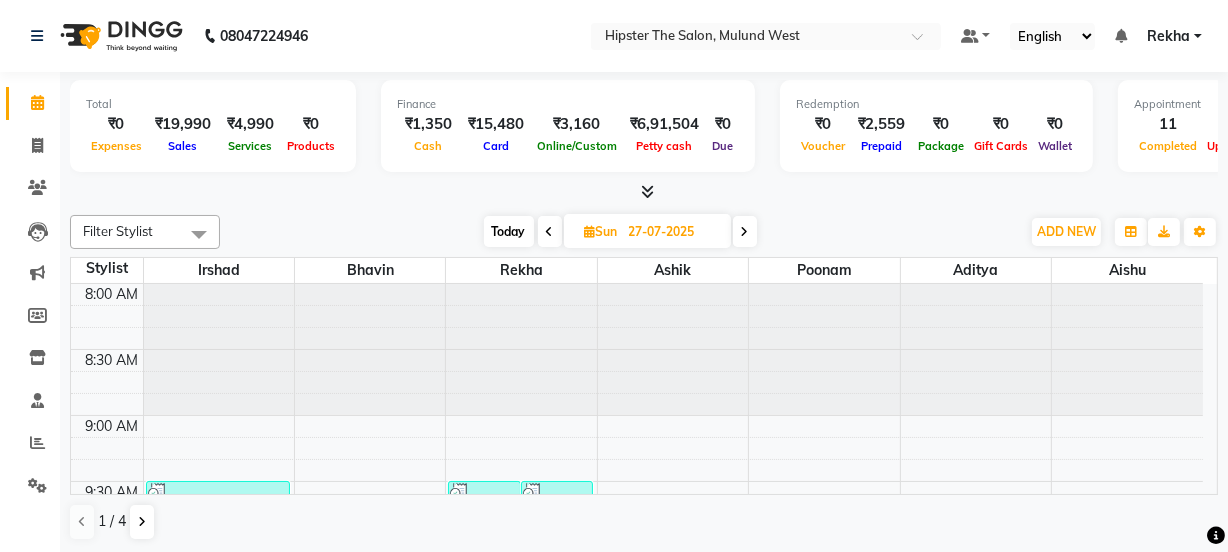click at bounding box center [745, 232] 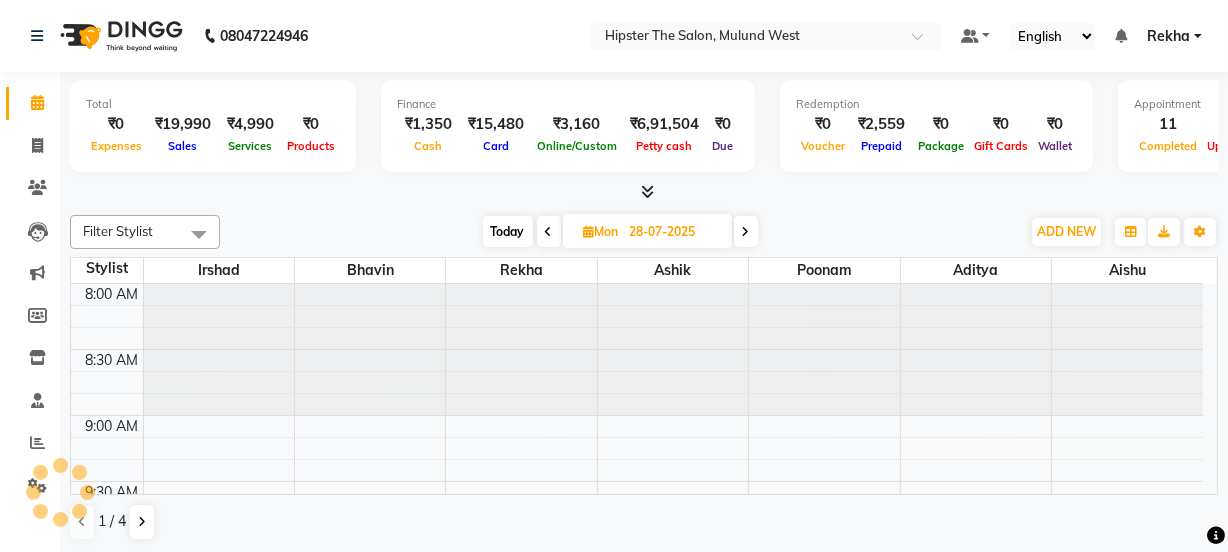 scroll, scrollTop: 1579, scrollLeft: 0, axis: vertical 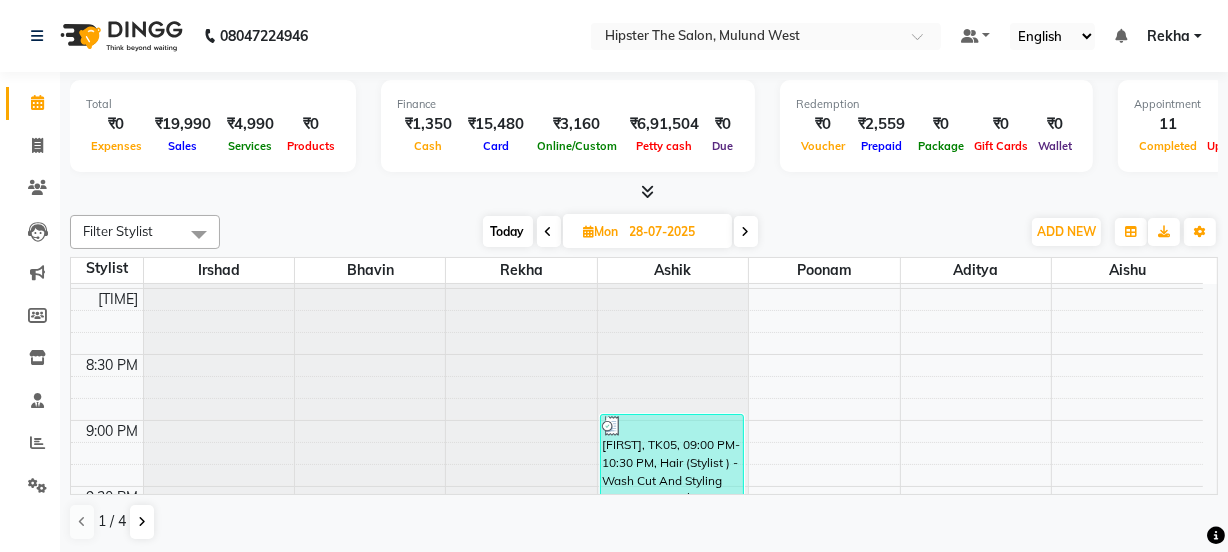 click on "Today" at bounding box center [508, 231] 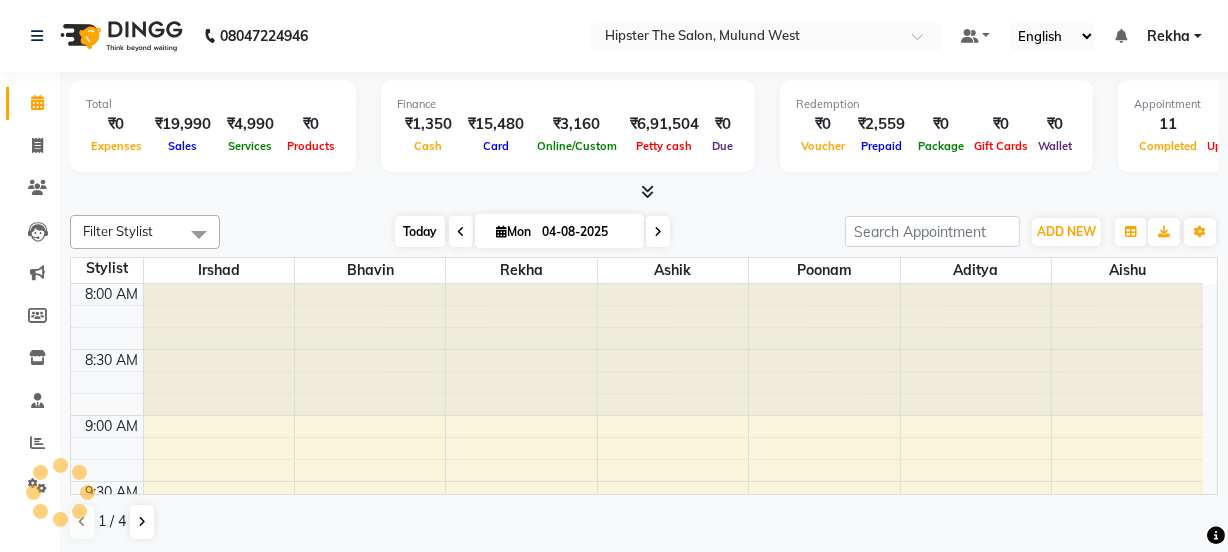 scroll, scrollTop: 1579, scrollLeft: 0, axis: vertical 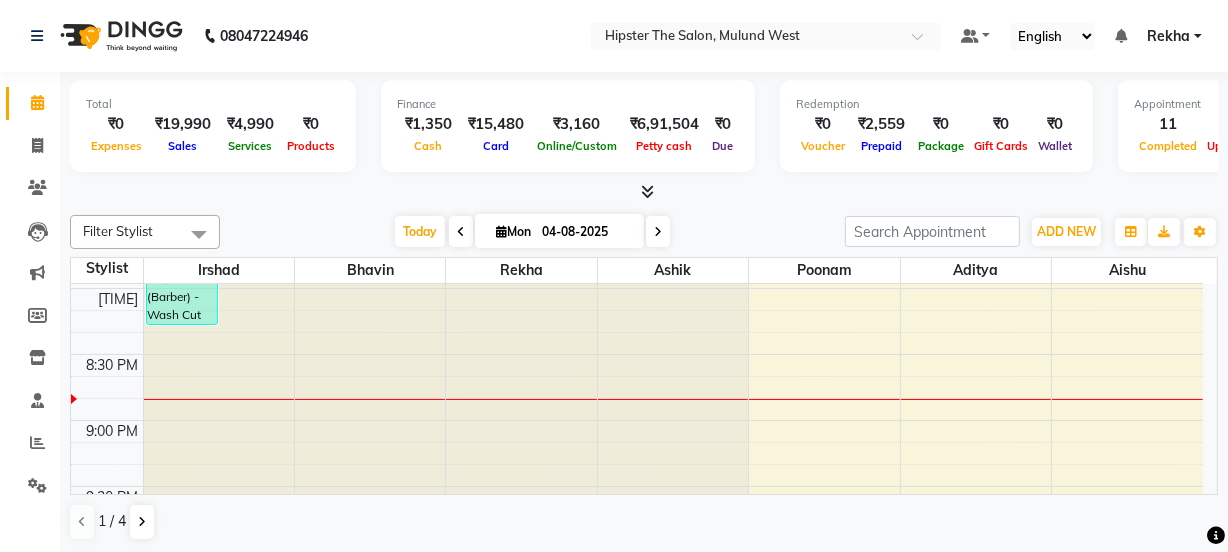 click at bounding box center (658, 232) 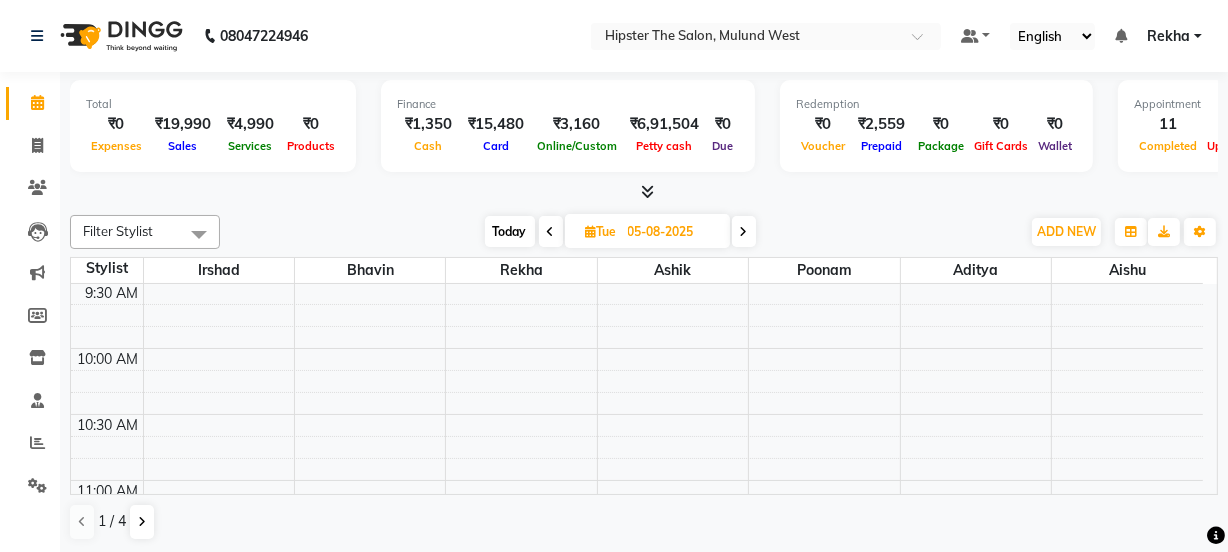 scroll, scrollTop: 190, scrollLeft: 0, axis: vertical 